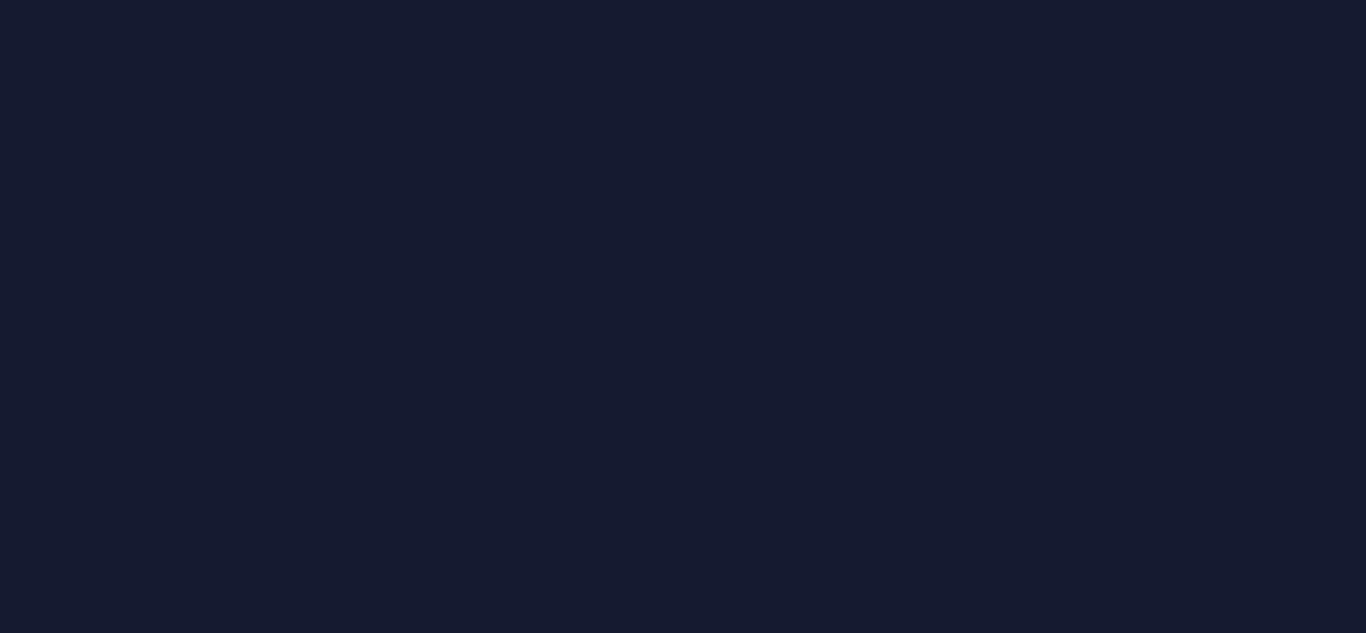 scroll, scrollTop: 0, scrollLeft: 0, axis: both 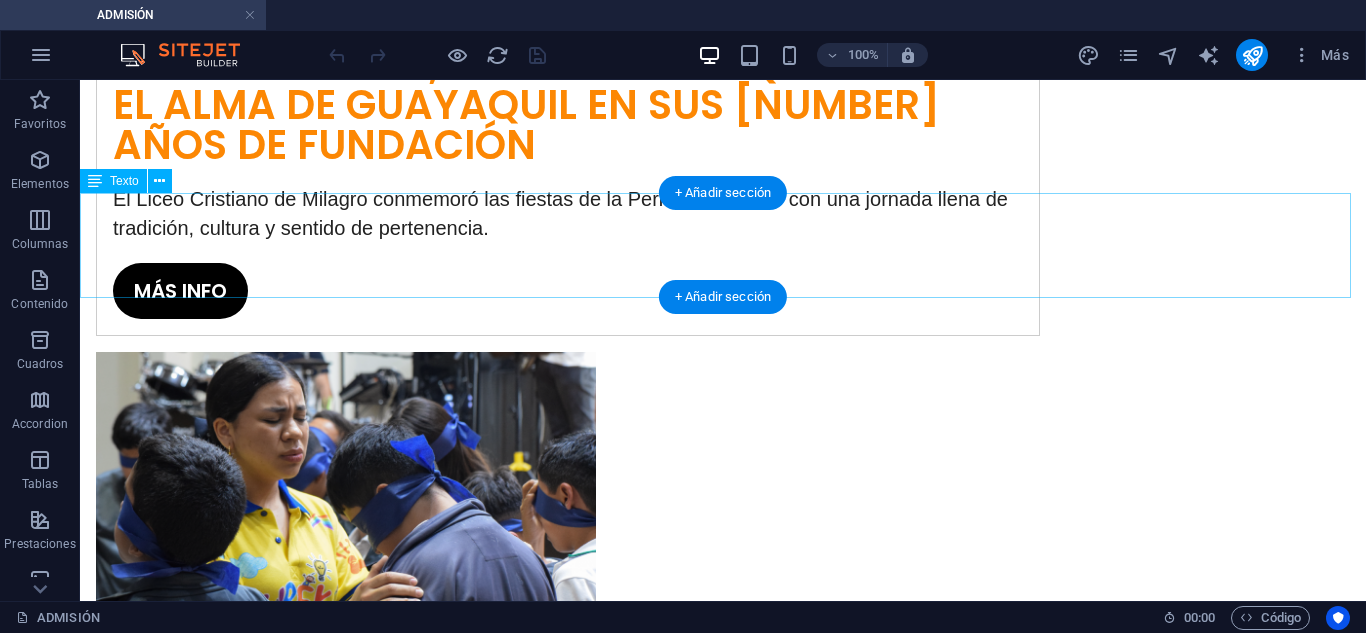 click on "HORARIO DE EXÁMENES PRIMER TRIMESTRE ([YEAR] - [YEAR])" at bounding box center (723, 1680) 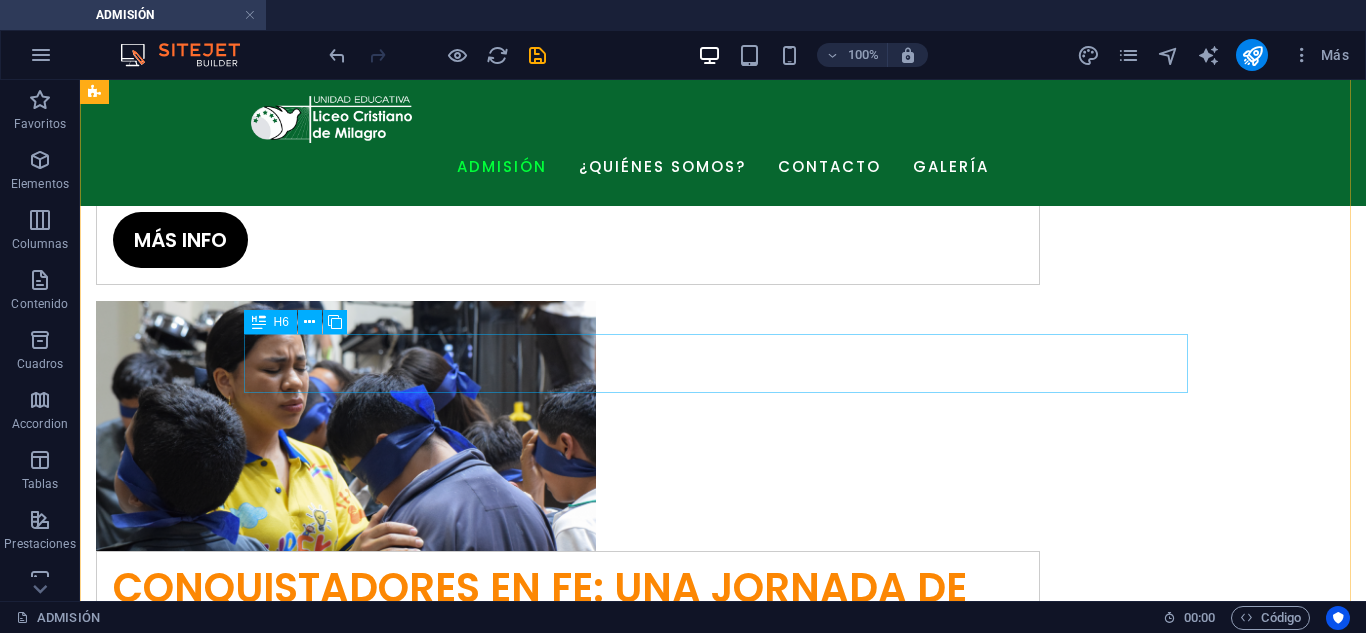 scroll, scrollTop: 2500, scrollLeft: 0, axis: vertical 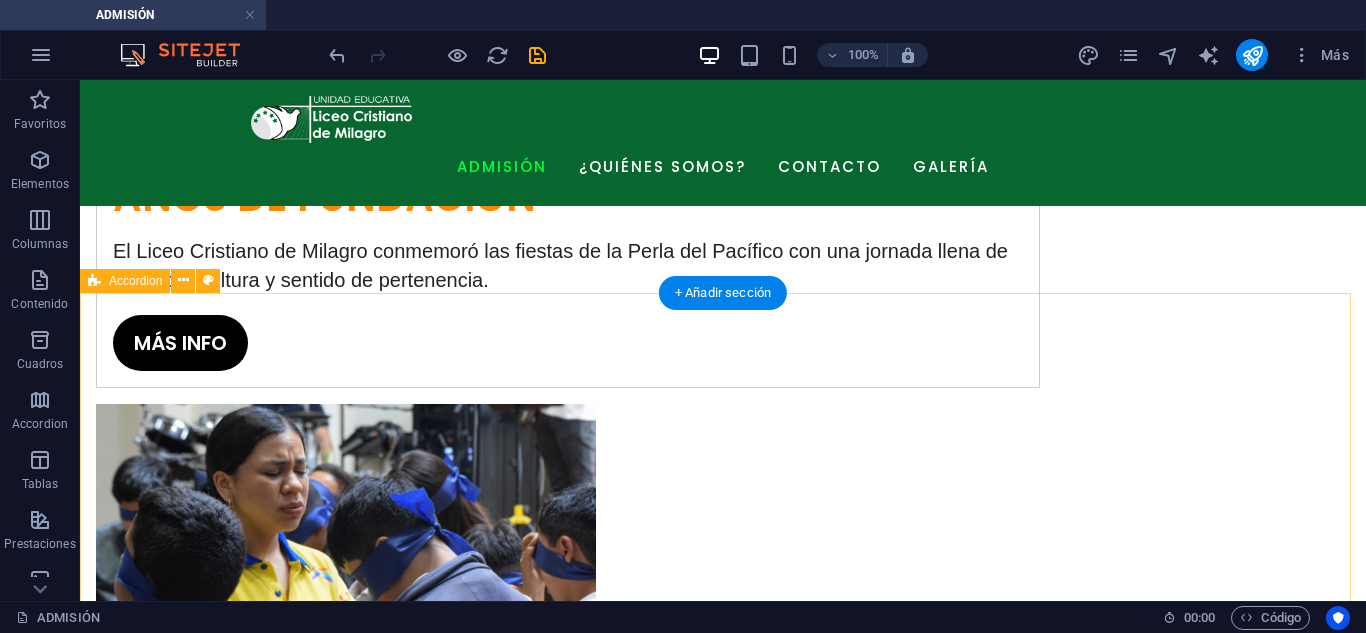 click on "MATUTINA 1 ER AÑO BÁSICO      Primer Año Básico - Examen (Descargar) 2 do AÑO BÁSICO      Segundo Año Básico - Examen (Descargar) 3 ER AÑO BÁSICO      Tercer Año Básico - Examen (Descargar) 4 TO AÑO BÁSICO      Cuarto Año Básico - Examen (Descargar) 5 TO AÑO BÁSICO      Quinto Año Básico - Examen (Descargar) 6 TO AÑO BÁSICO      Sexto Año Básico - Examen (Descargar) 7 MO AÑO BÁSICO      Séptimo Año Básico - Examen (Descargar) 8 vo "A" de egb      8VO "A" de EGB - Examen (Descargar) 8 vo "B" de egb      8VO "B" de EGB - Examen (Descargar) 9 no "A" de egb      9NO "A"de EGB - Examen (Descargar) 9 no "B" de egb      9NO "B"de EGB - Examen (Descargar) 10 mo "A" de egb      10MO "A" de EGB - Examen (Descargar) PRIMERO BACHILLERATO "A"      Primero Bachillerato "A" - Examen (Descargar) PRIMERO BACHILLERATO "B"      Primero Bachillerato "B" - Examen (Descargar) SEGUNDO BACHILLERATO "A"" at bounding box center [723, 12887] 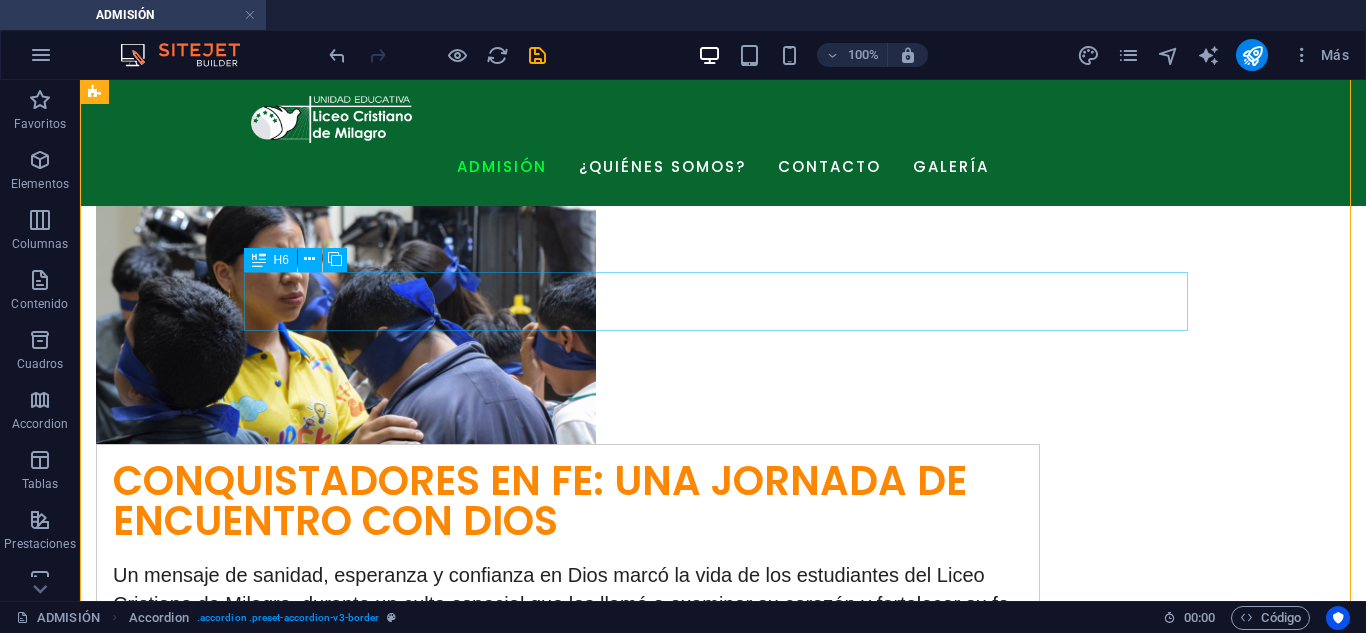 scroll, scrollTop: 2600, scrollLeft: 0, axis: vertical 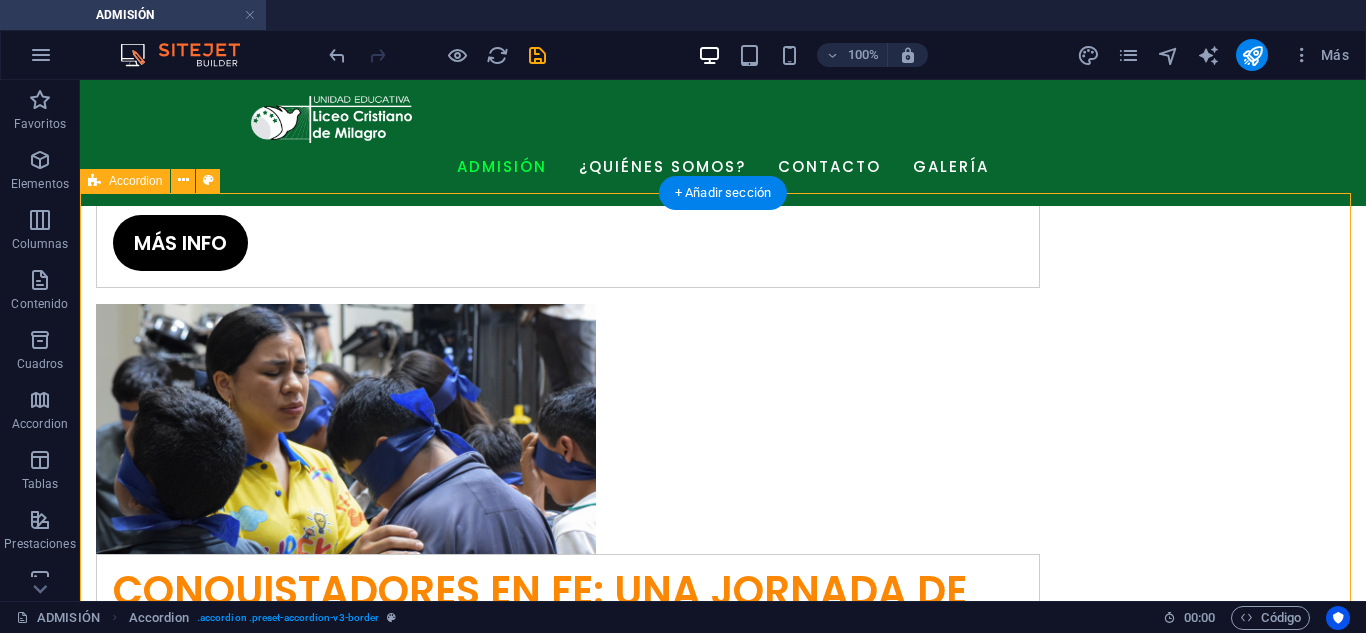 click on "MATUTINA 1 ER AÑO BÁSICO      Primer Año Básico - Examen (Descargar) 2 do AÑO BÁSICO      Segundo Año Básico - Examen (Descargar) 3 ER AÑO BÁSICO      Tercer Año Básico - Examen (Descargar) 4 TO AÑO BÁSICO      Cuarto Año Básico - Examen (Descargar) 5 TO AÑO BÁSICO      Quinto Año Básico - Examen (Descargar) 6 TO AÑO BÁSICO      Sexto Año Básico - Examen (Descargar) 7 MO AÑO BÁSICO      Séptimo Año Básico - Examen (Descargar) 8 vo "A" de egb      8VO "A" de EGB - Examen (Descargar) 8 vo "B" de egb      8VO "B" de EGB - Examen (Descargar) 9 no "A" de egb      9NO "A"de EGB - Examen (Descargar) 9 no "B" de egb      9NO "B"de EGB - Examen (Descargar) 10 mo "A" de egb      10MO "A" de EGB - Examen (Descargar) PRIMERO BACHILLERATO "A"      Primero Bachillerato "A" - Examen (Descargar) PRIMERO BACHILLERATO "B"      Primero Bachillerato "B" - Examen (Descargar) SEGUNDO BACHILLERATO "A"" at bounding box center [723, 12787] 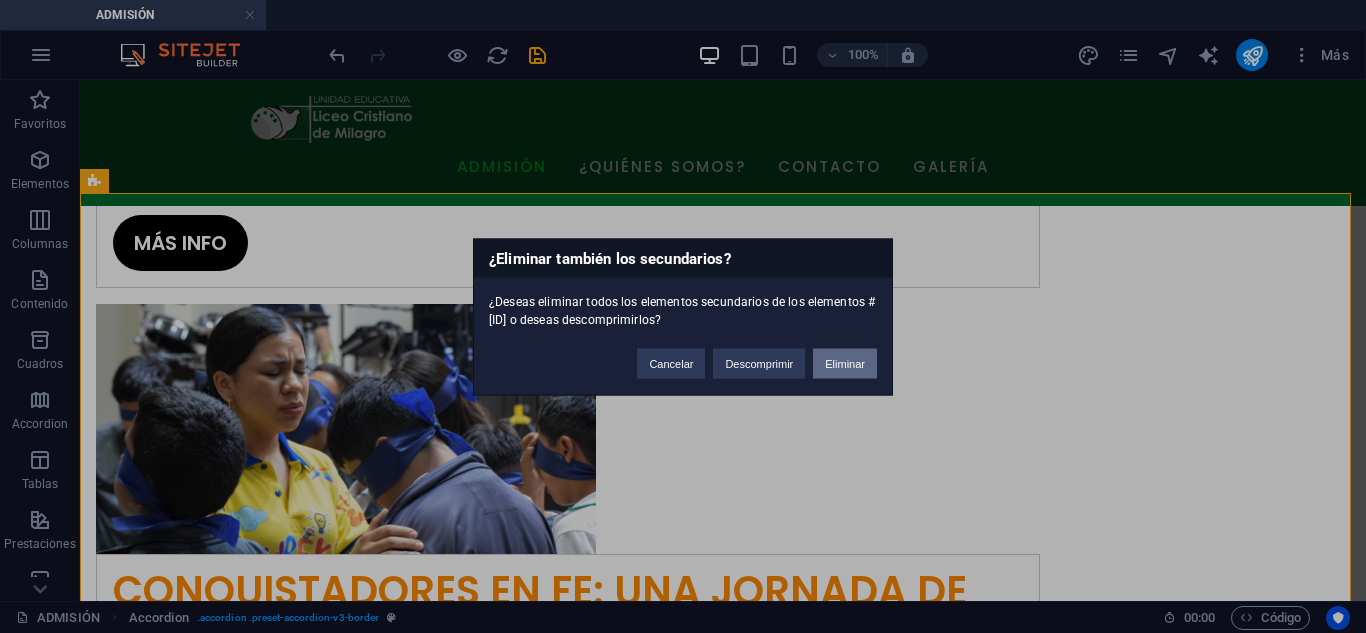 type 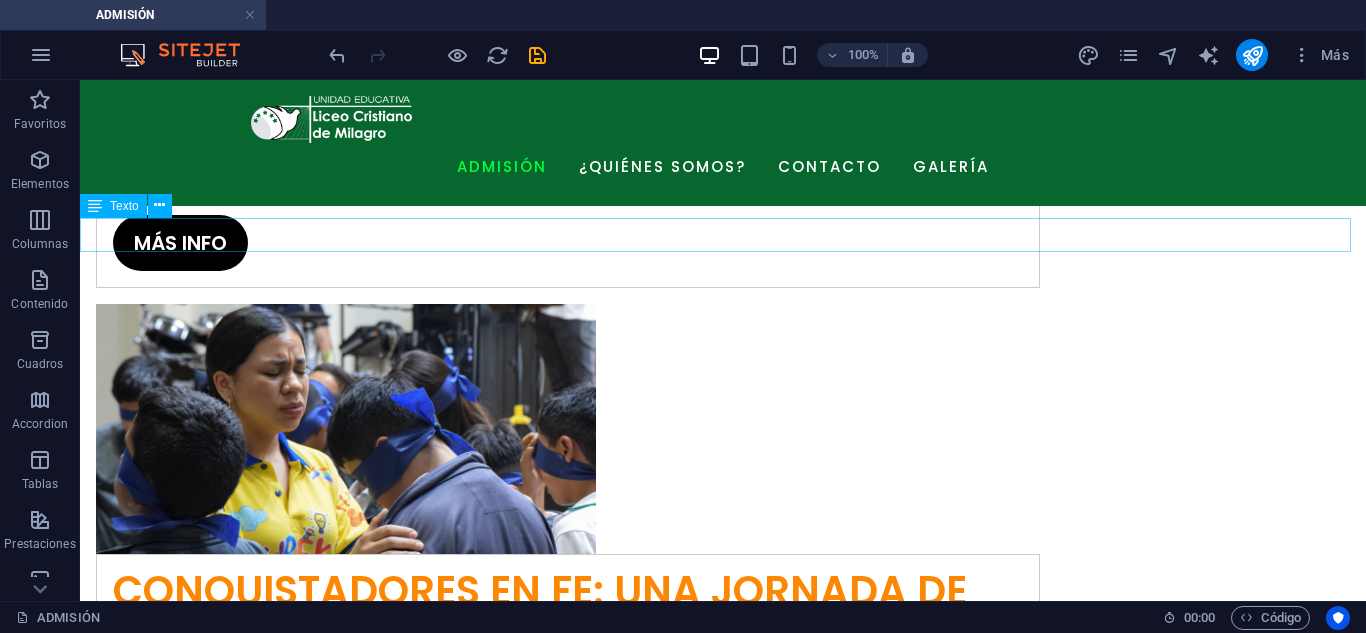 click on "VESPERTINA" at bounding box center (723, 1622) 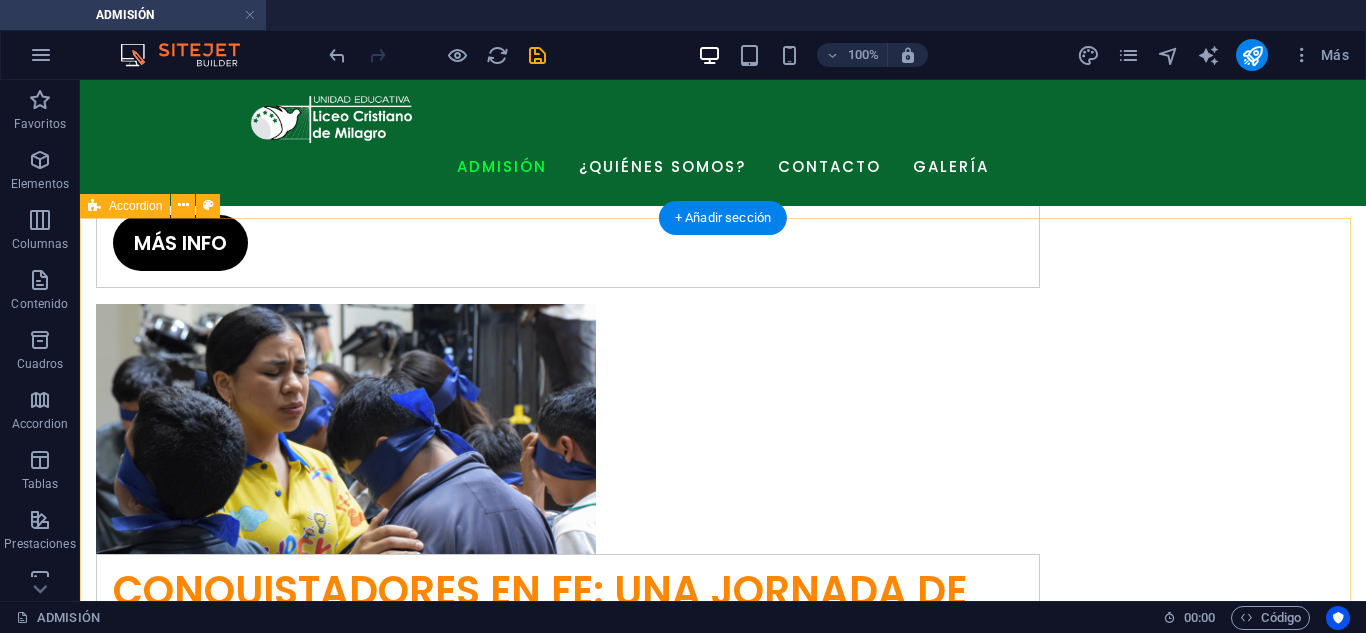 click on "1er AÑO BÁSICO      Primer Año Básico - Vespertina  -Examen (Descargar) 2DO AÑO BÁSICO      Segundo Año Básico - Vespertina - Examen (Descargar)" at bounding box center [723, 3072] 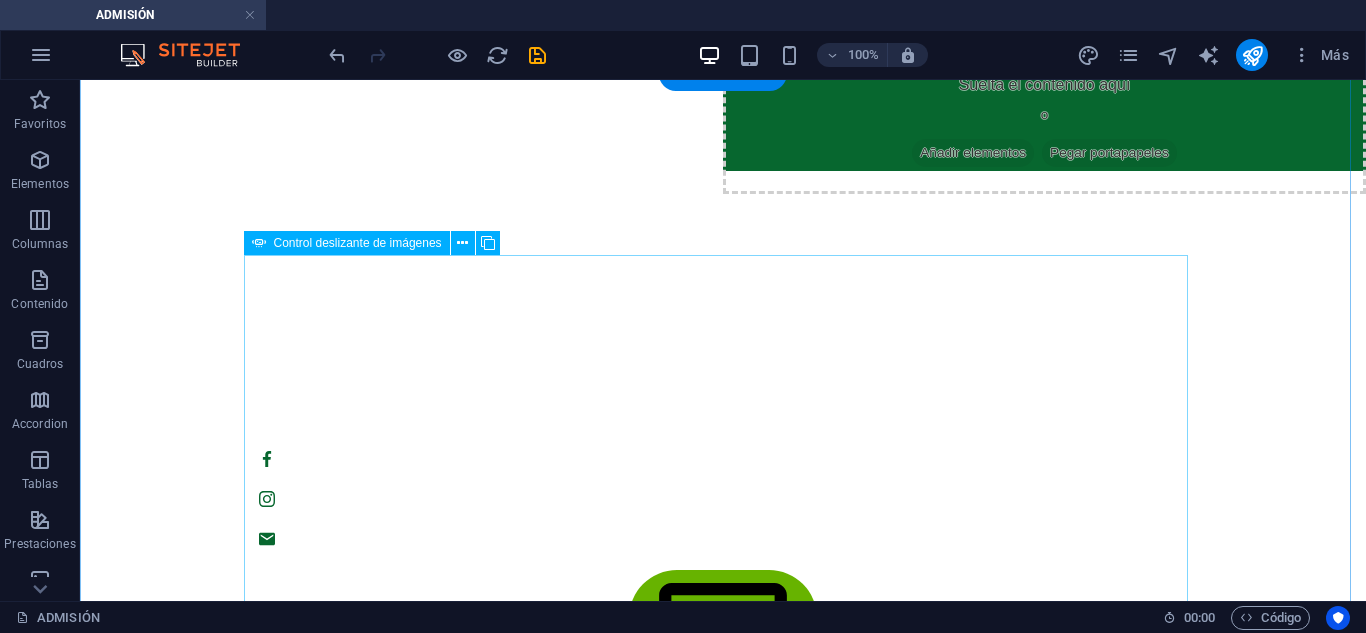 scroll, scrollTop: 823, scrollLeft: 0, axis: vertical 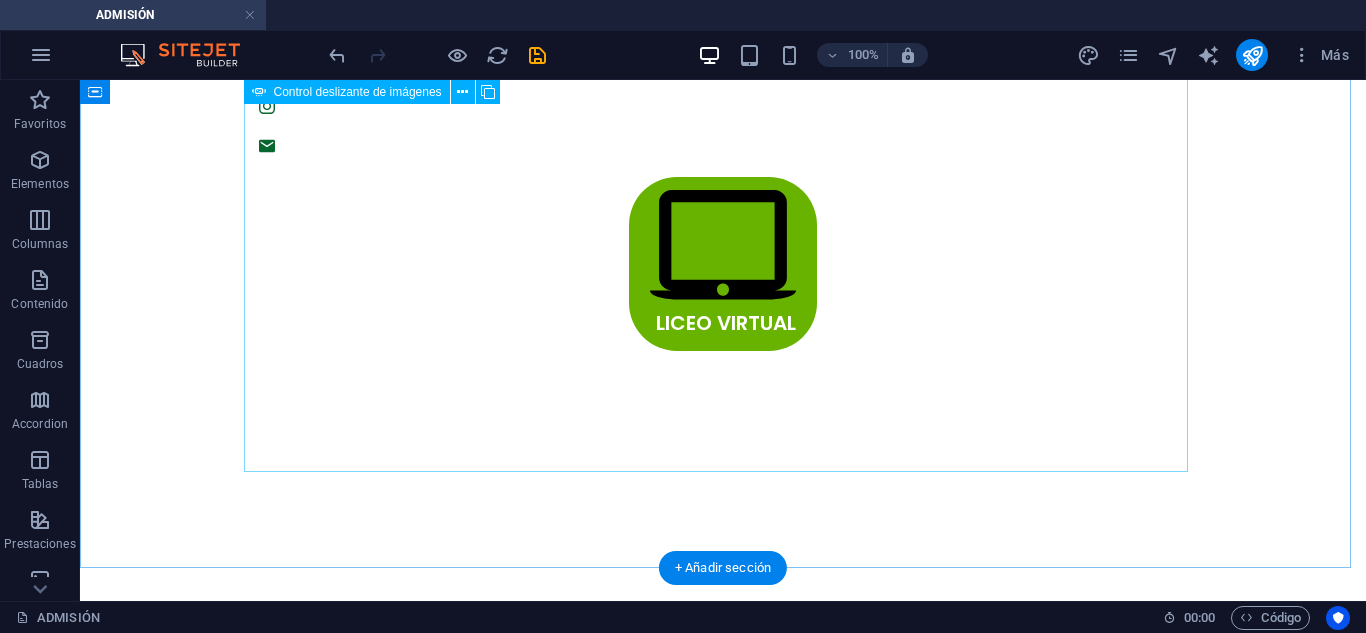 click on "1" at bounding box center (295, 1261) 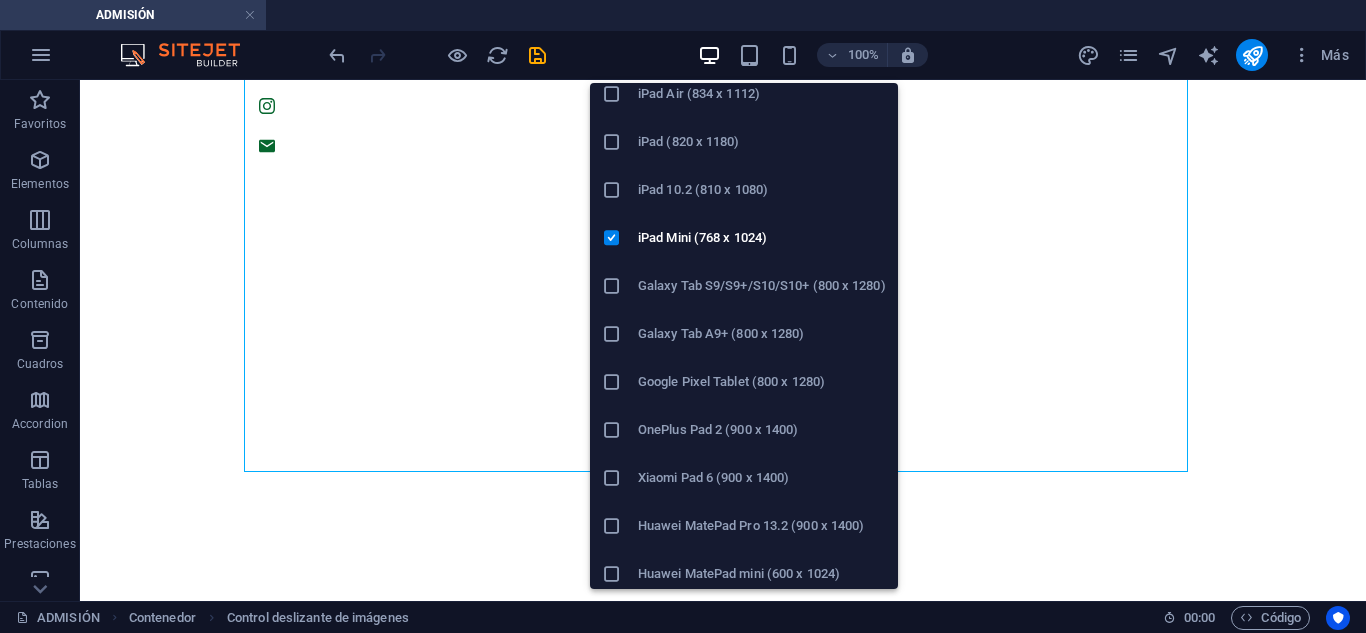 scroll, scrollTop: 0, scrollLeft: 0, axis: both 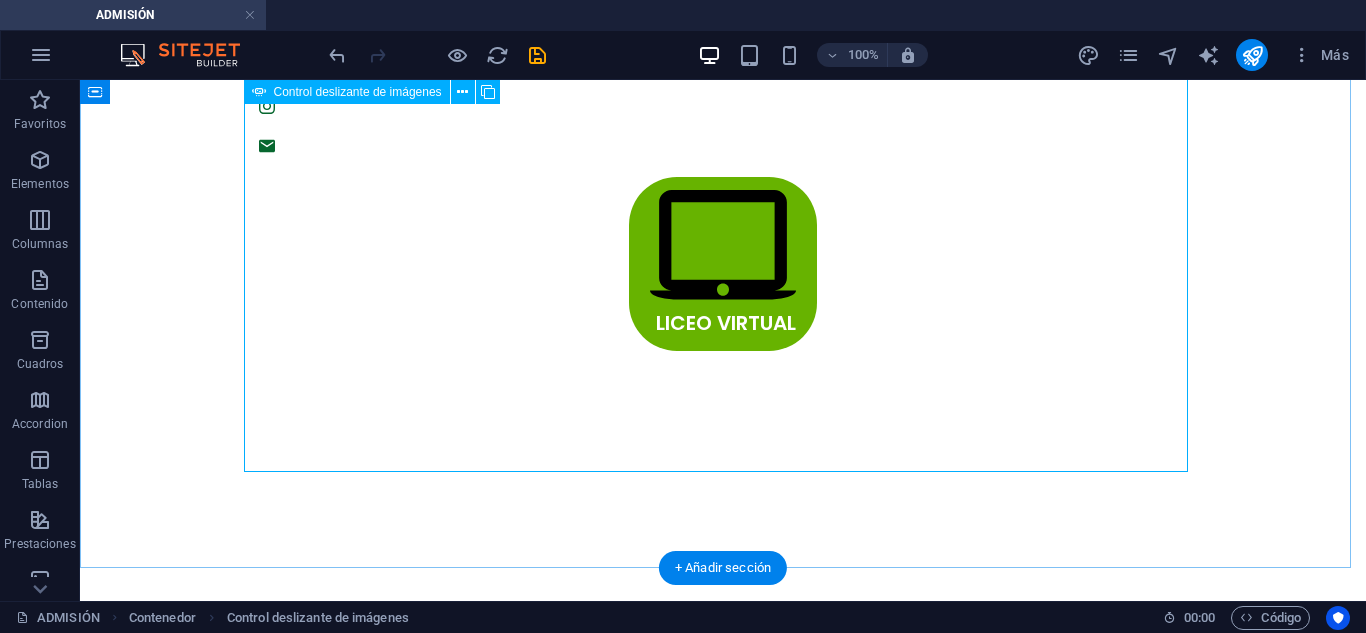 click at bounding box center (-1165, 1860) 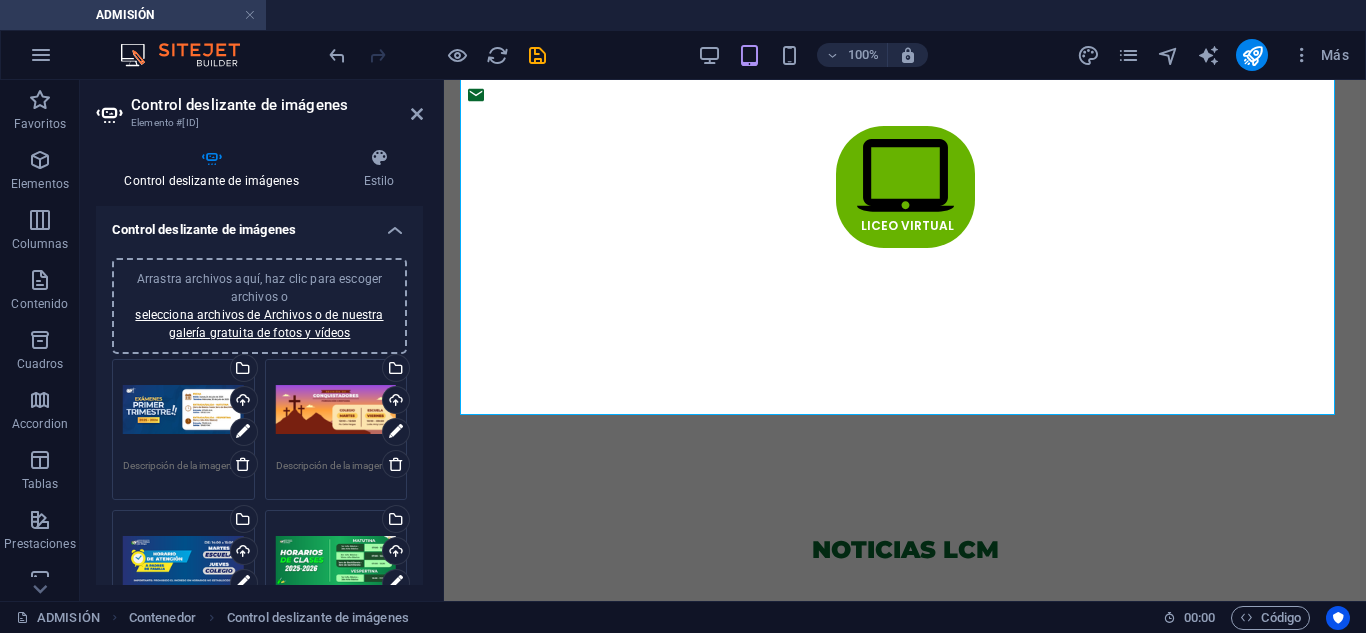 click on "Arrastra archivos aquí, haz clic para escoger archivos o  selecciona archivos de Archivos o de nuestra galería gratuita de fotos y vídeos" at bounding box center [259, 306] 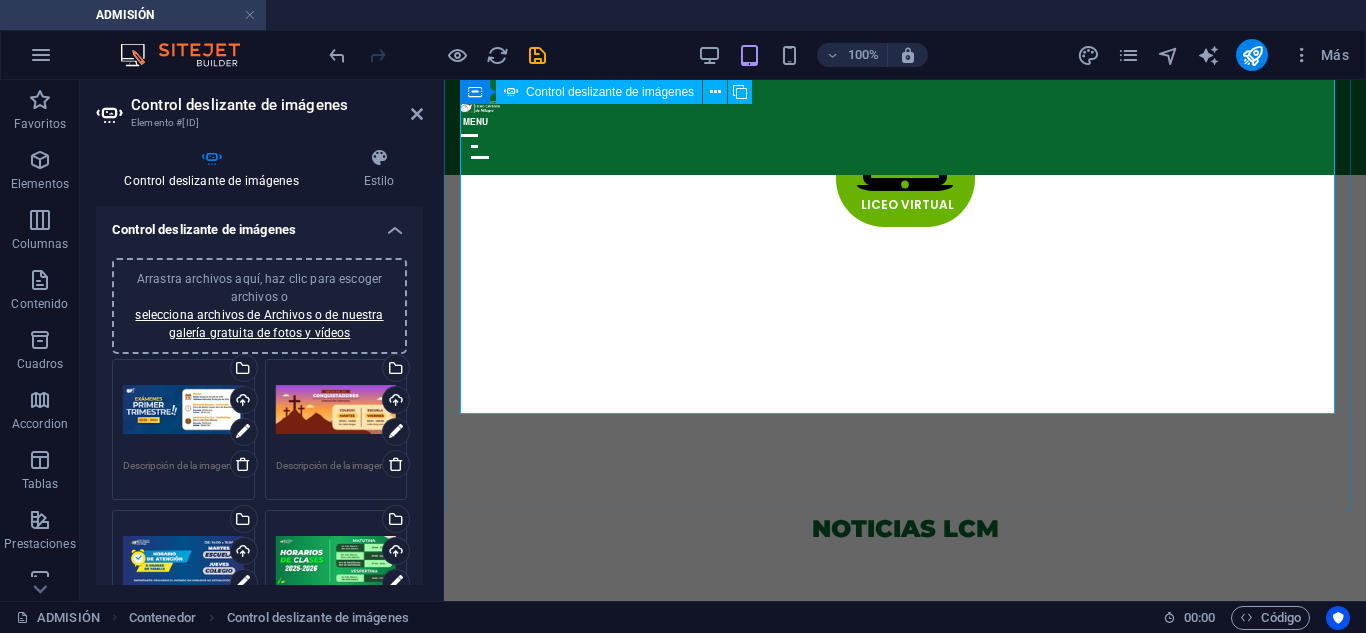 scroll, scrollTop: 623, scrollLeft: 0, axis: vertical 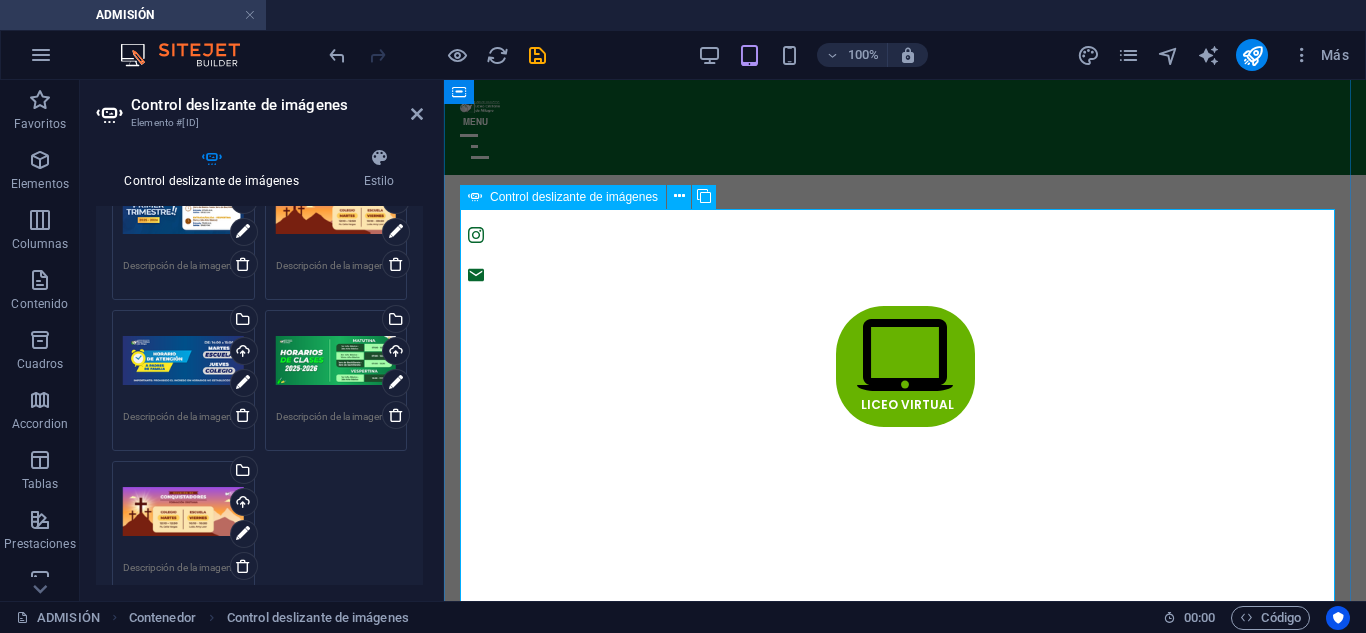 click on "5" at bounding box center (502, 1202) 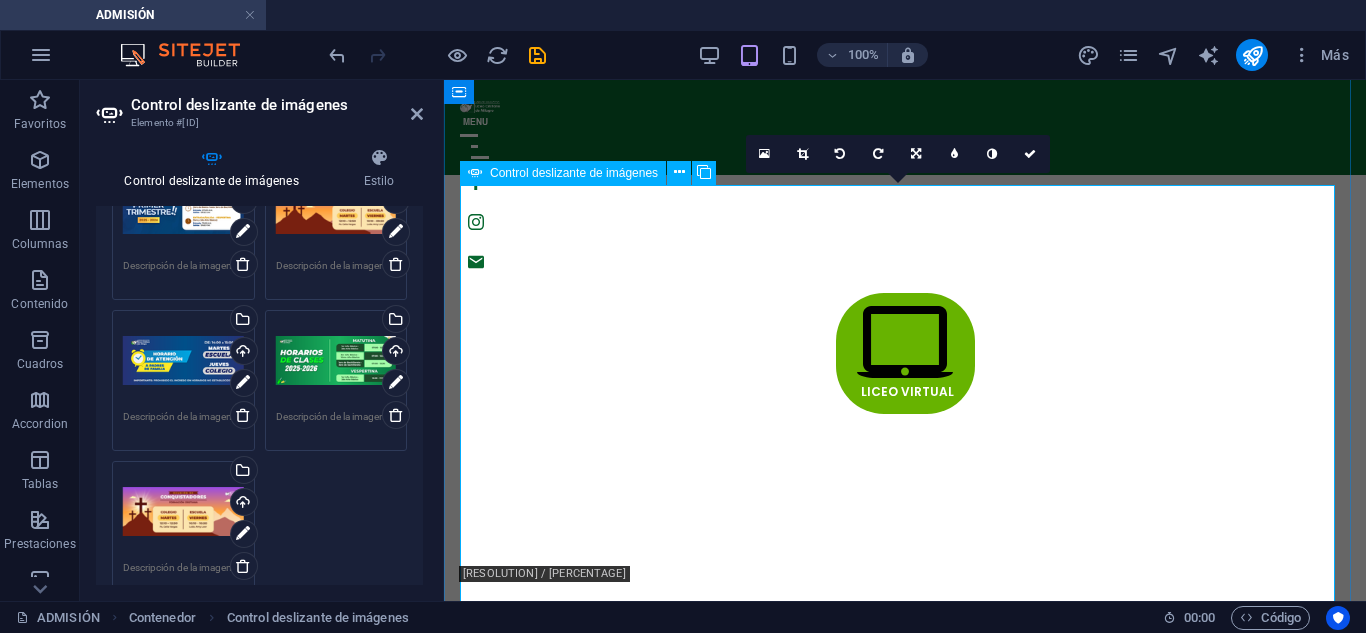 scroll, scrollTop: 723, scrollLeft: 0, axis: vertical 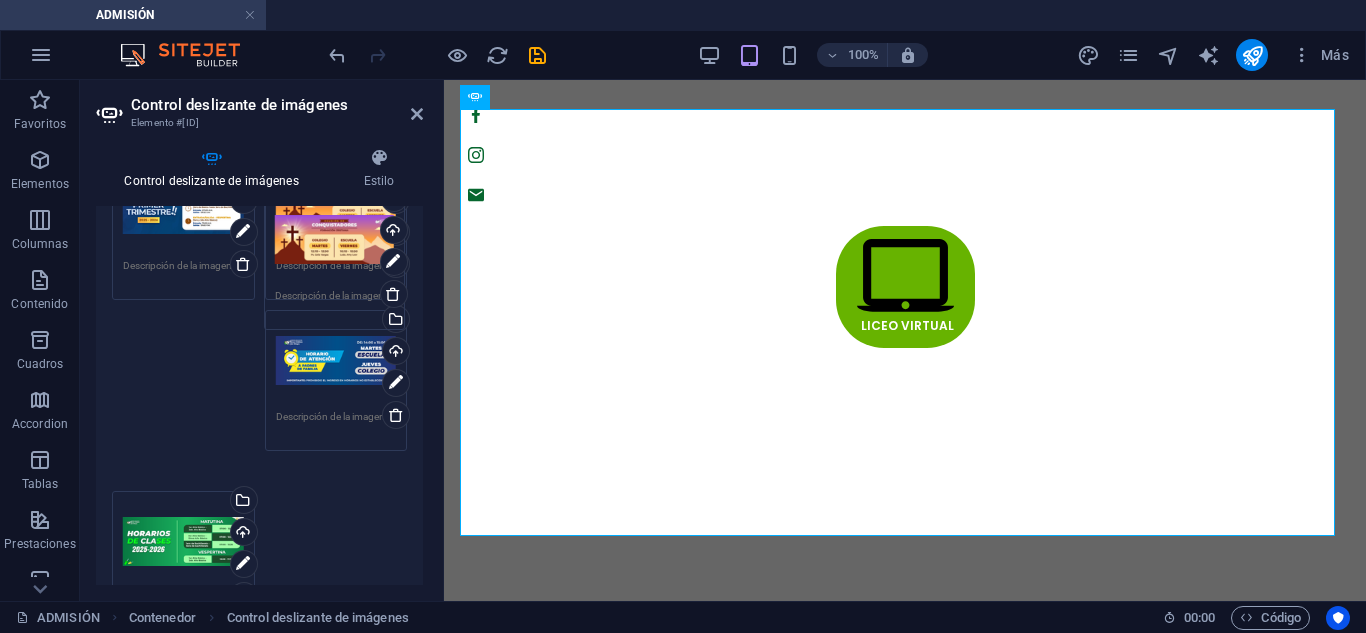 drag, startPoint x: 158, startPoint y: 511, endPoint x: 310, endPoint y: 239, distance: 311.58948 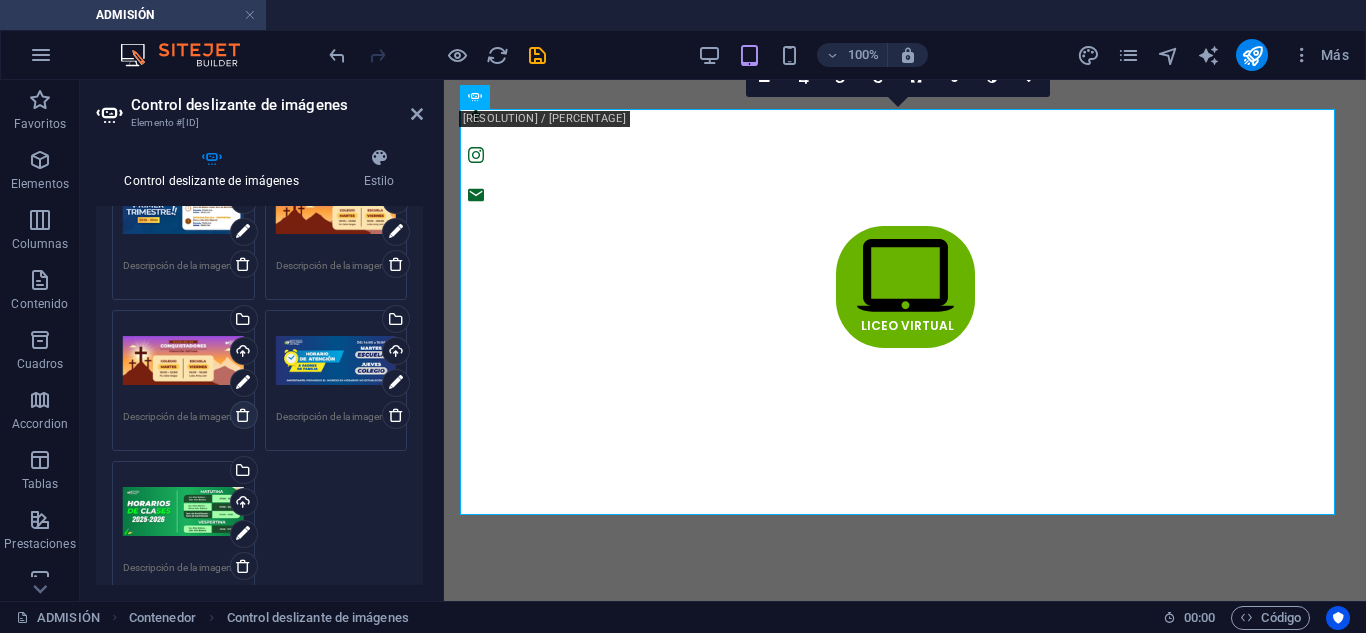 click at bounding box center (243, 415) 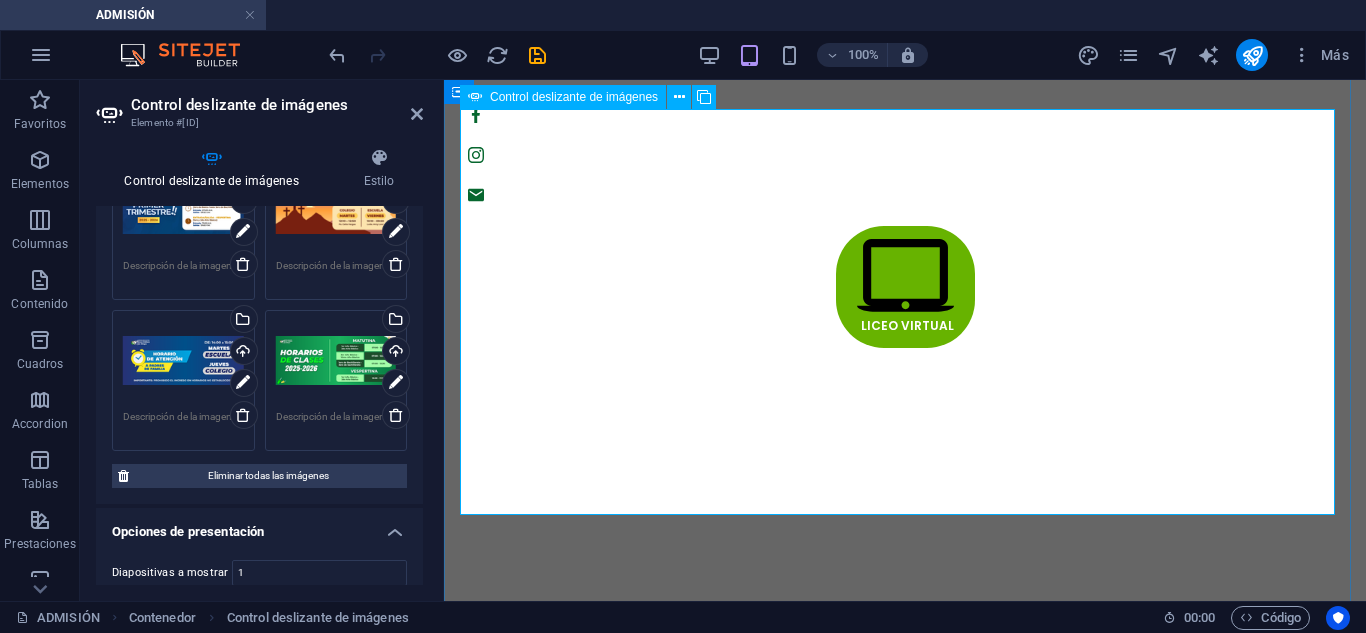click on "1" at bounding box center [502, 3938] 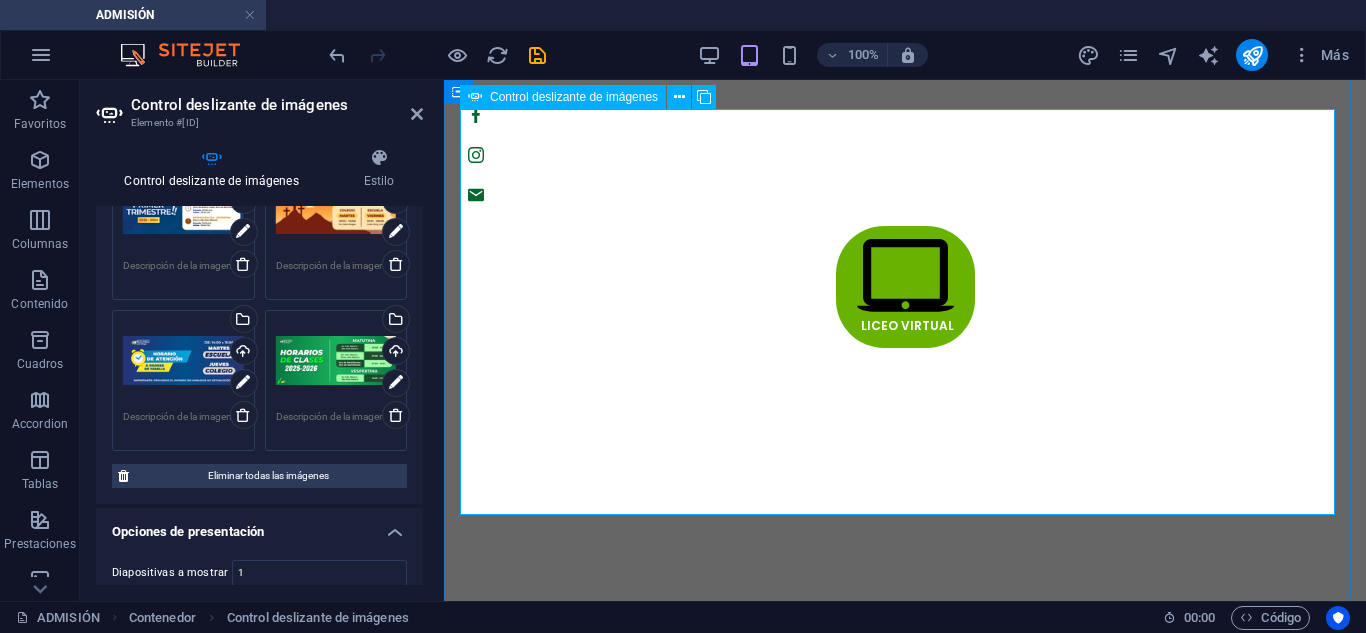 click on "2" at bounding box center [502, 1075] 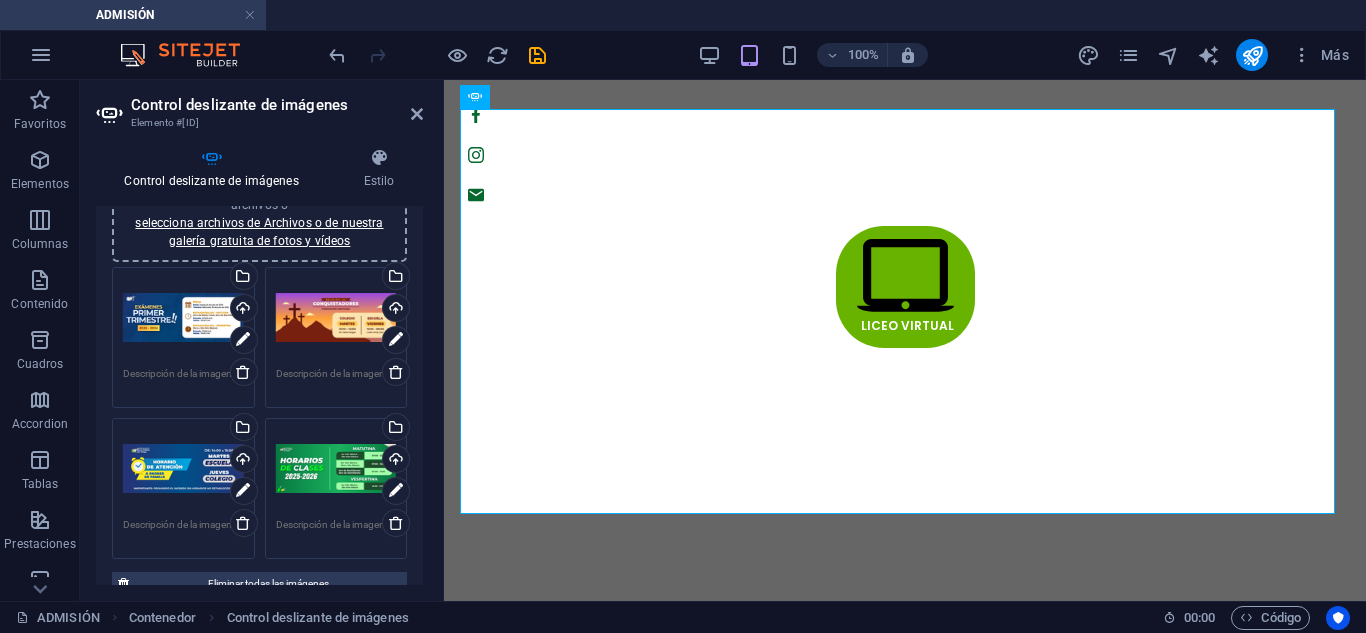 scroll, scrollTop: 100, scrollLeft: 0, axis: vertical 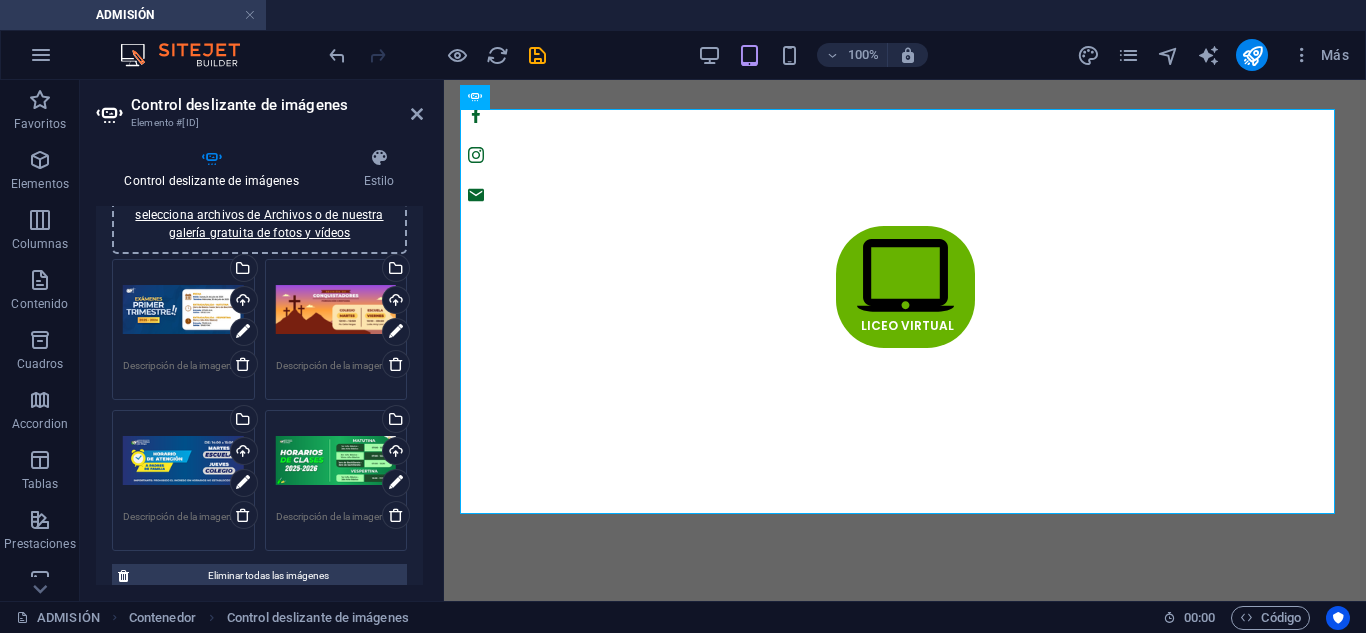 type 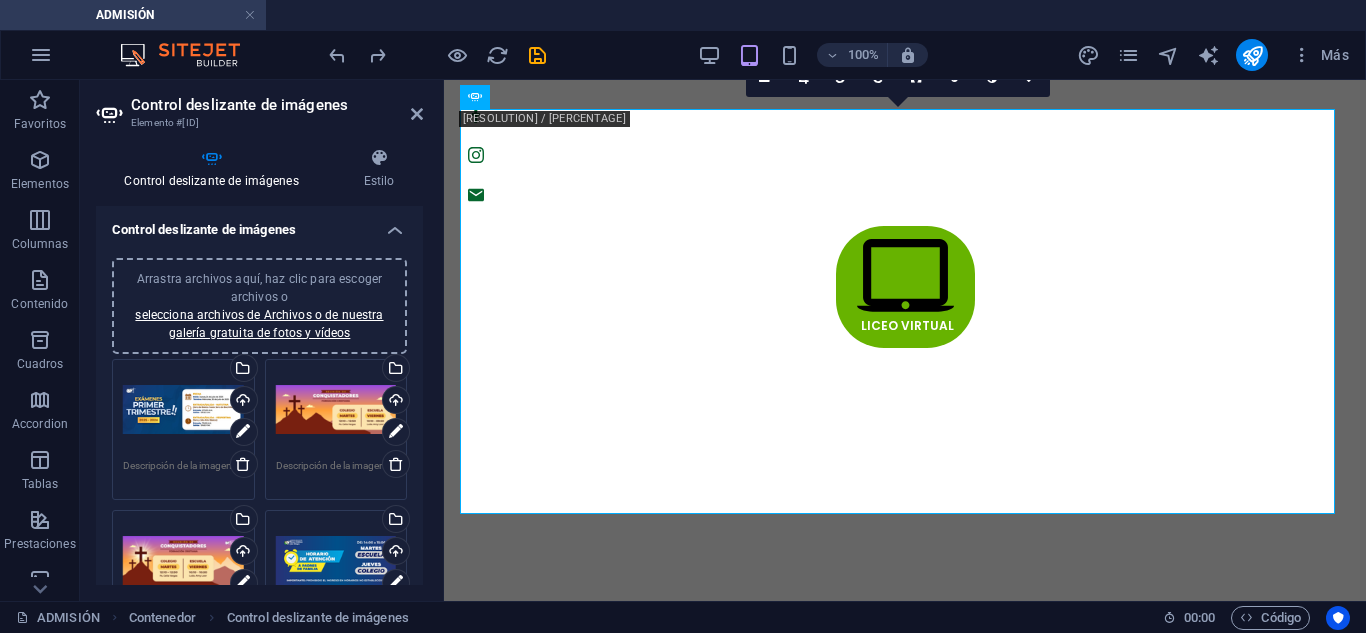 scroll, scrollTop: 100, scrollLeft: 0, axis: vertical 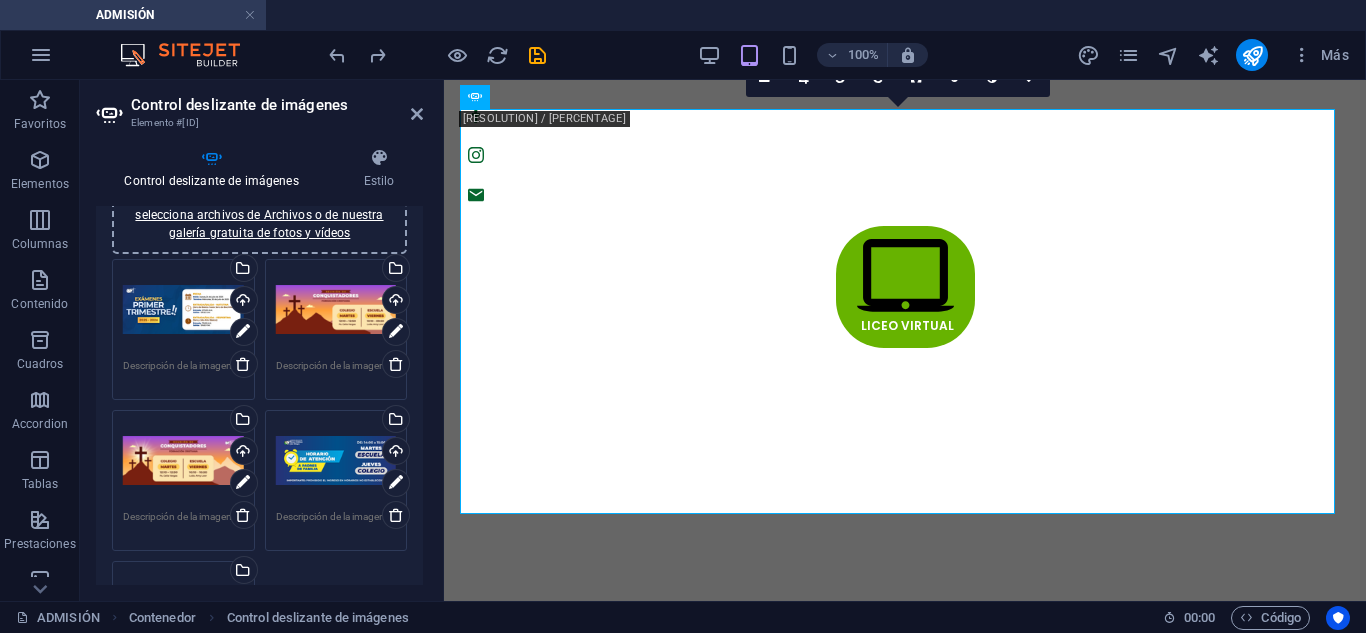 click on "Arrastra archivos aquí, haz clic para escoger archivos o  selecciona archivos de Archivos o de nuestra galería gratuita de fotos y vídeos" at bounding box center [183, 461] 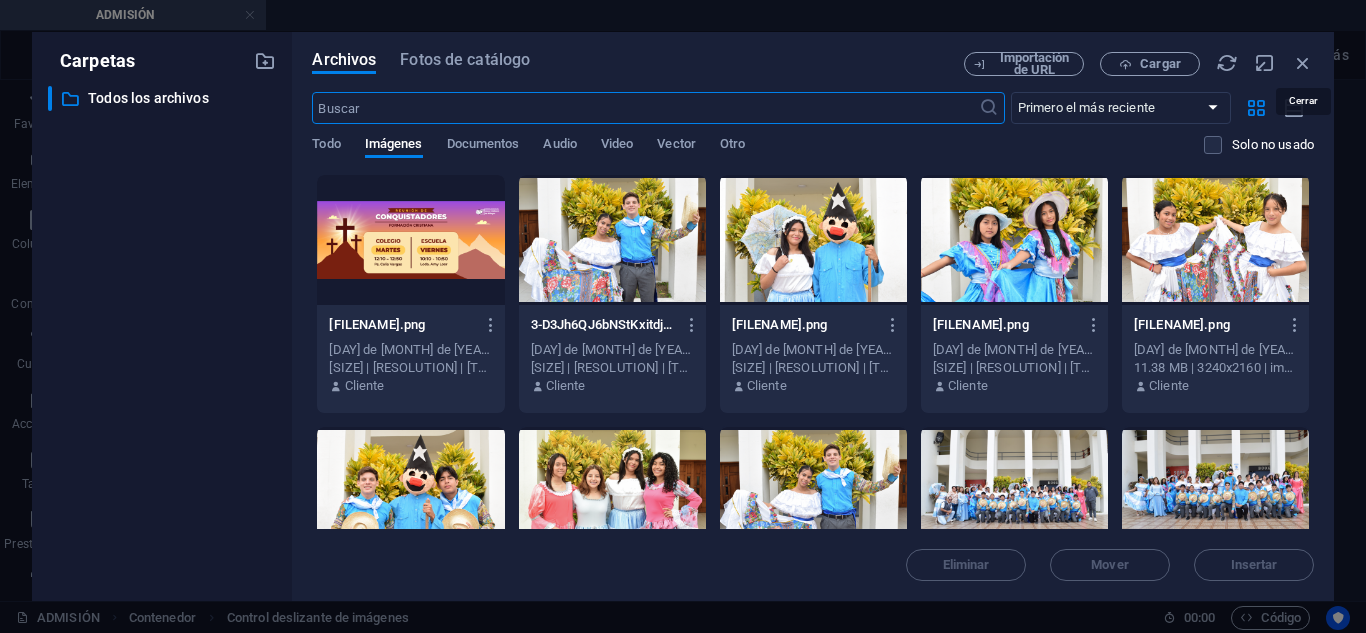 click on "REU-CONQUISTADORES-NUEVO-HORARIO-RSEJM0GX5UDozE9d8CaC1A.png REU-CONQUISTADORES-NUEVO-HORARIO-RSEJM0GX5UDozE9d8CaC1A.png [DAY] de [MONTH] de [YEAR] [TIME] [SIZE] | [RESOLUTION] | [TYPE] Cliente 3-D3Jh6QJ6bNStKxitdjRD0Q.png 3-D3Jh6QJ6bNStKxitdjRD0Q.png [DAY] de [MONTH] de [YEAR] [TIME] [SIZE] | [RESOLUTION] | [TYPE] Cliente 8-1ajGGXZYWpPD3_iBeFkl6Q.png 8-1ajGGXZYWpPD3_iBeFkl6Q.png [DAY] de [MONTH] de [YEAR] [TIME] [SIZE] | [RESOLUTION] | [TYPE] Cliente 7-2UhF3ODeP_-g9anMoaR1bw.png 7-2UhF3ODeP_-g9anMoaR1bw.png [DAY] de [MONTH] de [YEAR] [TIME] [SIZE] | [RESOLUTION] | [TYPE] Cliente 6-2Da-ryZGYcbdqRa1suINiQ.png 6-2Da-ryZGYcbdqRa1suINiQ.png [DAY] de [MONTH] de [YEAR] [TIME] [SIZE] | [RESOLUTION] | [TYPE] Cliente 5-RT0nfky9-x9n9TJWBcPTTA.png" at bounding box center (813, 316) 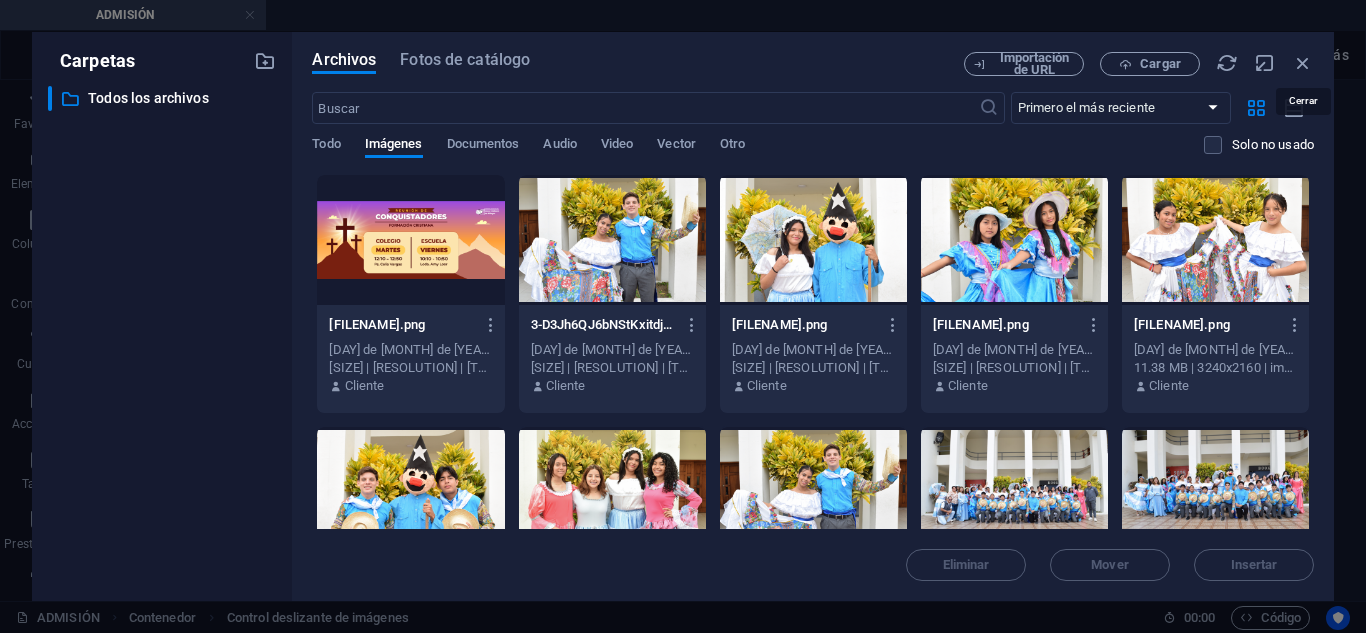 click at bounding box center [1303, 63] 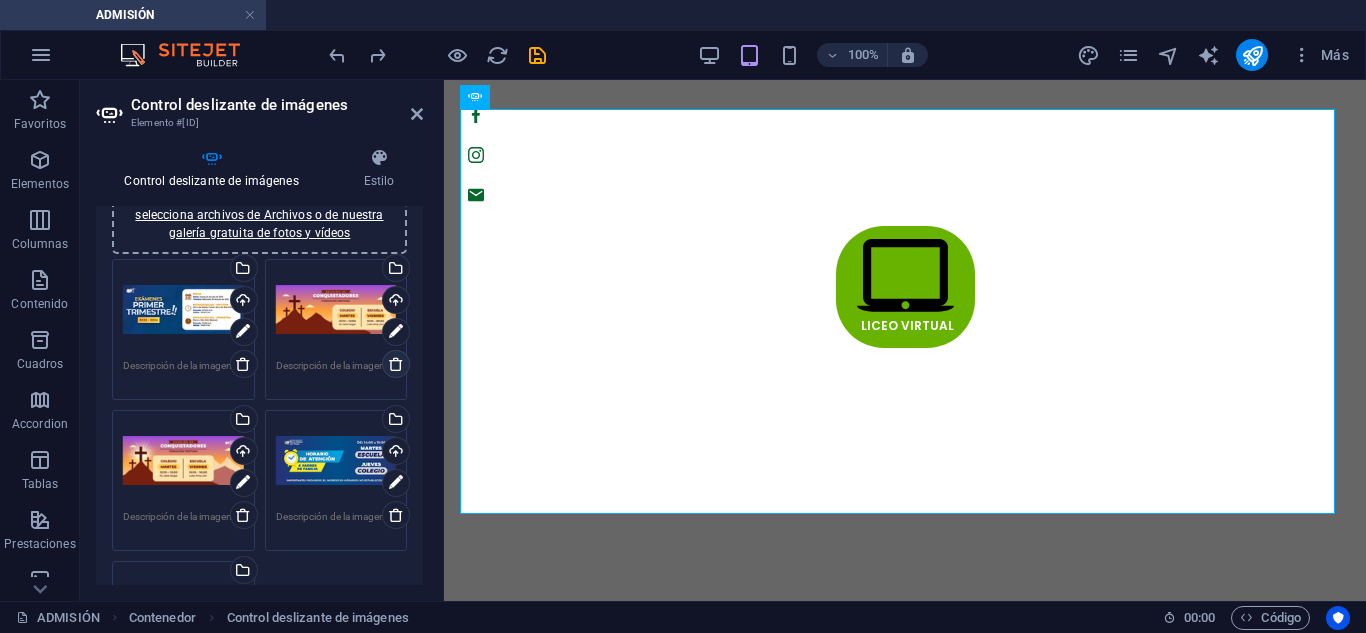 click at bounding box center (396, 364) 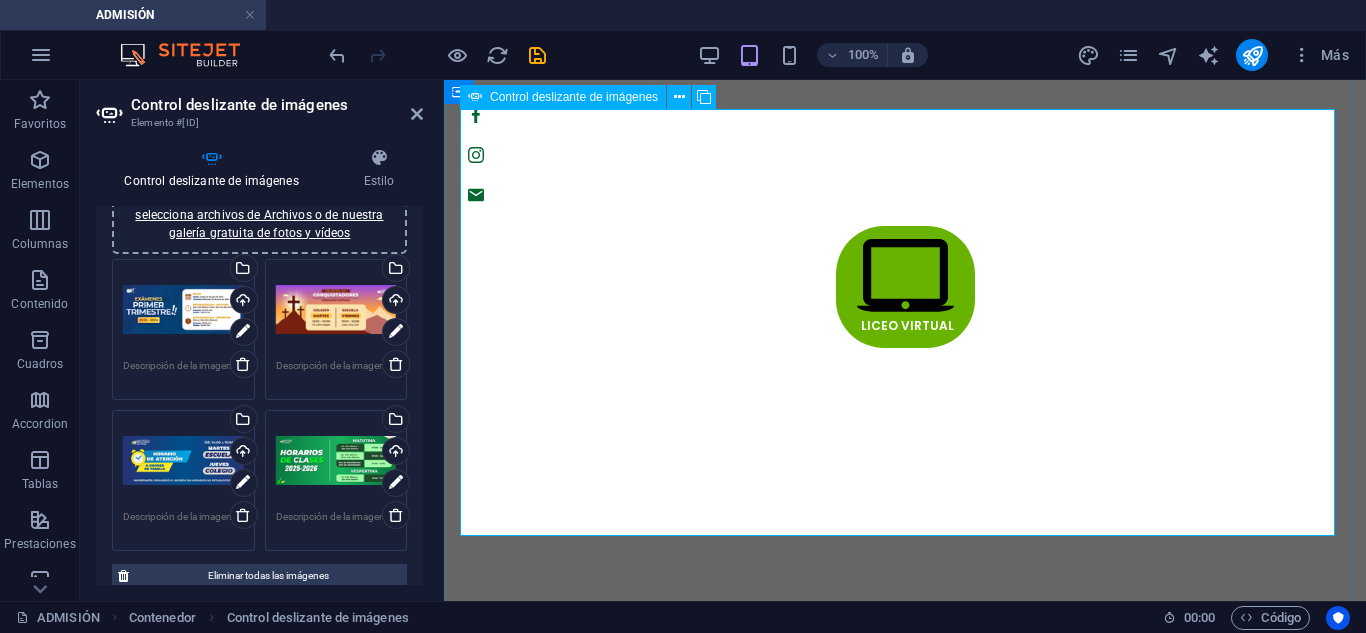 click on "1" at bounding box center [502, 1081] 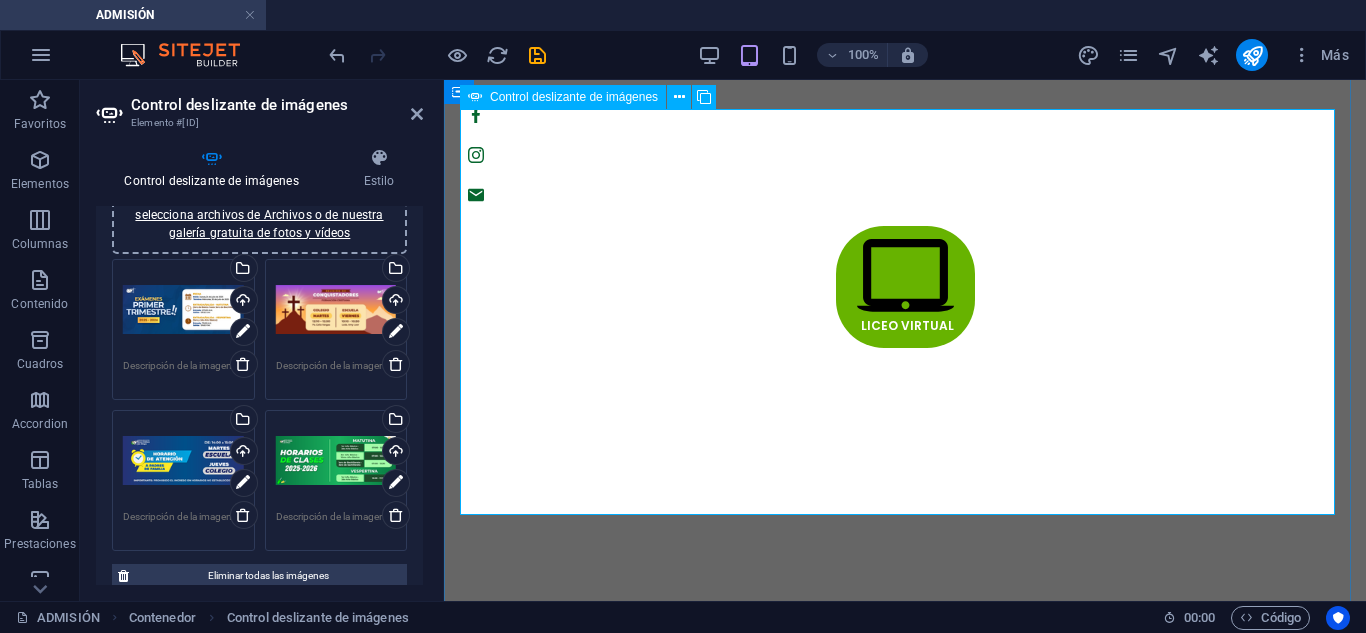 click on "2" at bounding box center (502, 1075) 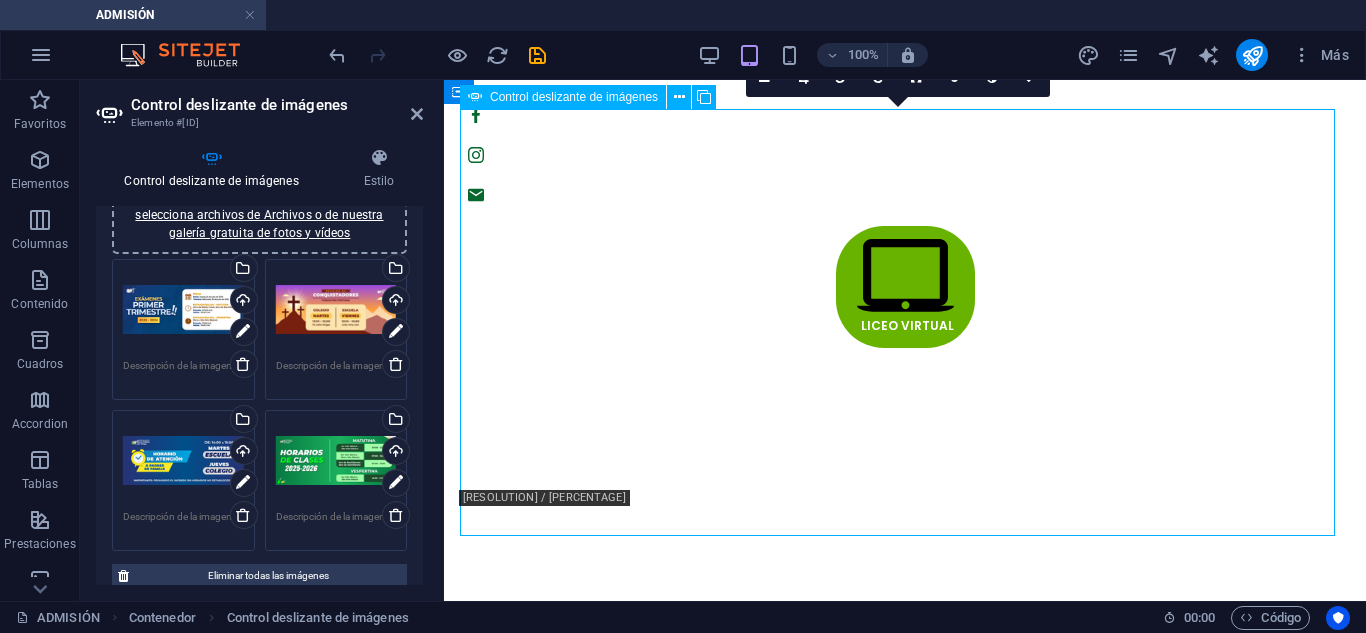 click at bounding box center (-1728, 2114) 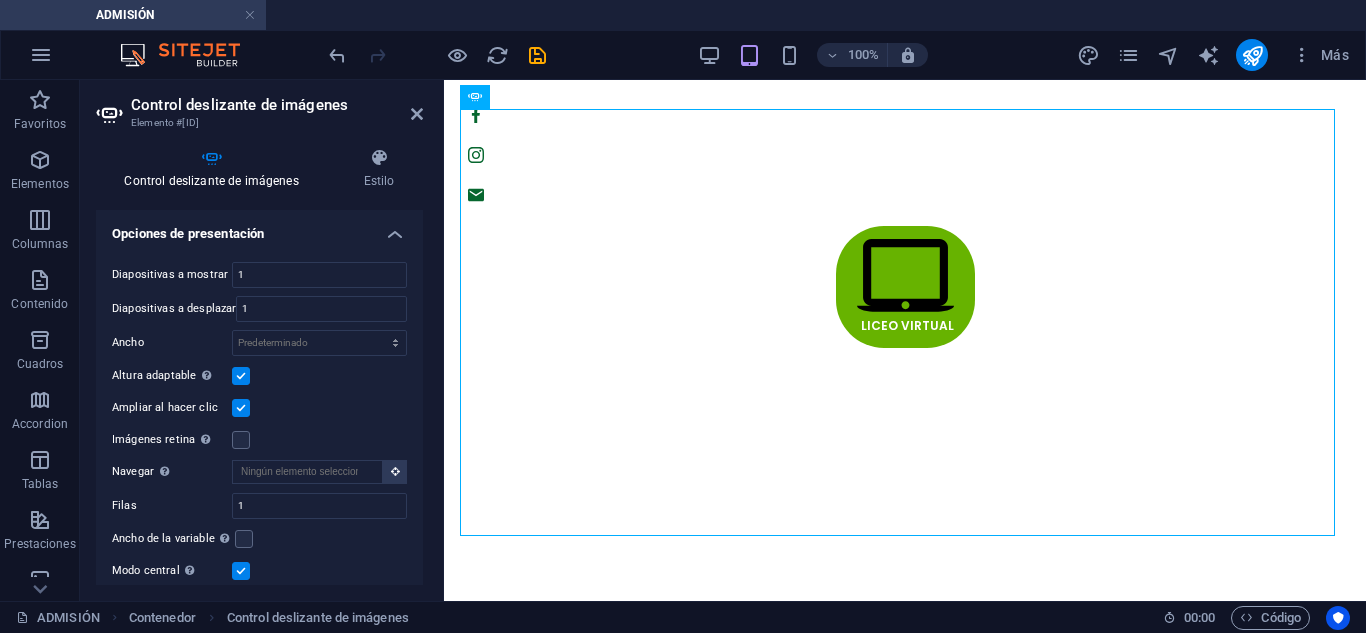 scroll, scrollTop: 500, scrollLeft: 0, axis: vertical 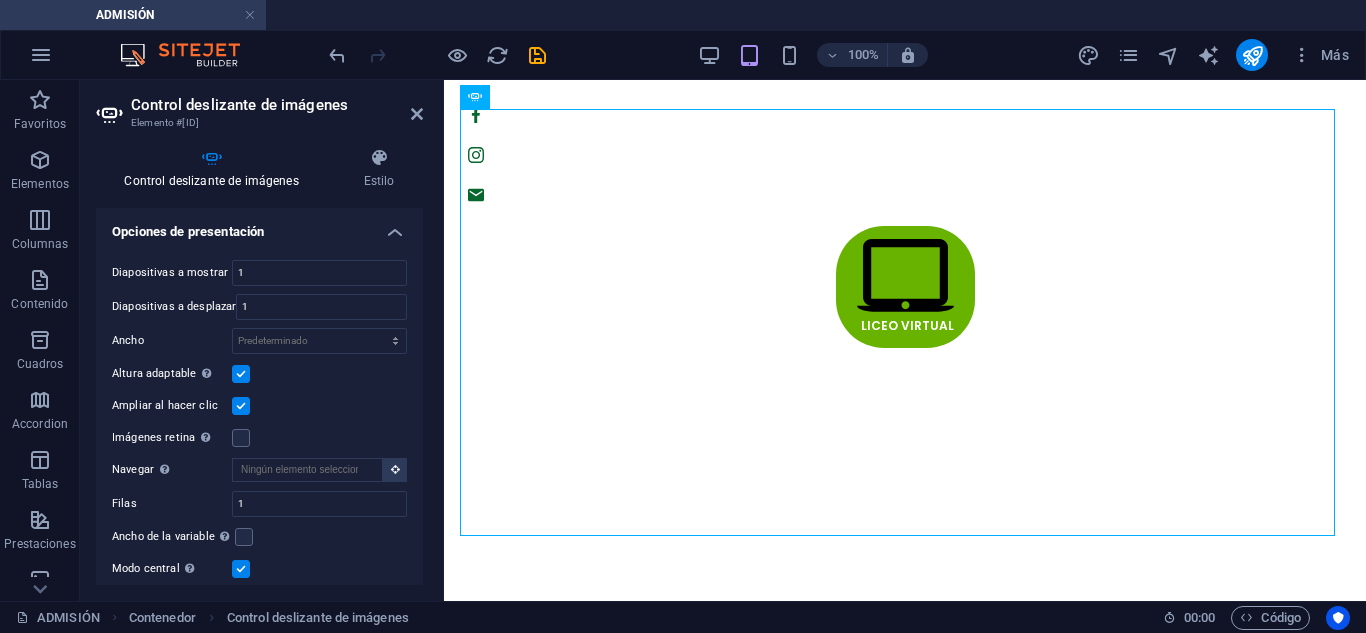 click at bounding box center (241, 374) 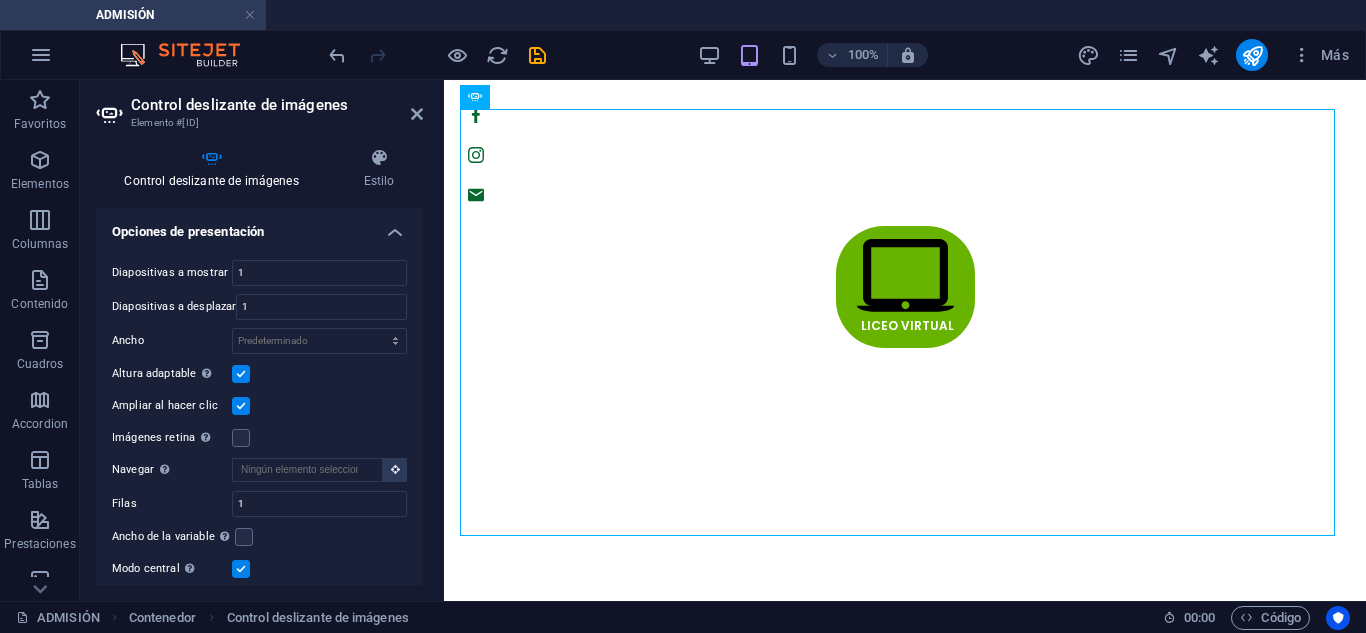 click on "Altura adaptable Ajustar automáticamente el alto para controles deslizantes de diapositiva única" at bounding box center [0, 0] 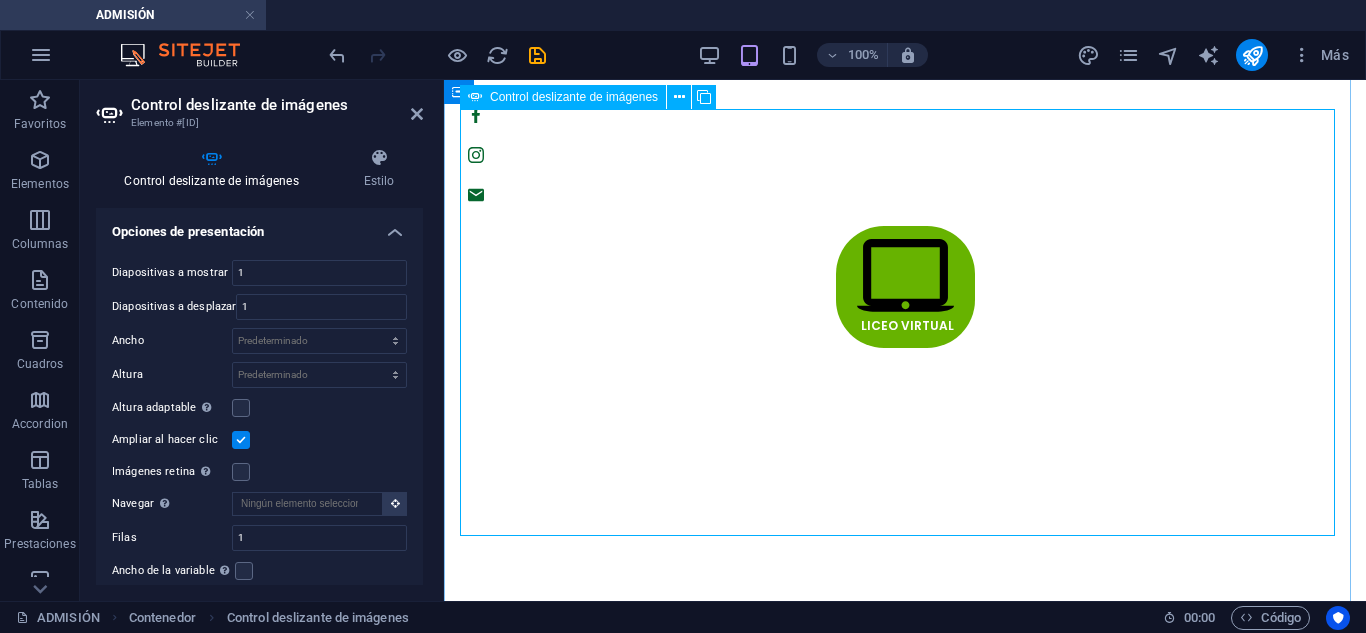 click on "2" at bounding box center (502, 4006) 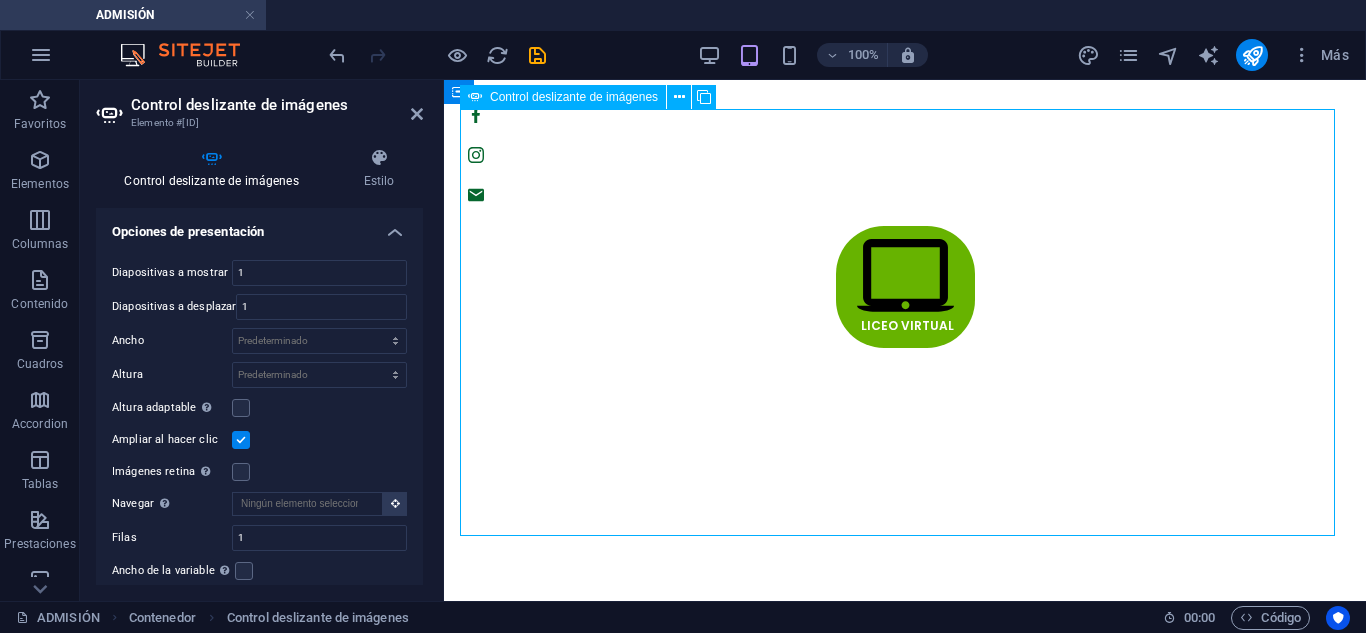 click on "4" at bounding box center [502, 4038] 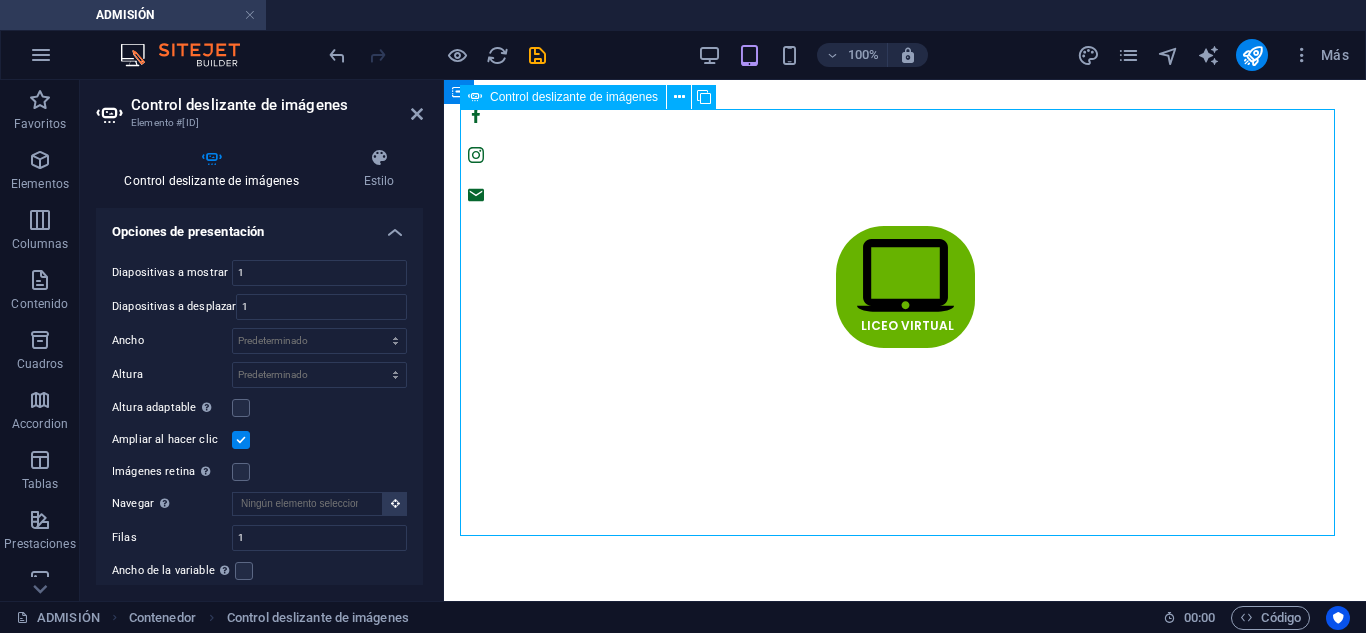 click on "2" at bounding box center (502, 4006) 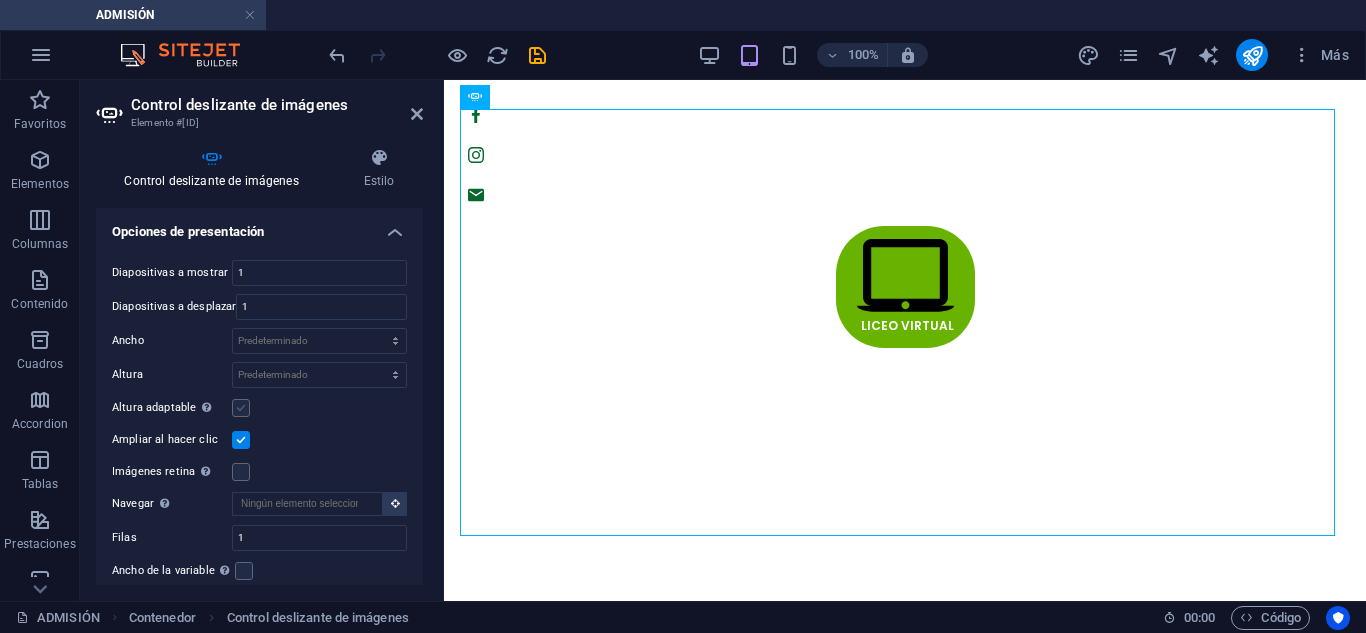 click at bounding box center [241, 408] 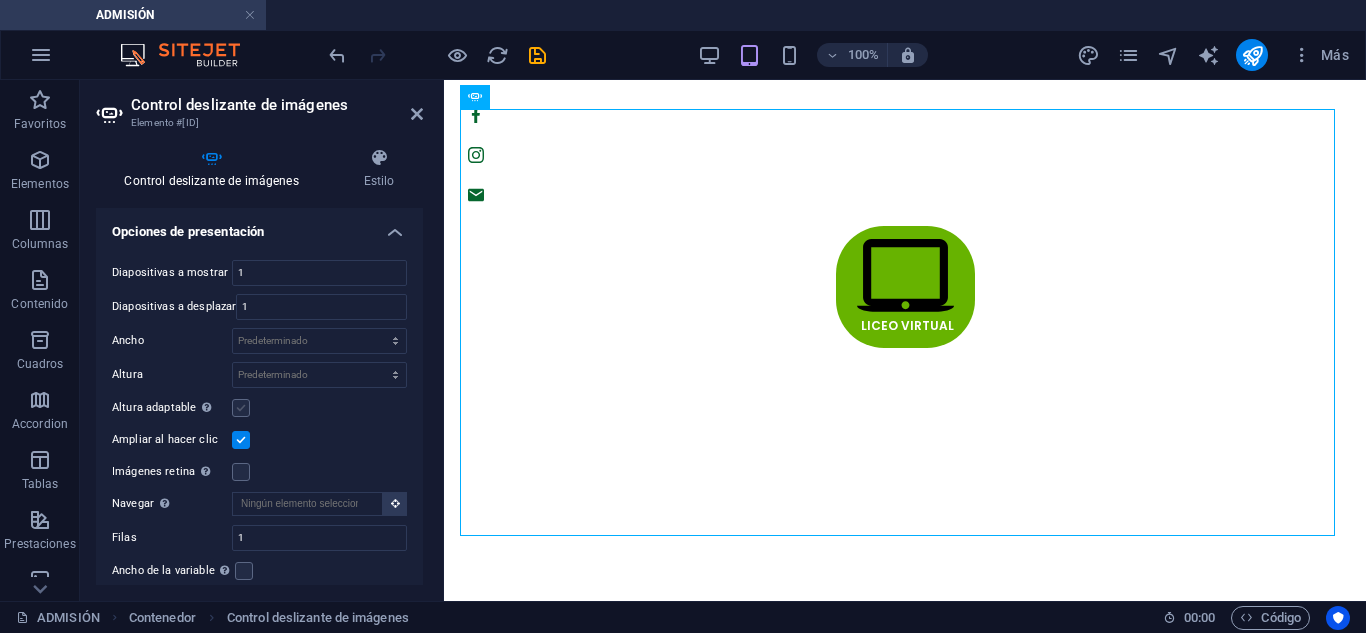 click on "Altura adaptable Ajustar automáticamente el alto para controles deslizantes de diapositiva única" at bounding box center (0, 0) 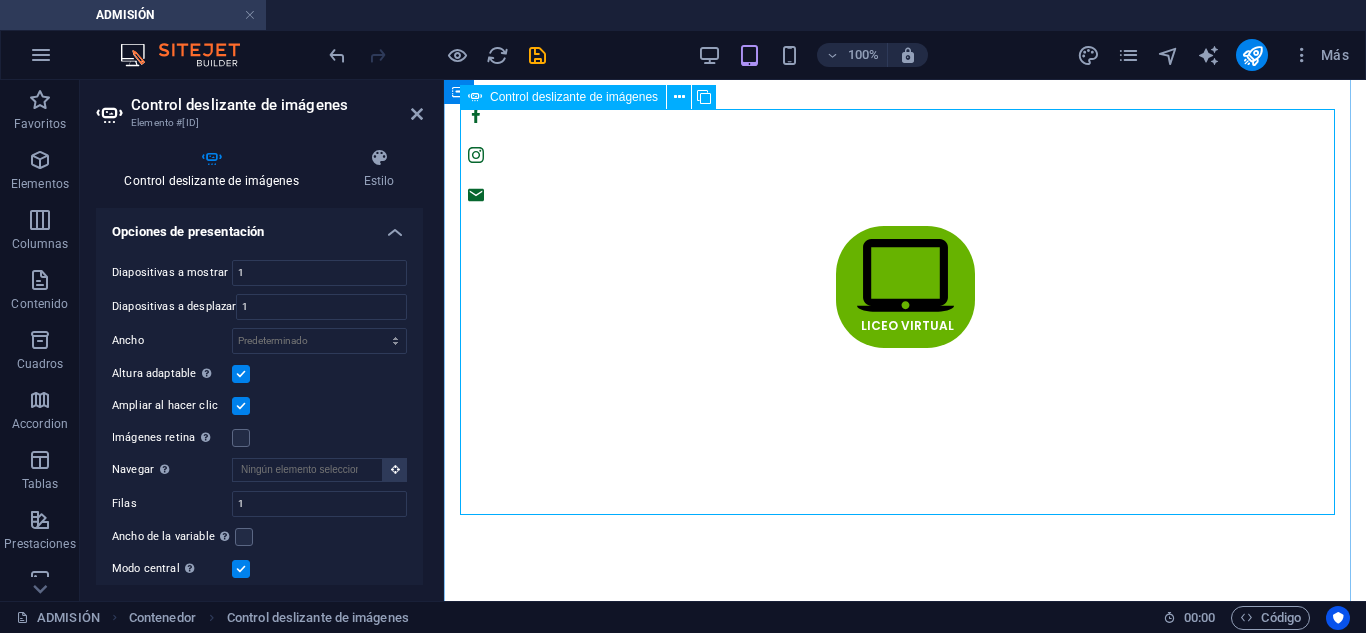 click on "2" at bounding box center (502, 1075) 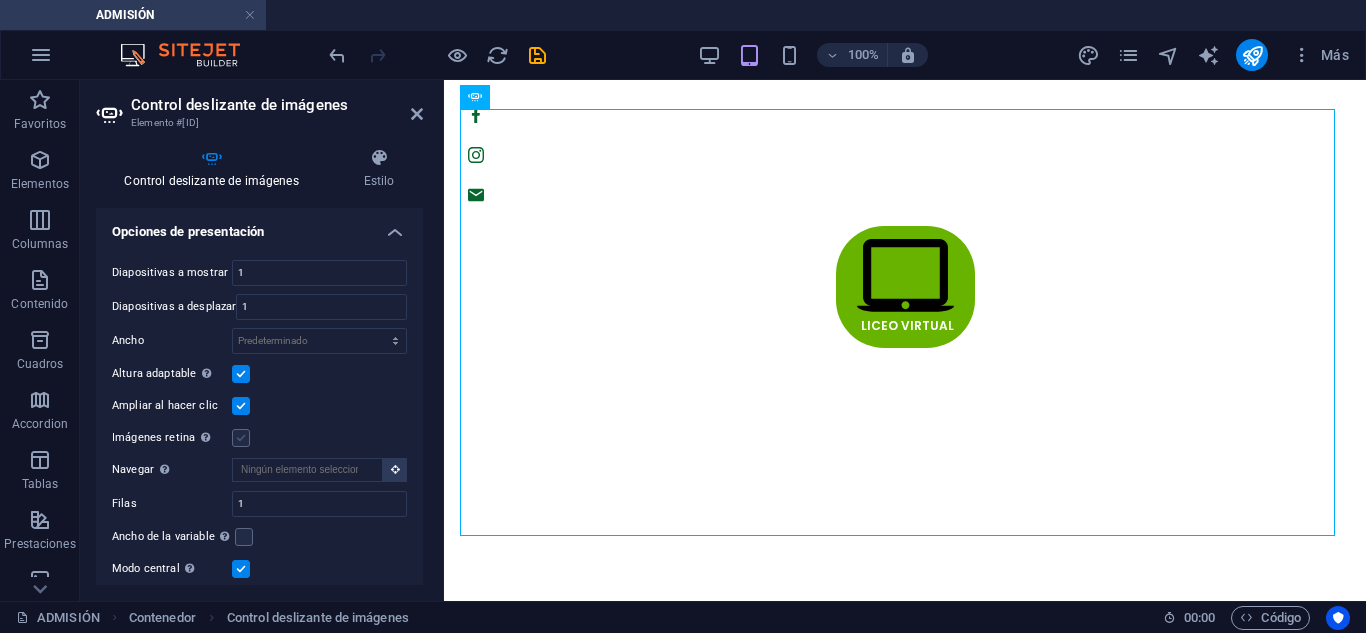 click at bounding box center (241, 438) 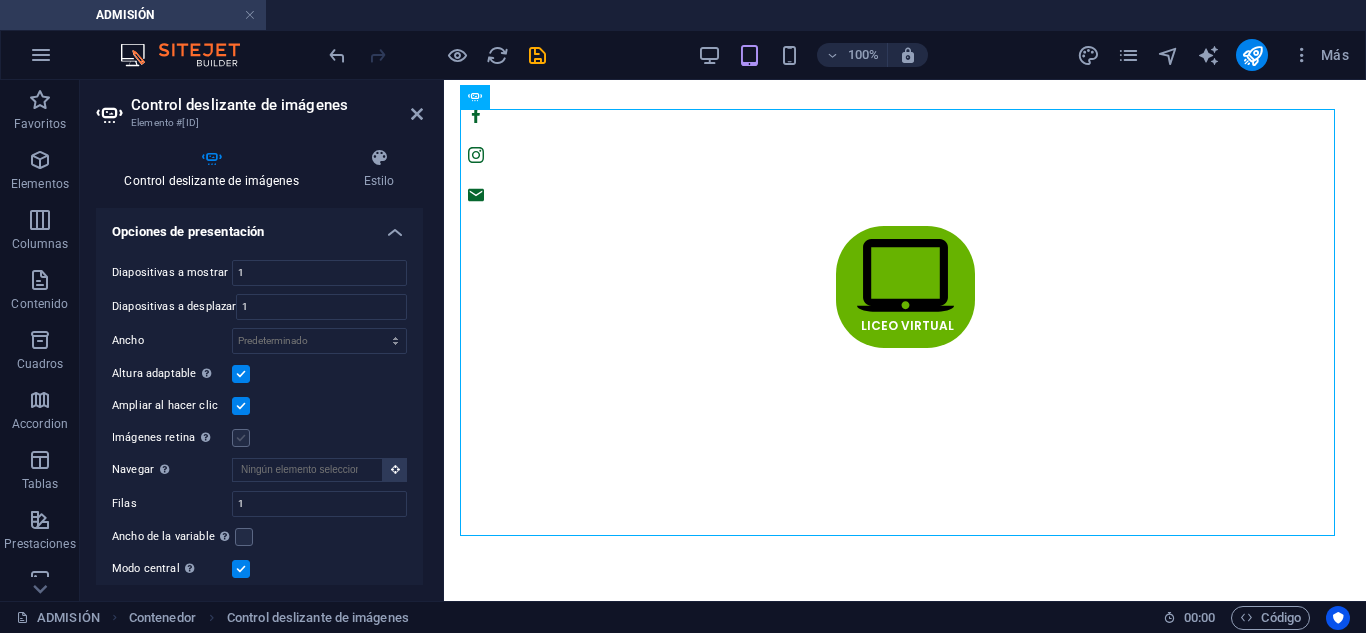 click on "Imágenes retina Automáticamente cargar tamaños optimizados de smartphone e imagen retina." at bounding box center (0, 0) 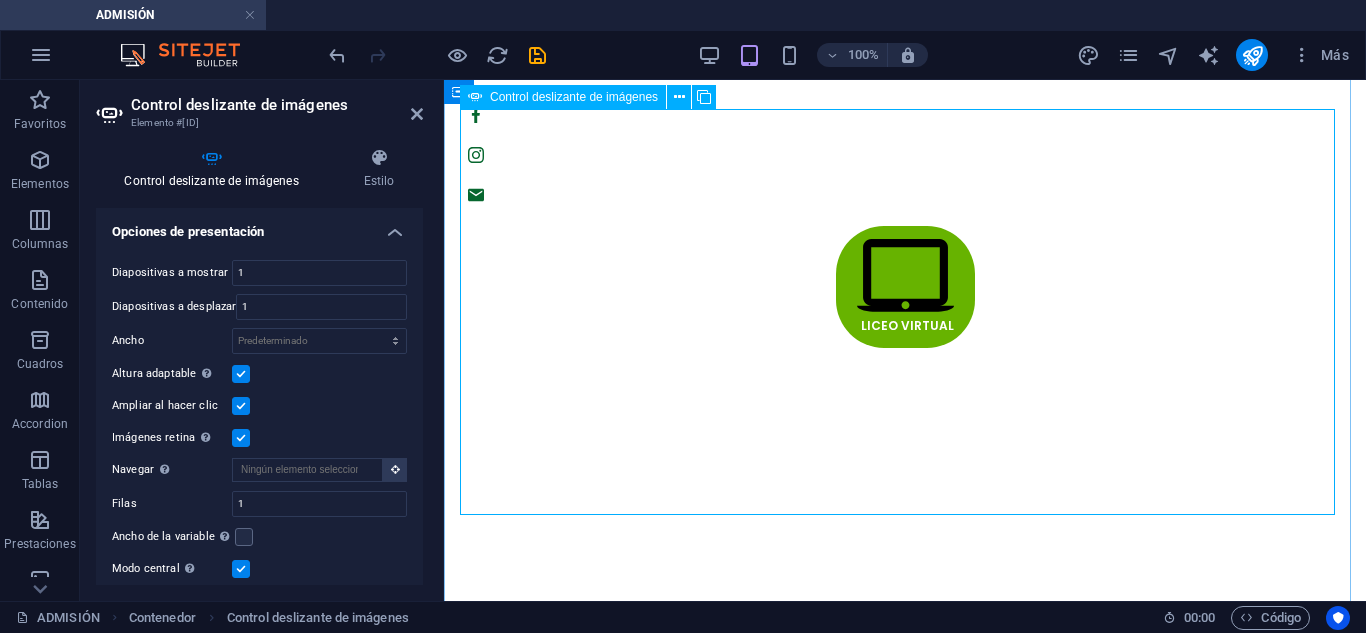 click on "2" at bounding box center [502, 1075] 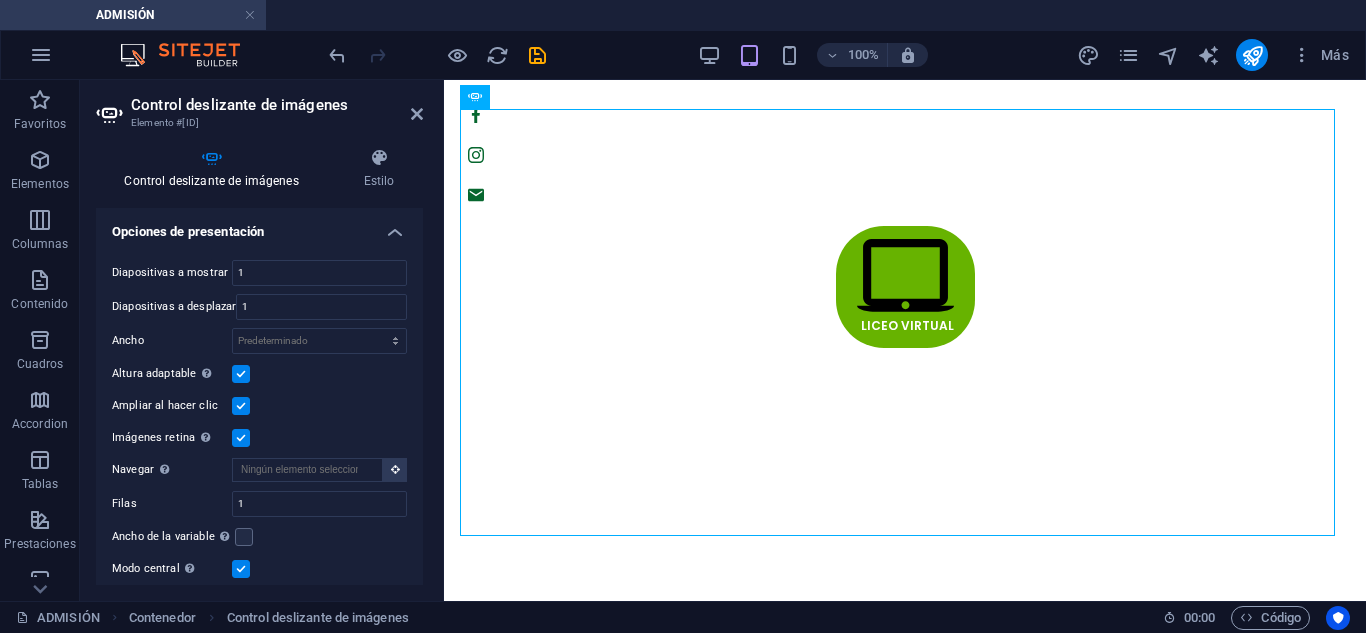 click at bounding box center (241, 374) 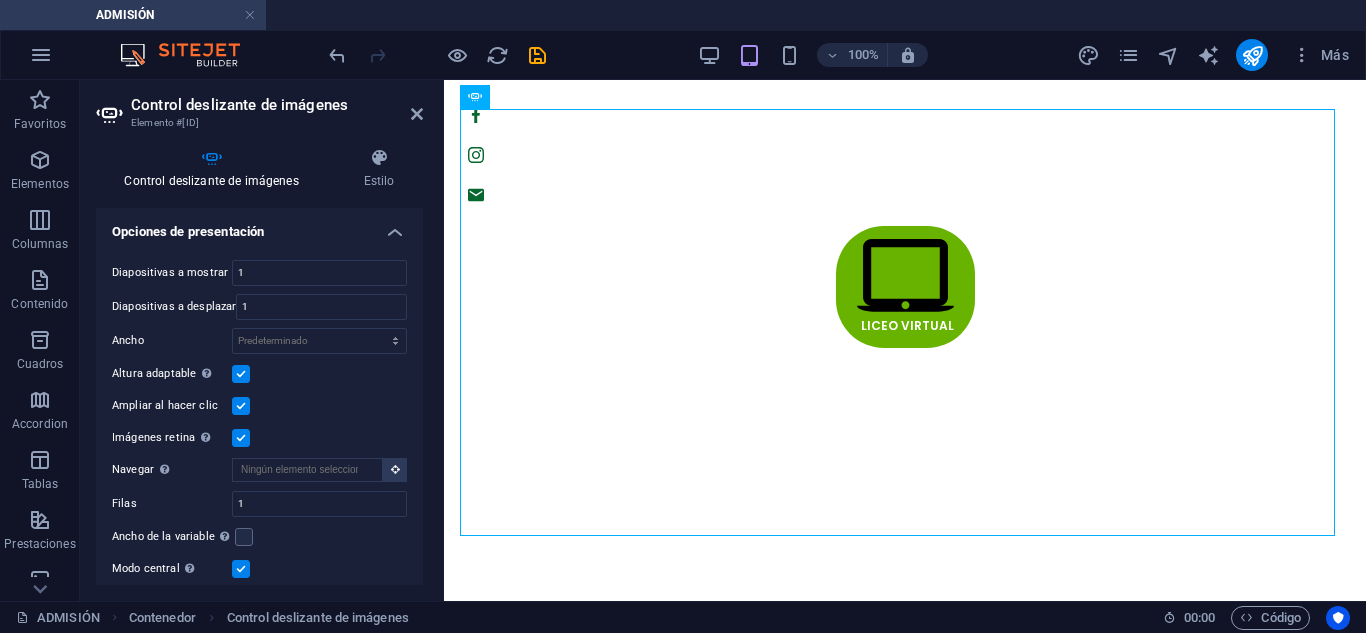 click on "Altura adaptable Ajustar automáticamente el alto para controles deslizantes de diapositiva única" at bounding box center (0, 0) 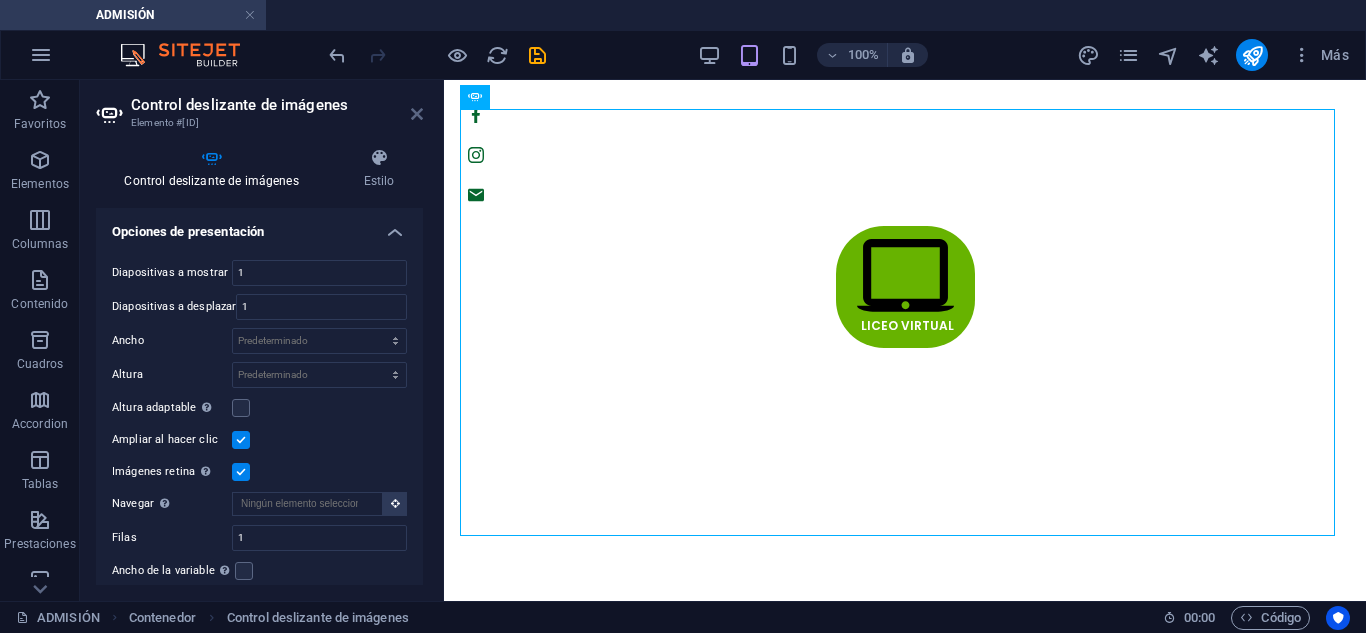 click at bounding box center [417, 114] 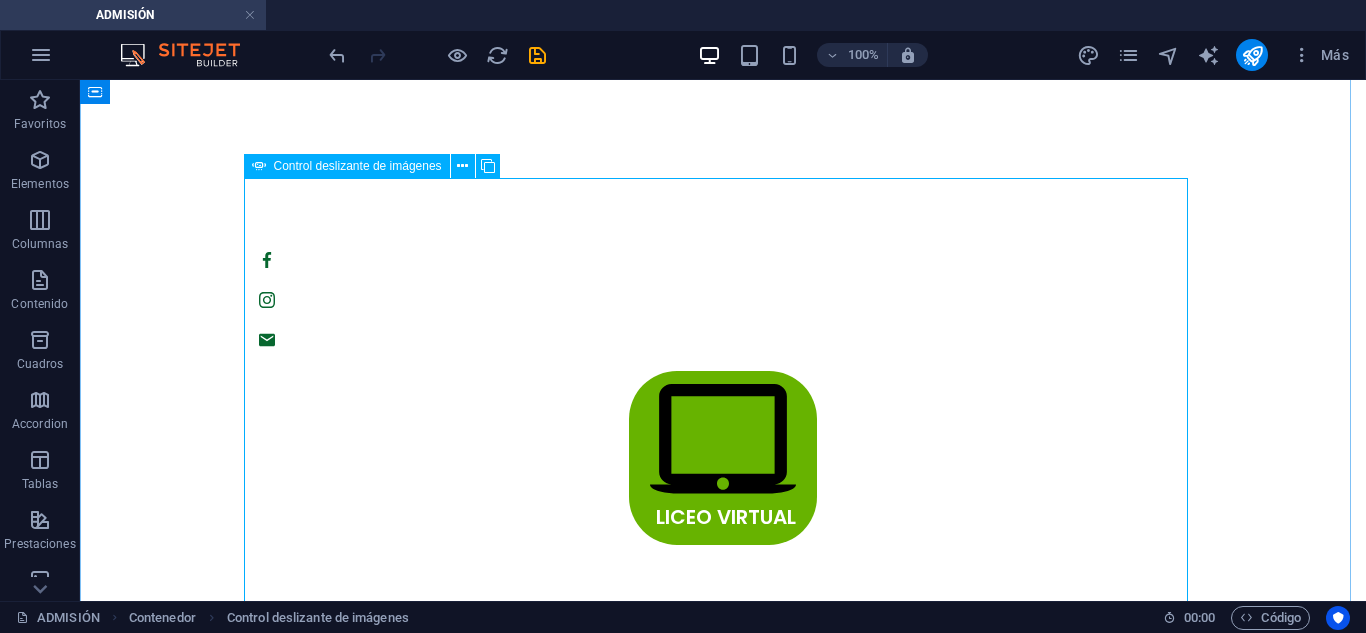 scroll, scrollTop: 533, scrollLeft: 0, axis: vertical 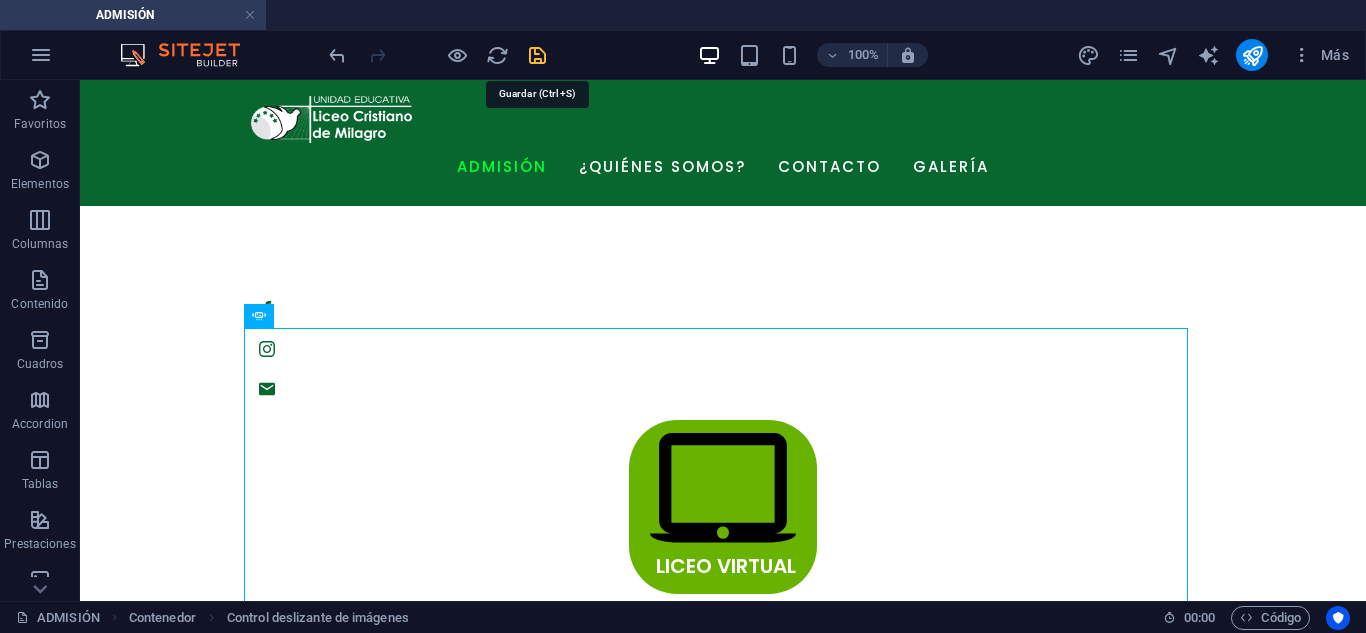 click at bounding box center [537, 55] 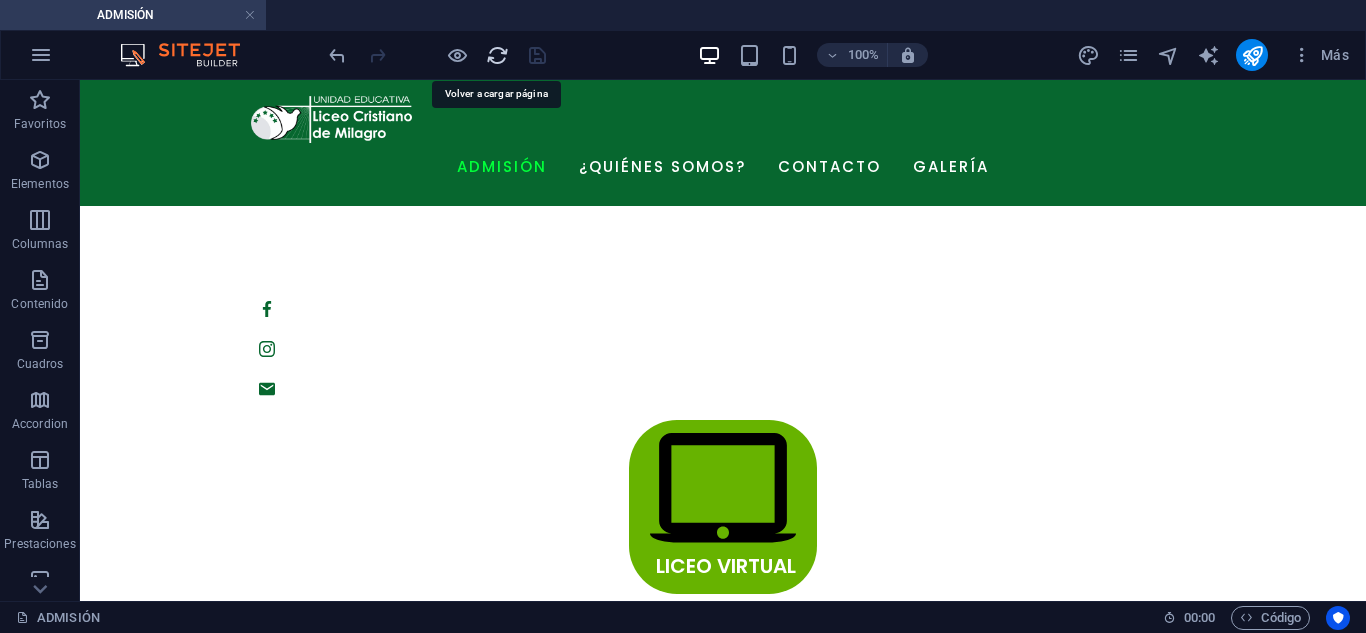 click at bounding box center (497, 55) 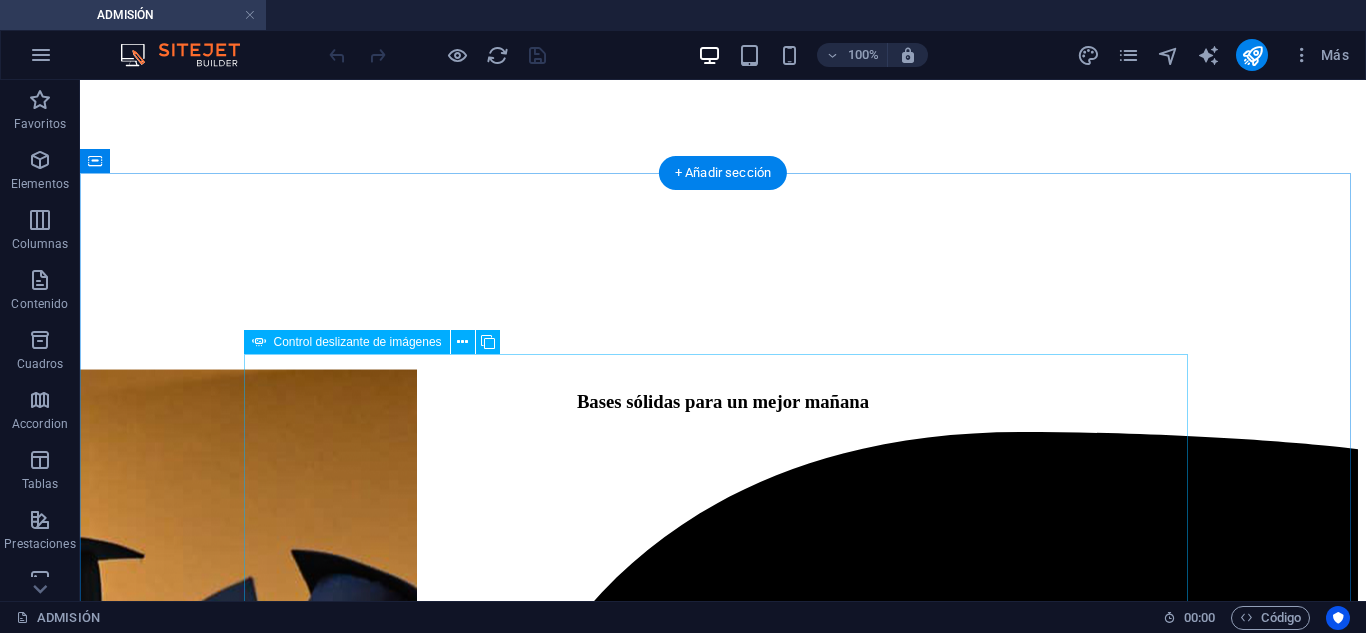 scroll, scrollTop: 600, scrollLeft: 0, axis: vertical 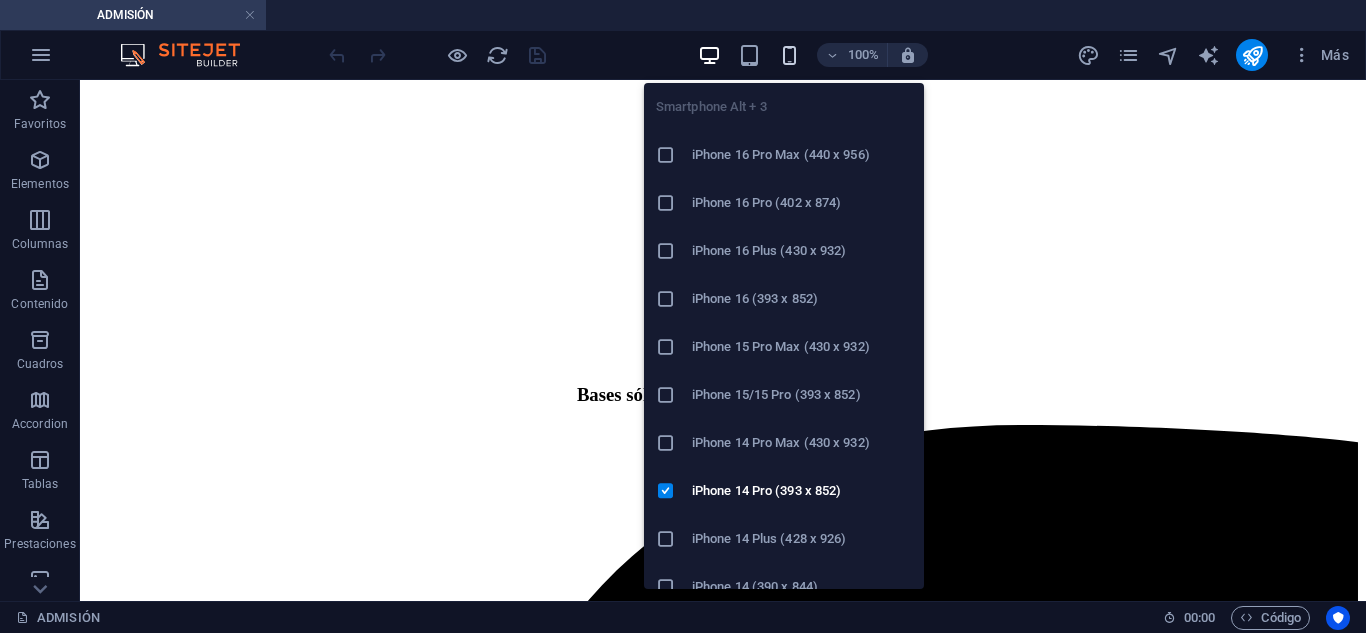 click at bounding box center (789, 55) 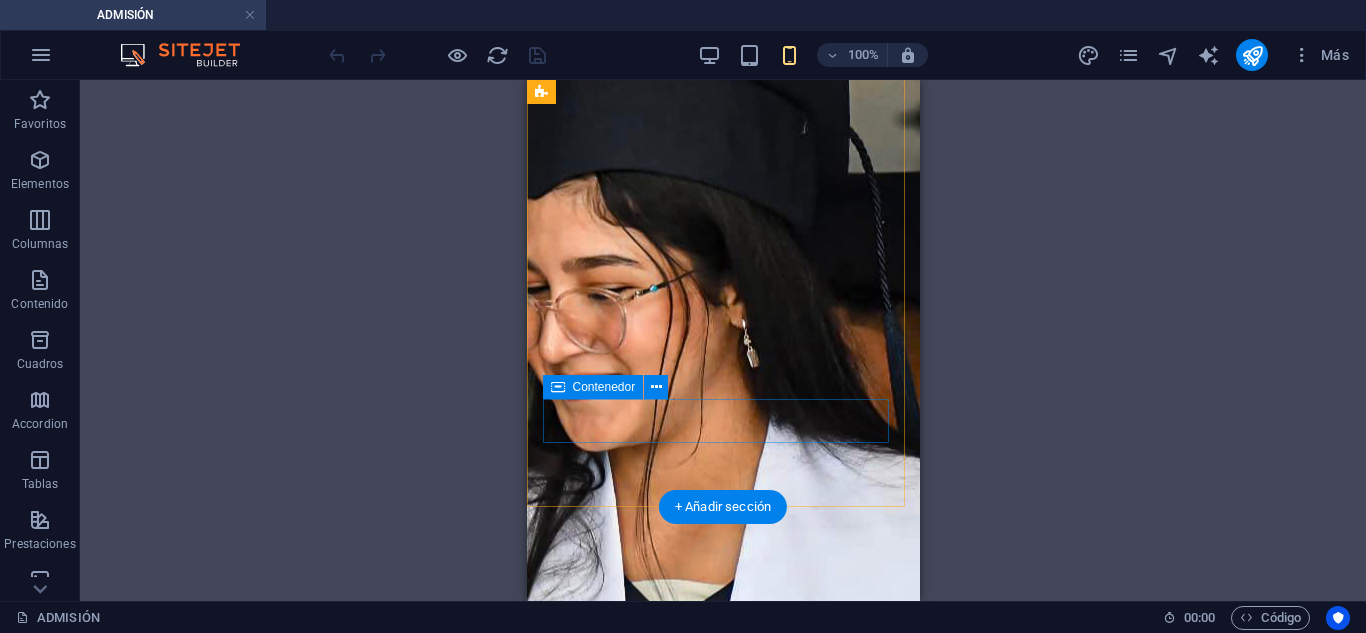 scroll, scrollTop: 2300, scrollLeft: 0, axis: vertical 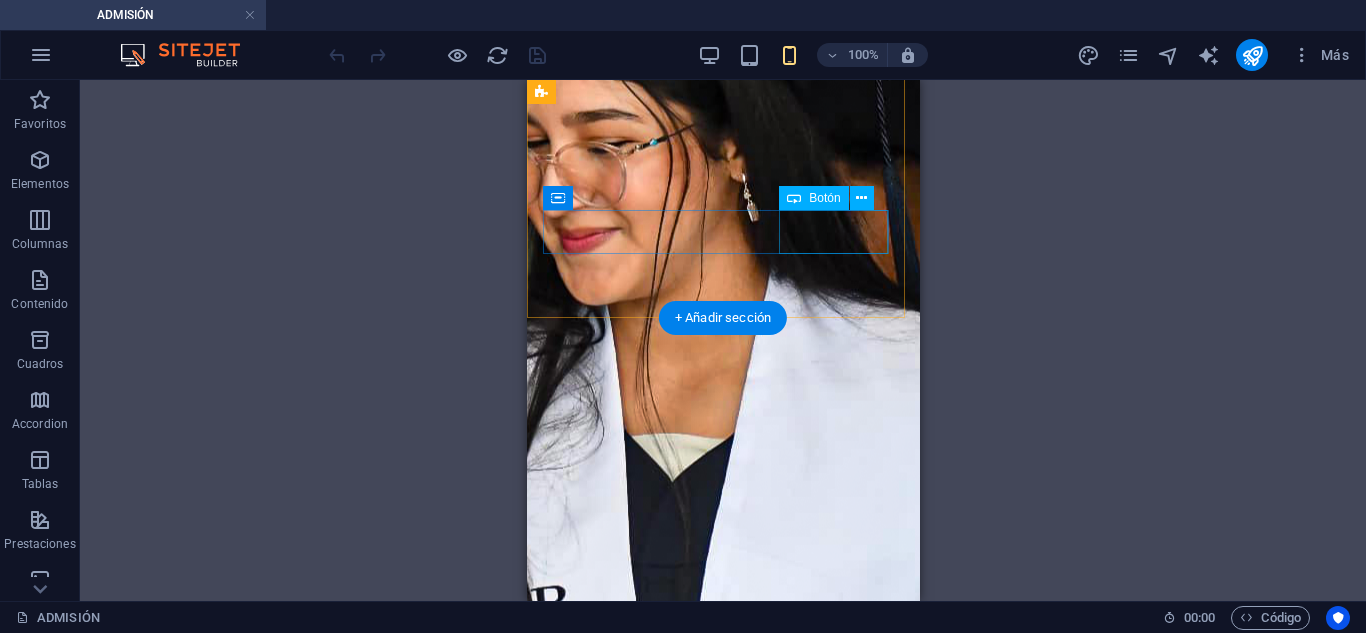 click on "Siguiente" at bounding box center (722, 4080) 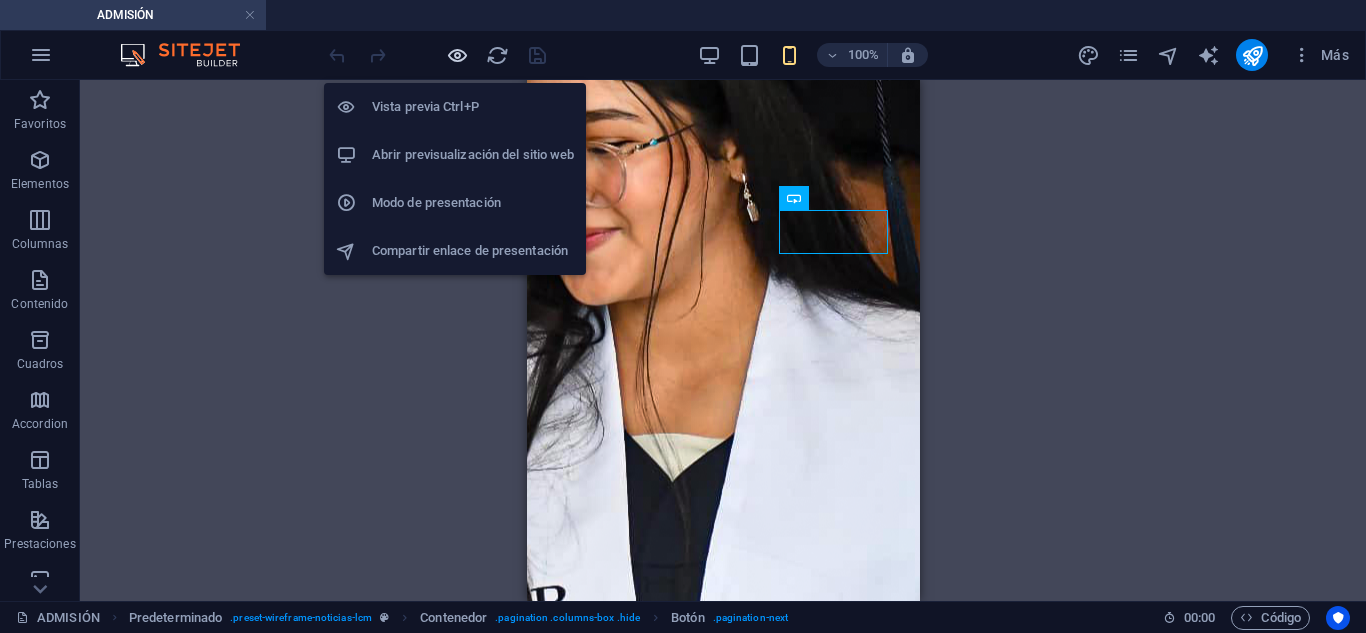 click at bounding box center [457, 55] 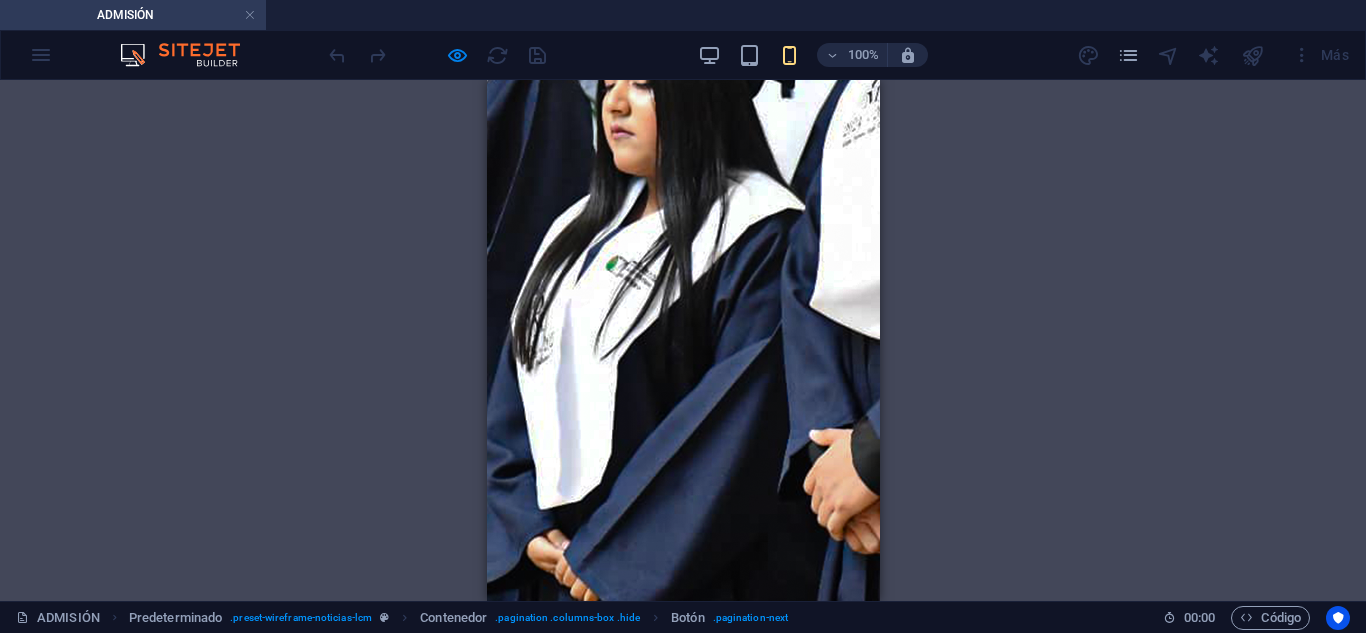 scroll, scrollTop: 800, scrollLeft: 0, axis: vertical 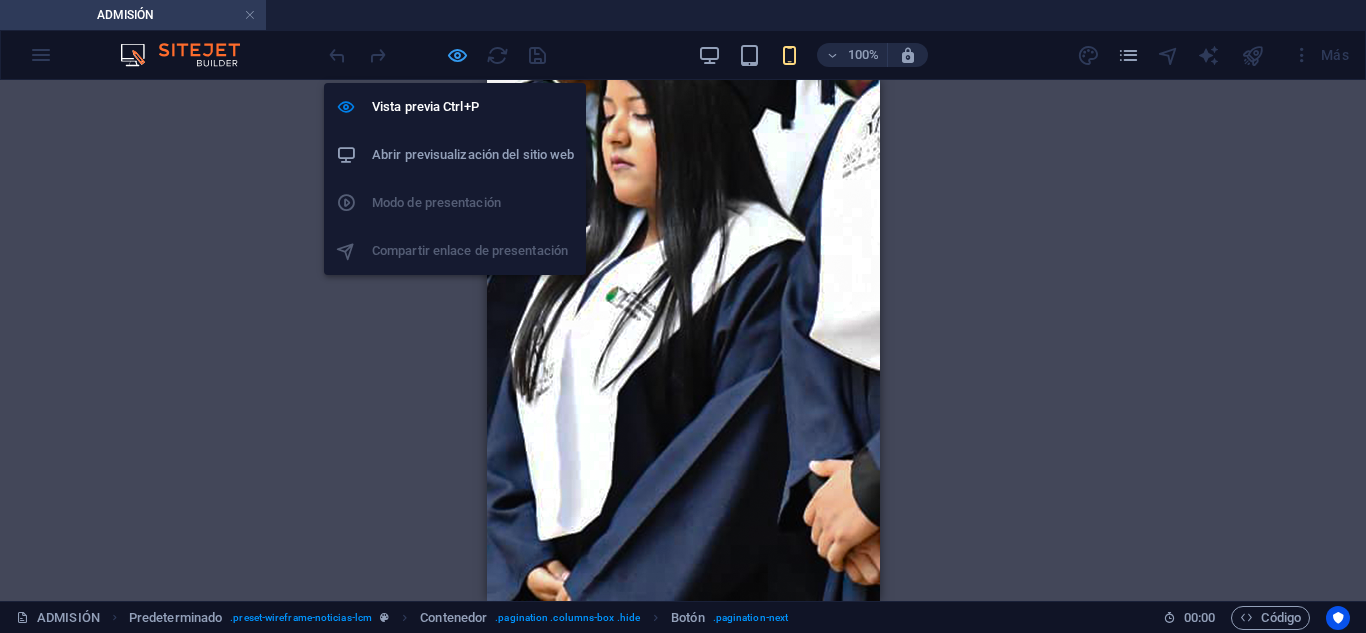 drag, startPoint x: 453, startPoint y: 48, endPoint x: 463, endPoint y: 52, distance: 10.770329 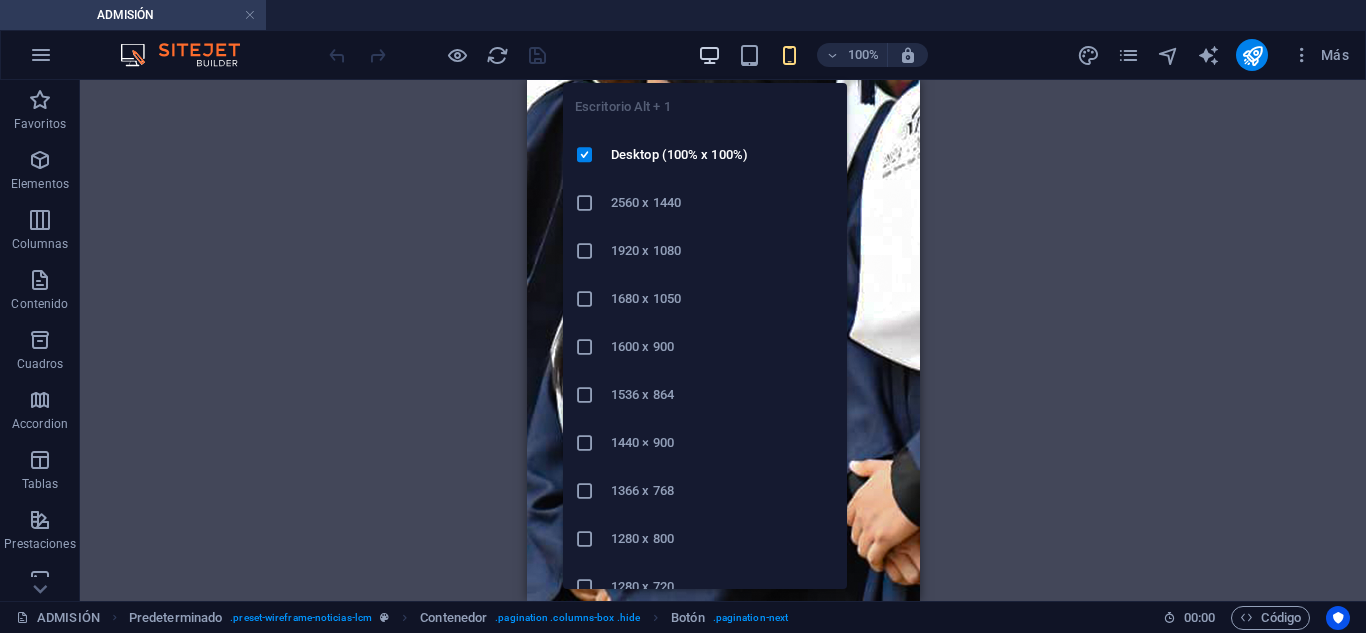 click at bounding box center [709, 55] 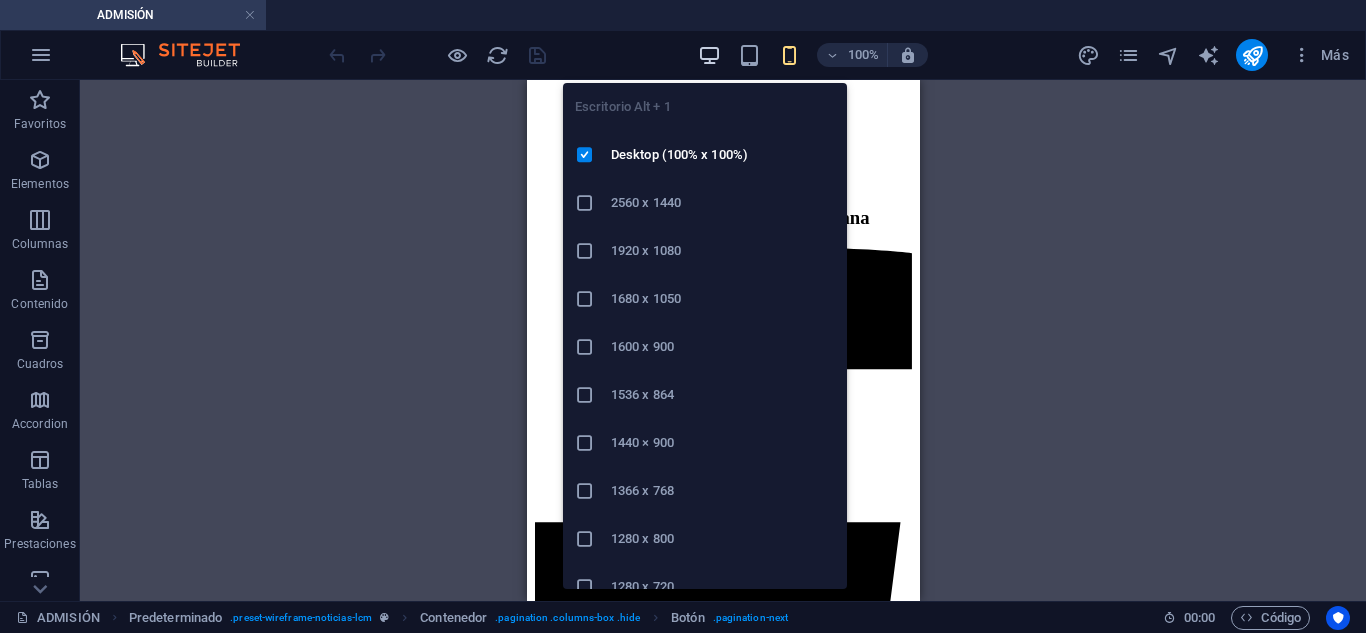 scroll, scrollTop: 2284, scrollLeft: 0, axis: vertical 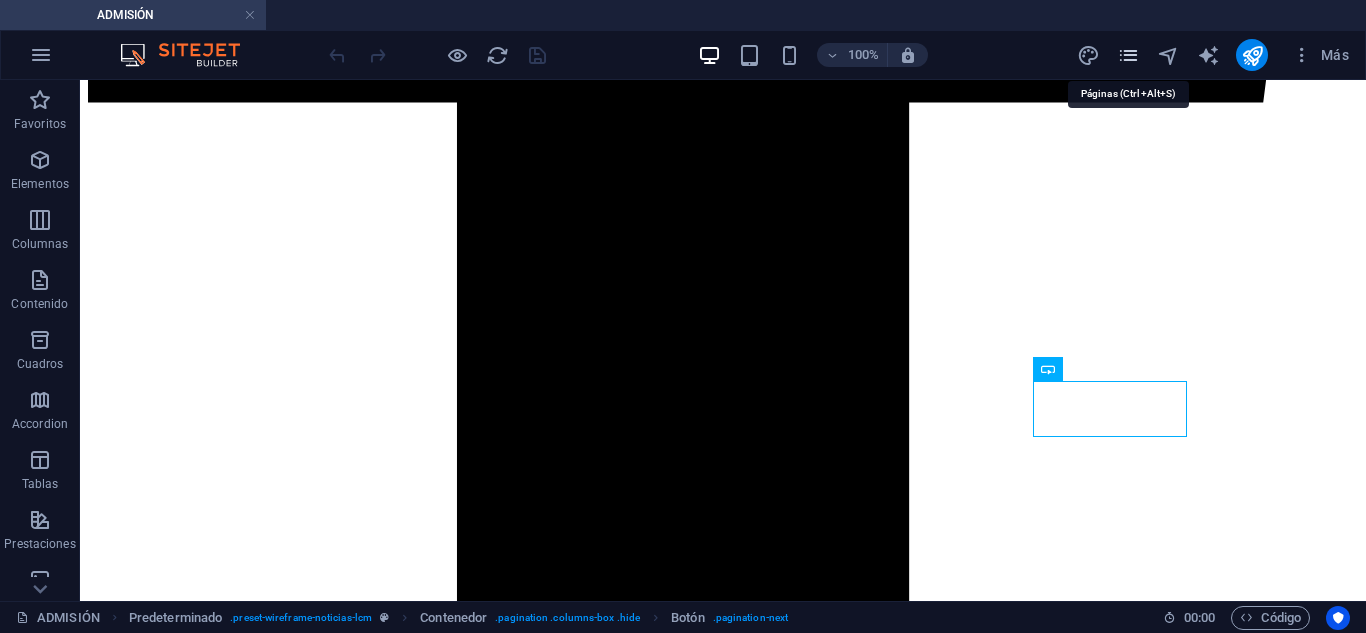 click at bounding box center (1128, 55) 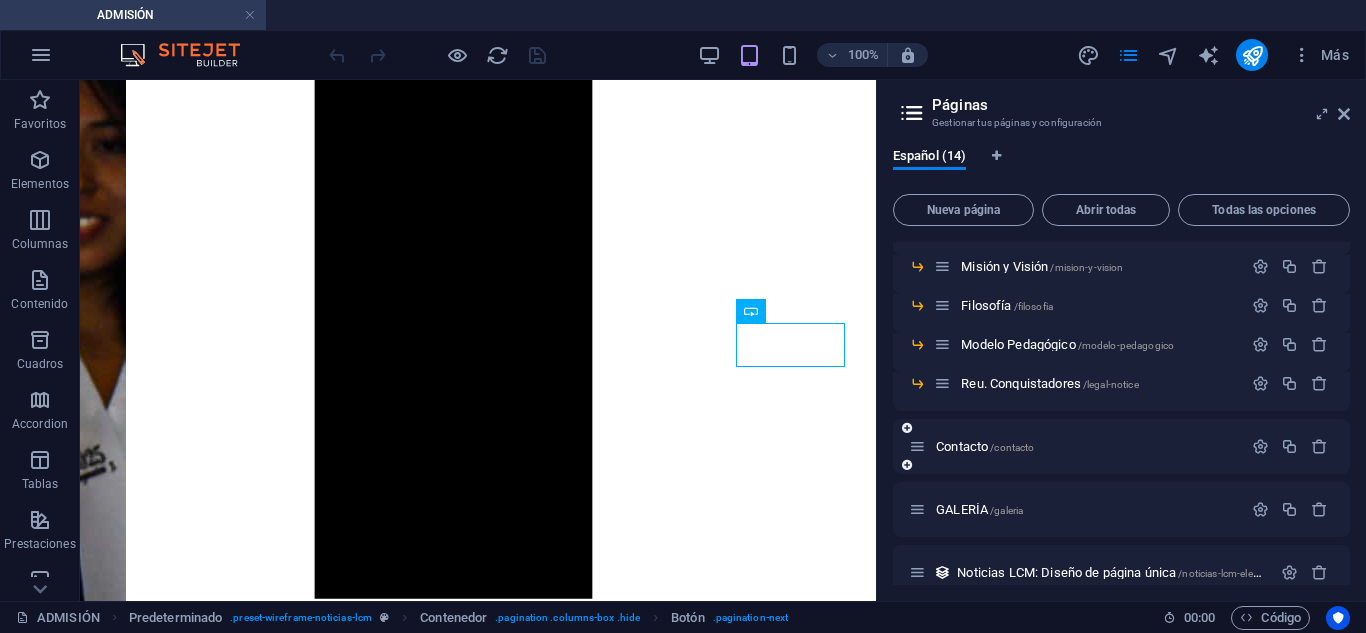 scroll, scrollTop: 323, scrollLeft: 0, axis: vertical 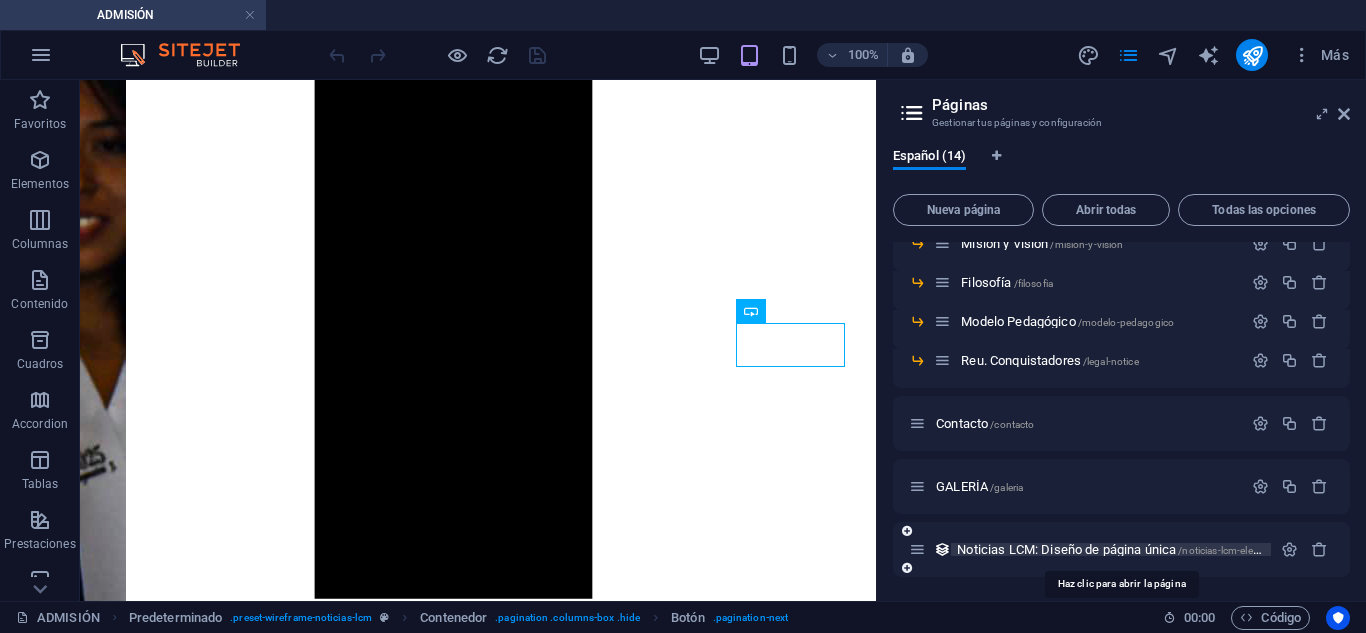 click on "Noticias LCM: Diseño de página única /noticias-lcm-elemento" at bounding box center (1119, 549) 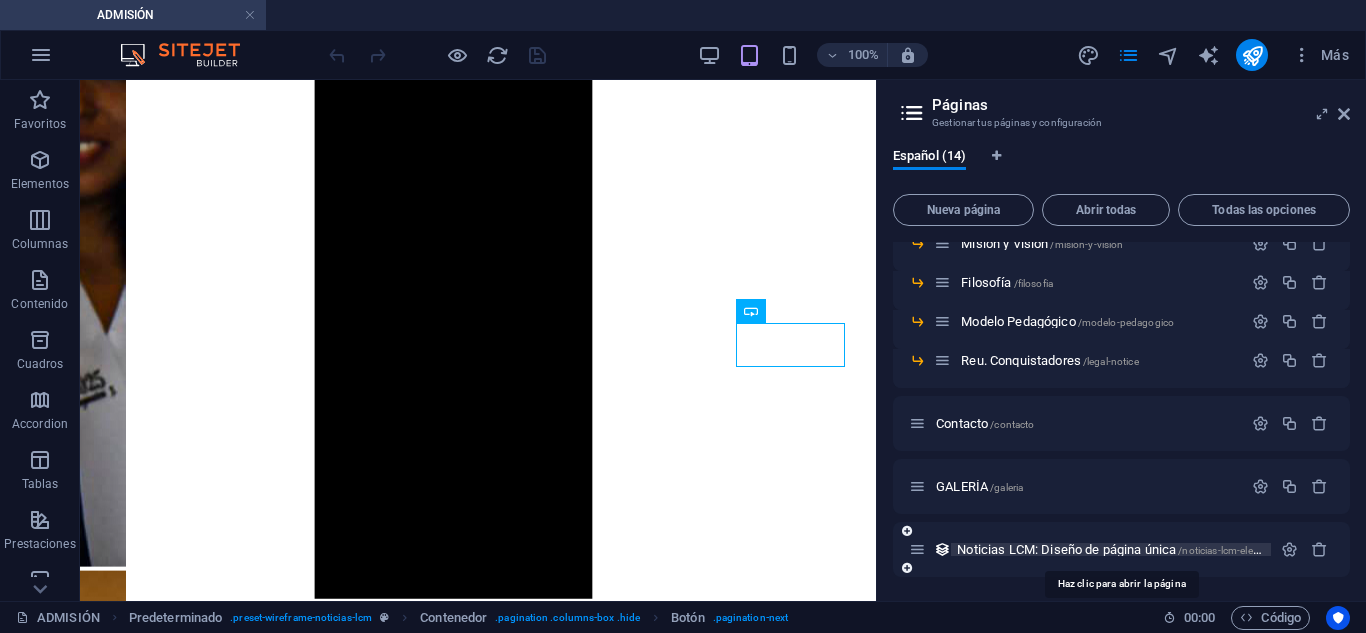 scroll, scrollTop: 0, scrollLeft: 0, axis: both 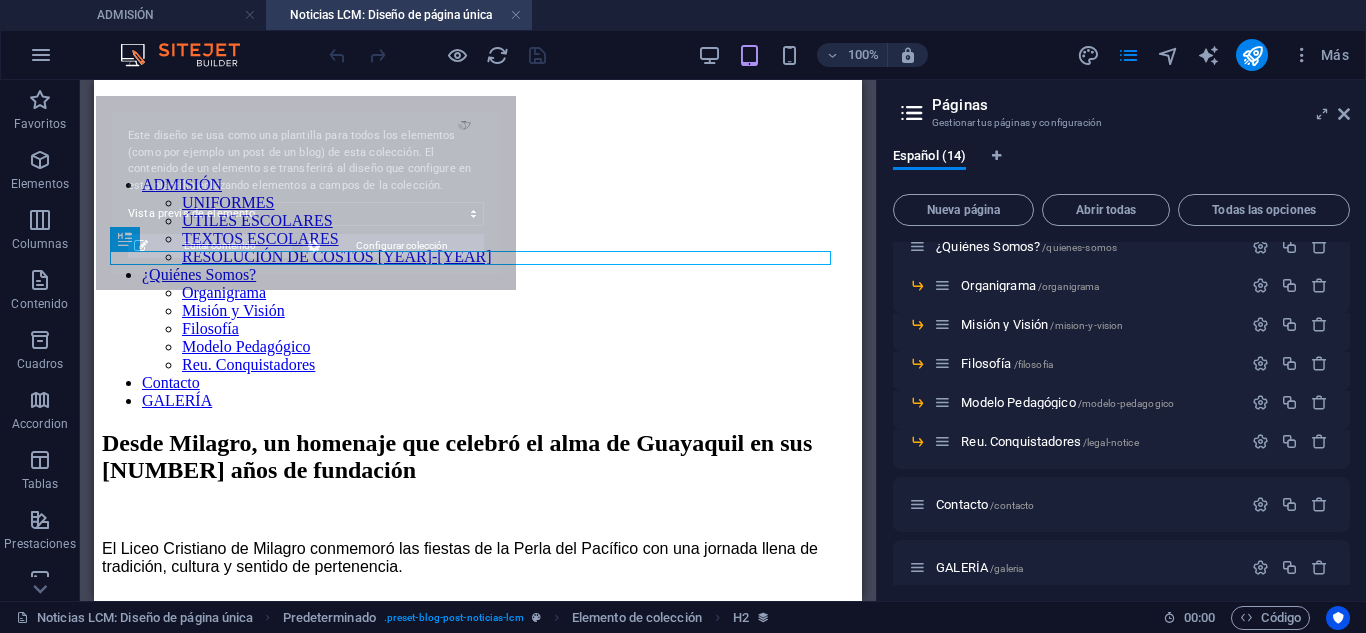 select on "[ID]" 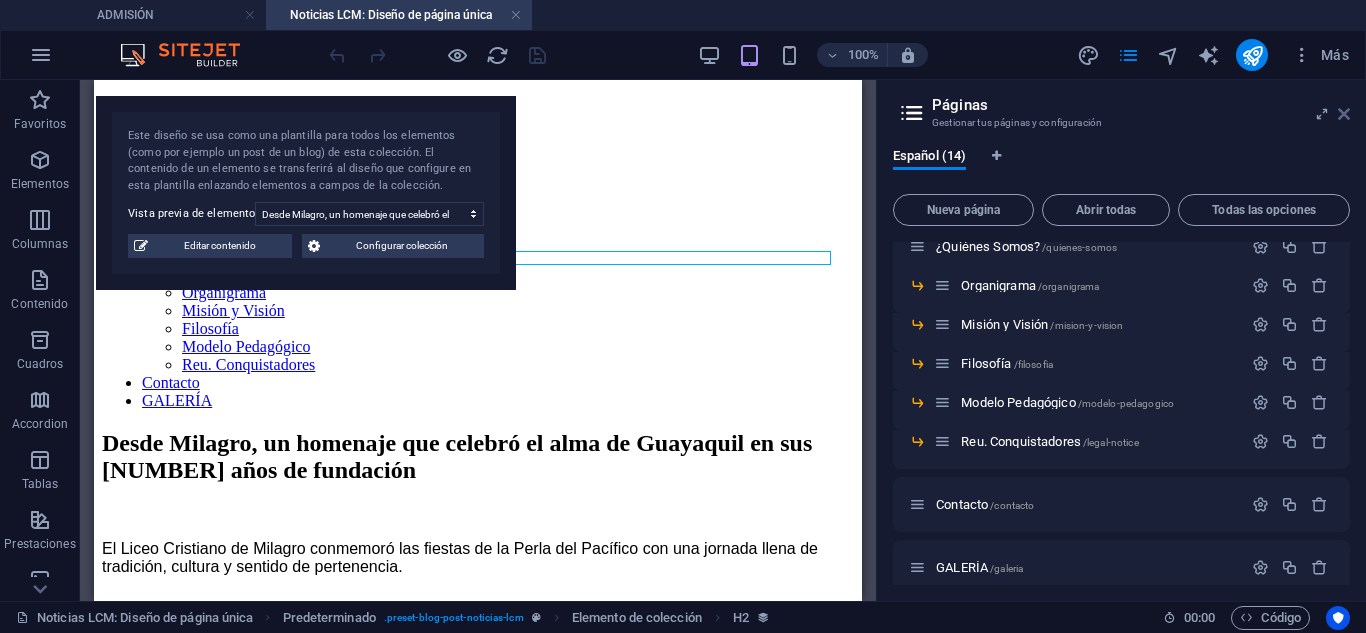 click at bounding box center [1344, 114] 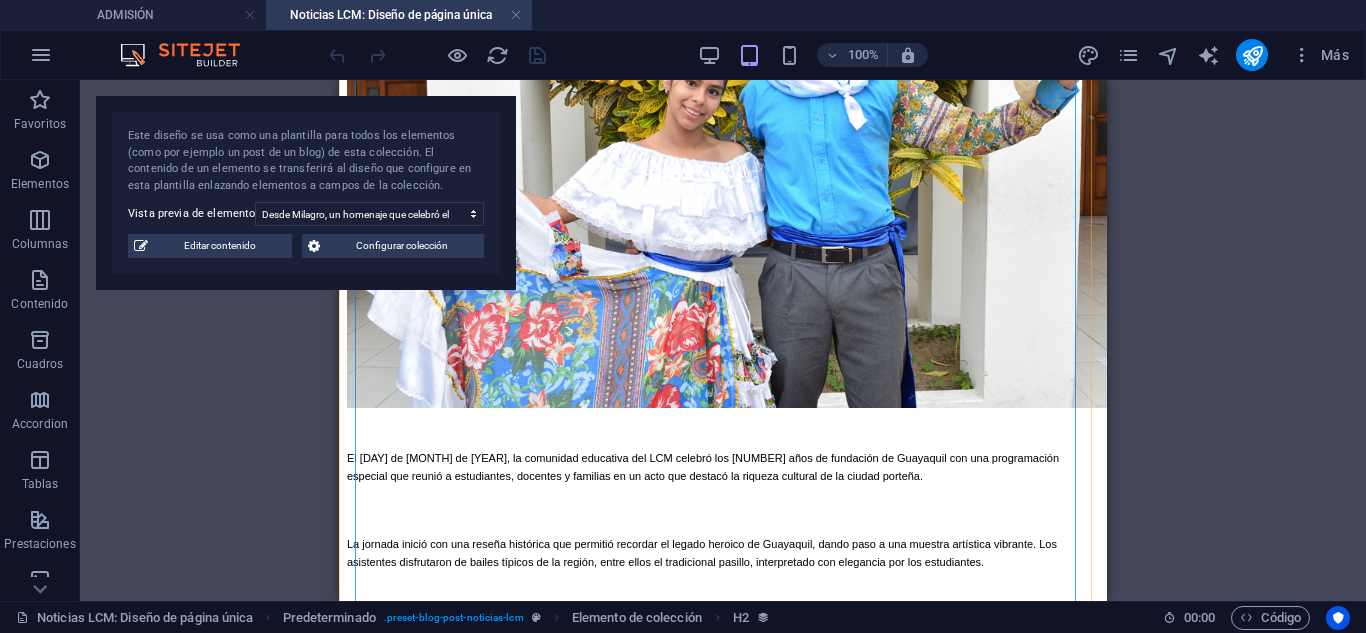 scroll, scrollTop: 900, scrollLeft: 0, axis: vertical 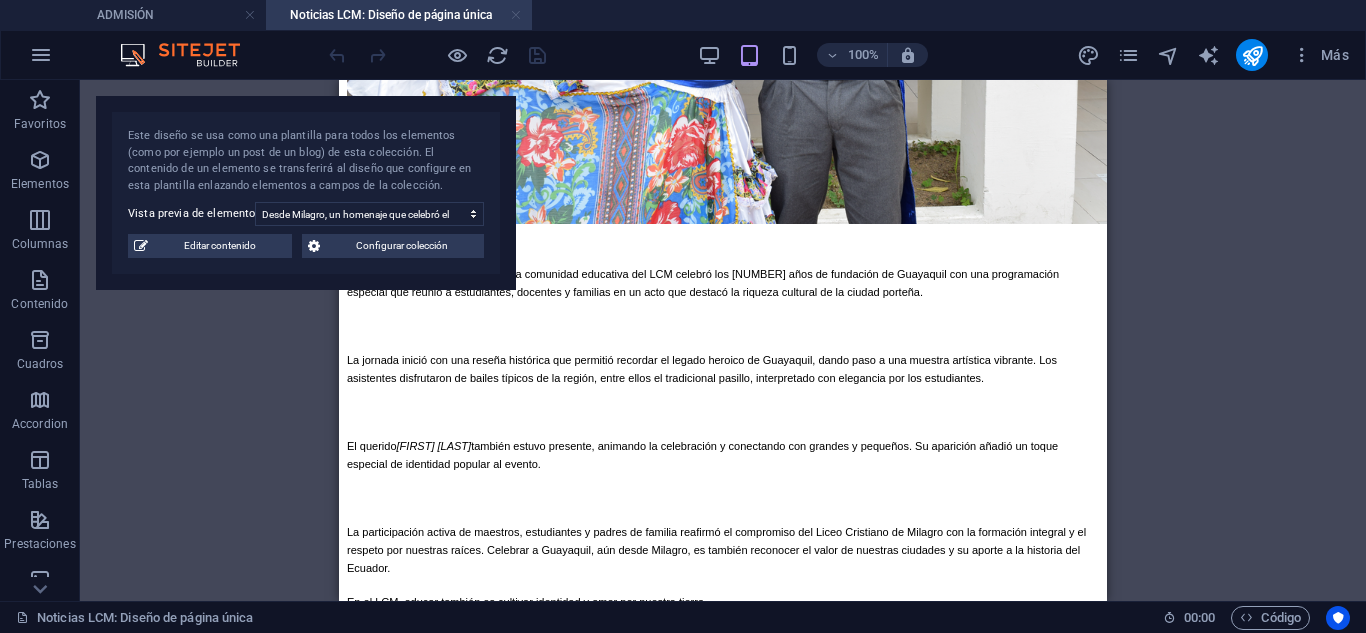 click at bounding box center (516, 15) 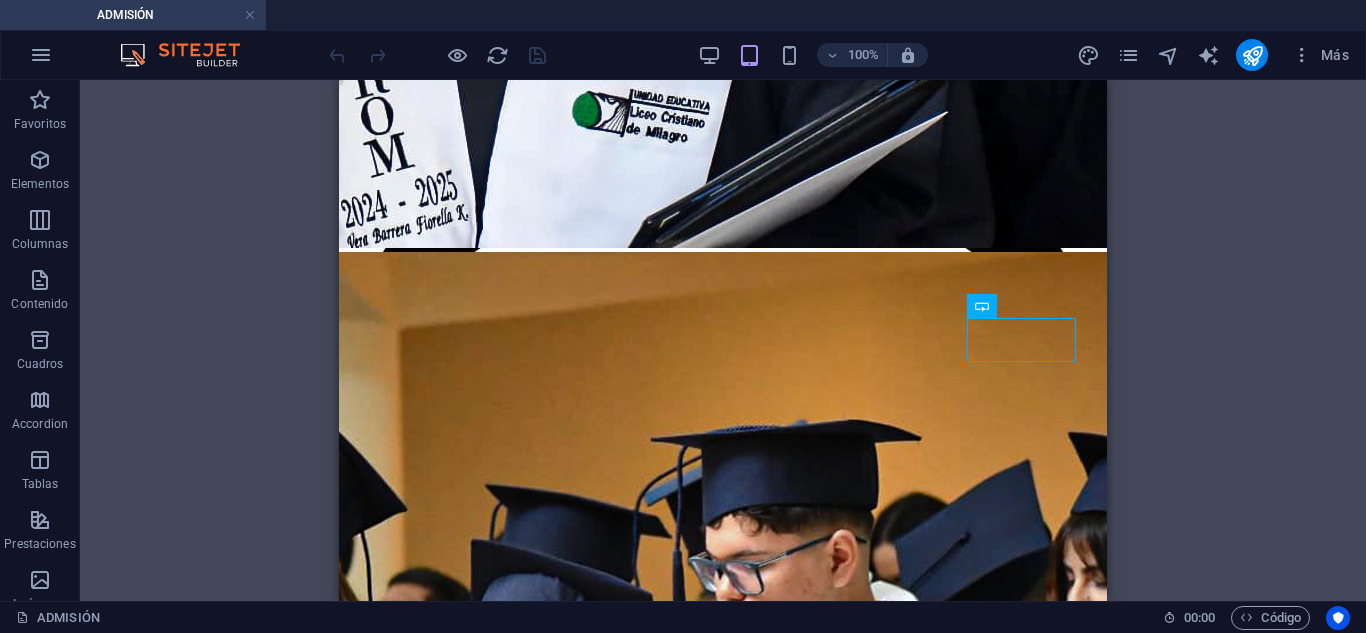scroll, scrollTop: 1912, scrollLeft: 0, axis: vertical 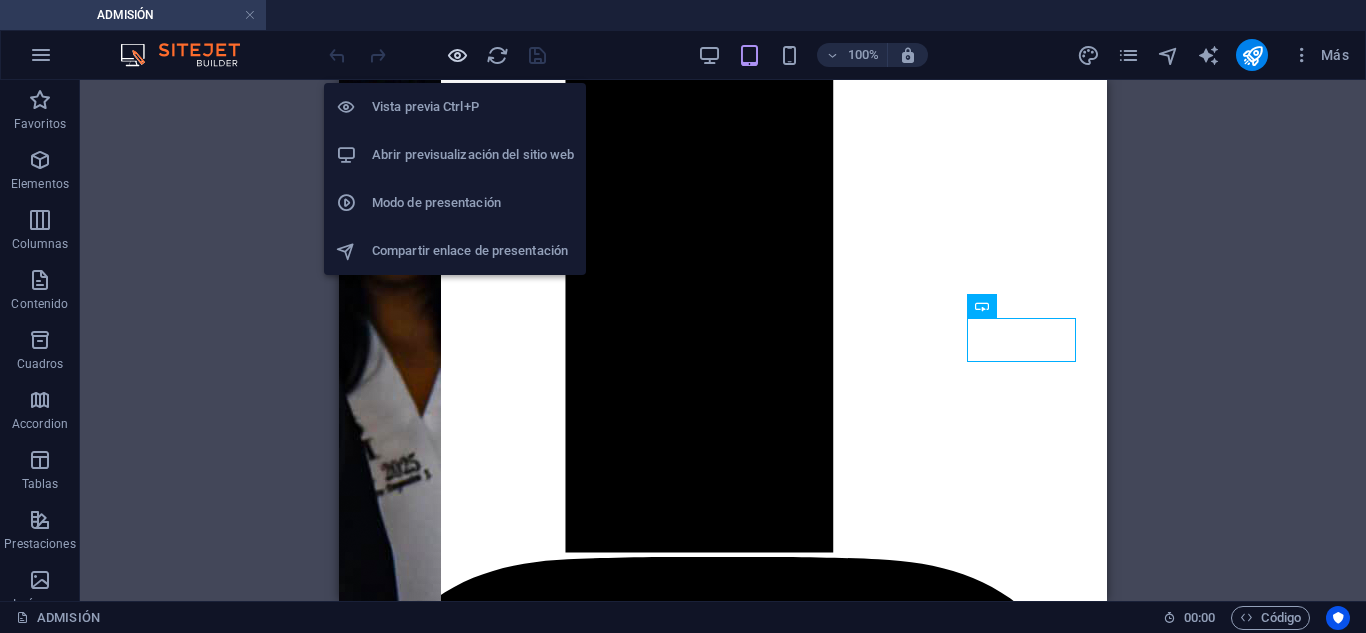 click at bounding box center [457, 55] 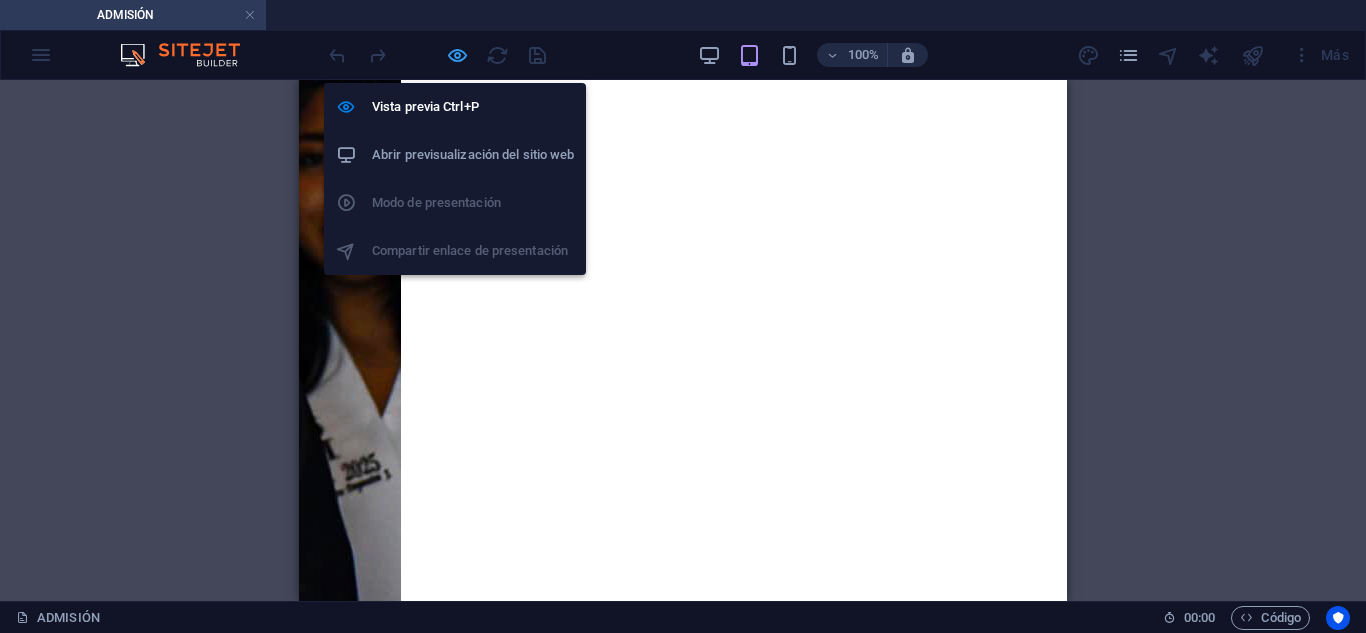 click at bounding box center (457, 55) 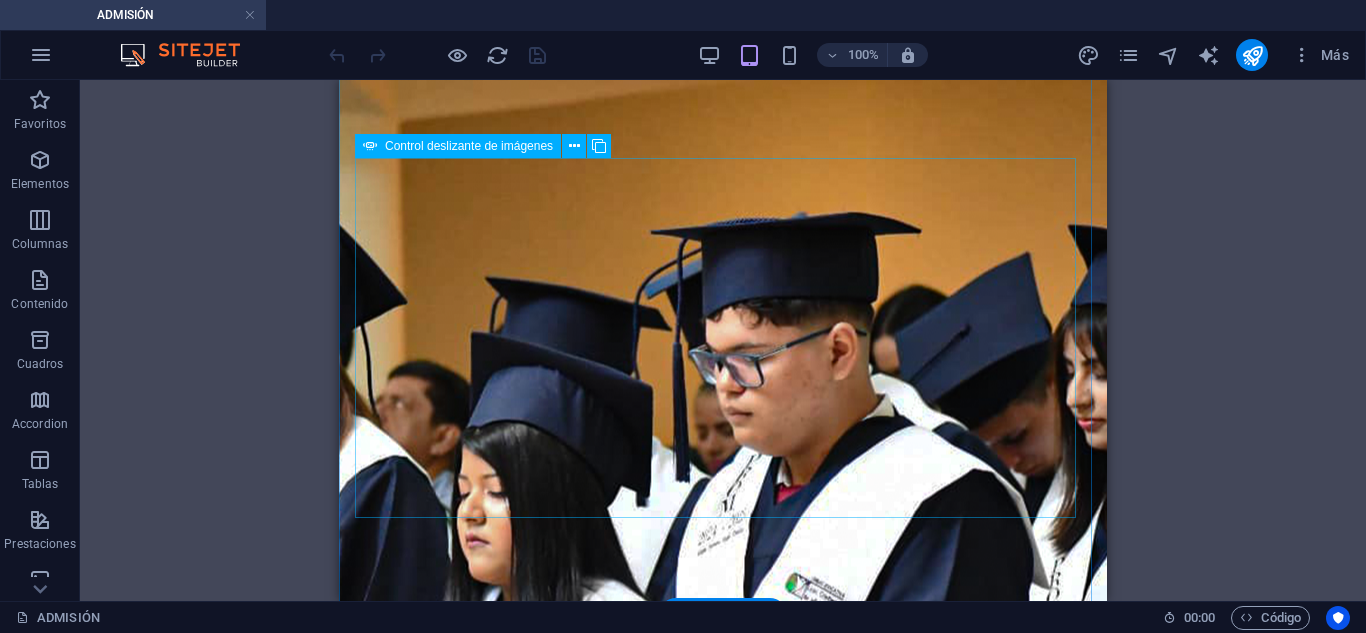 scroll, scrollTop: 712, scrollLeft: 0, axis: vertical 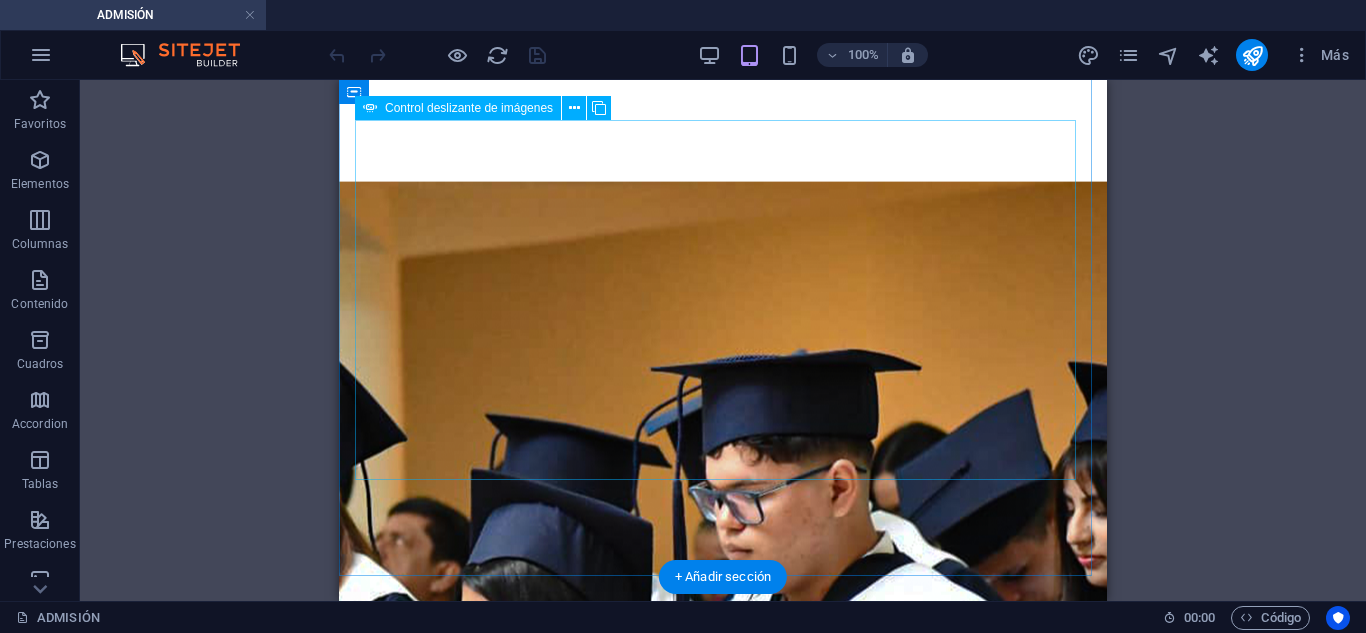 click on "2" at bounding box center (398, 7018) 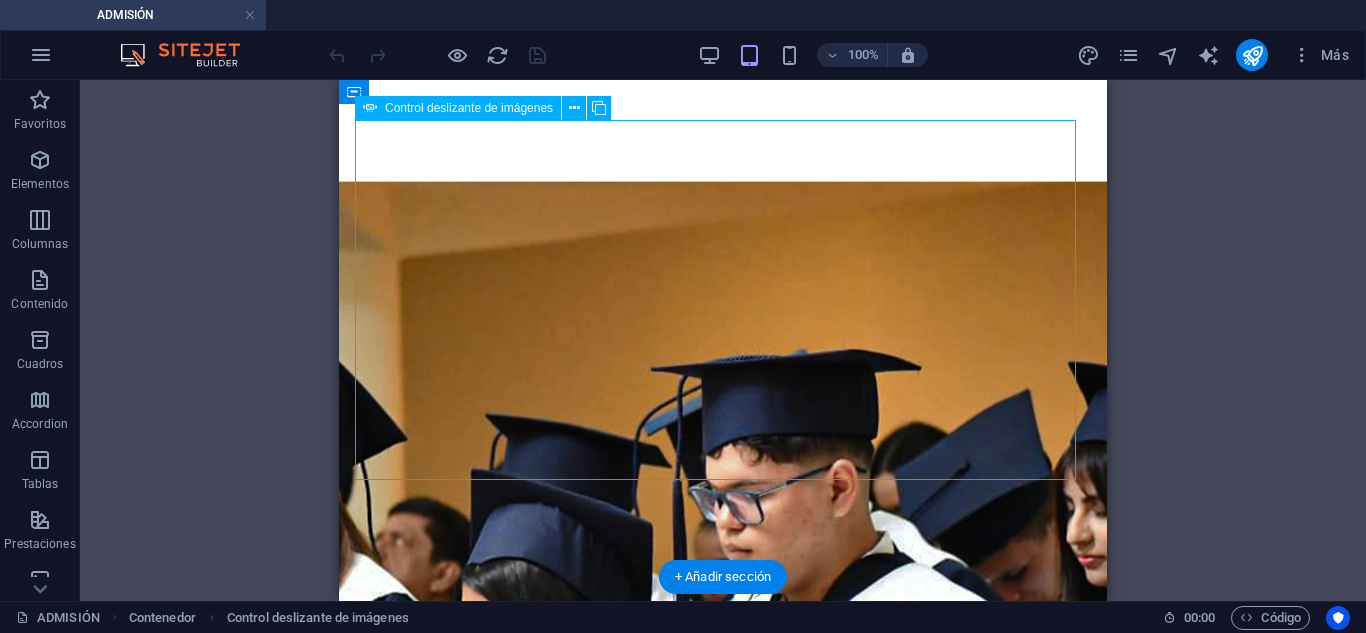 click on "1" at bounding box center (398, 6997) 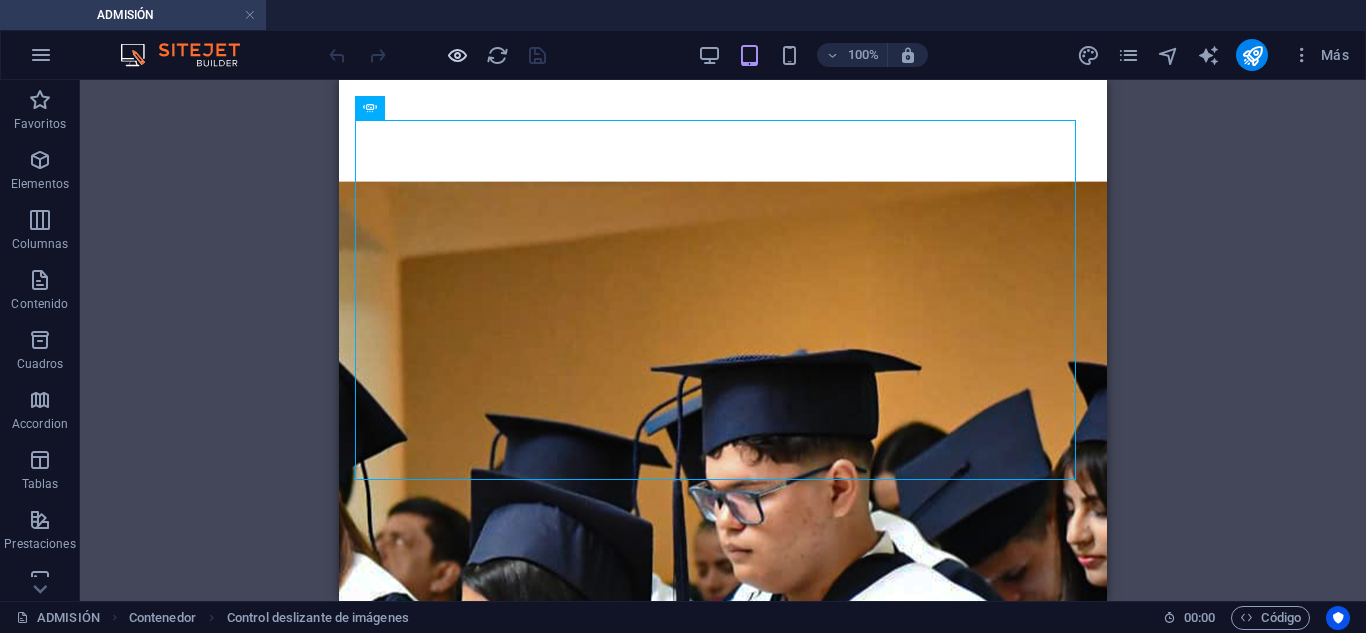 click at bounding box center (457, 55) 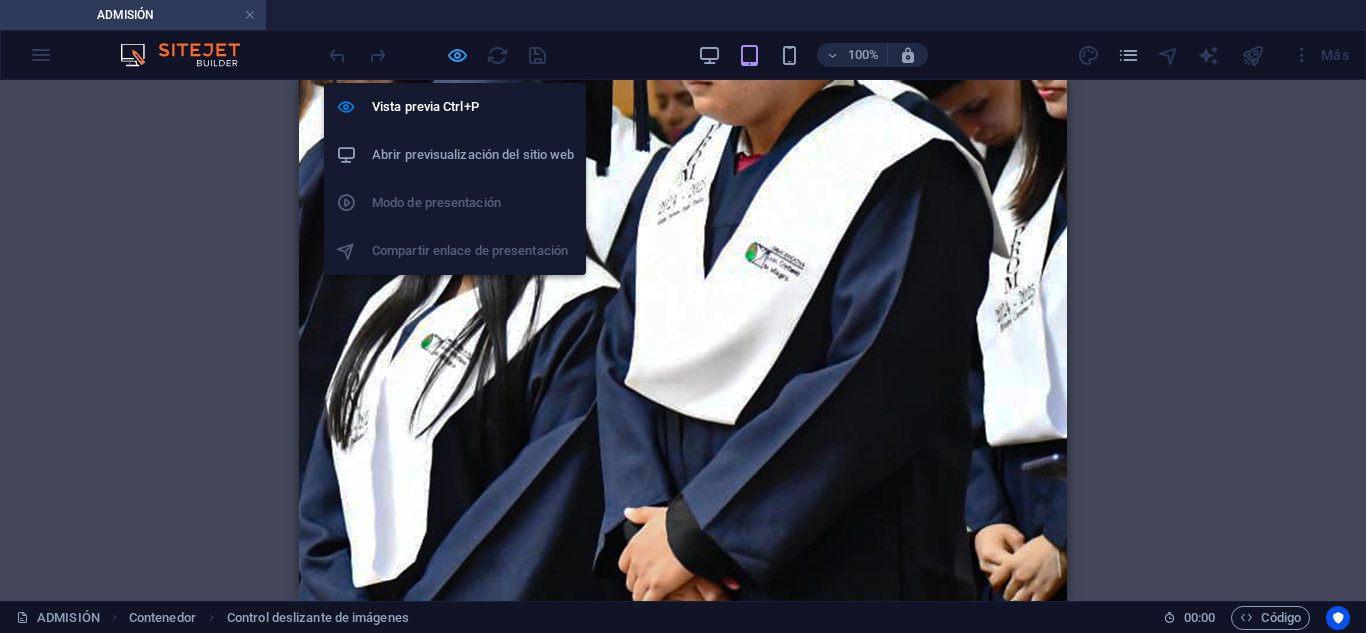 drag, startPoint x: 458, startPoint y: 49, endPoint x: 468, endPoint y: 56, distance: 12.206555 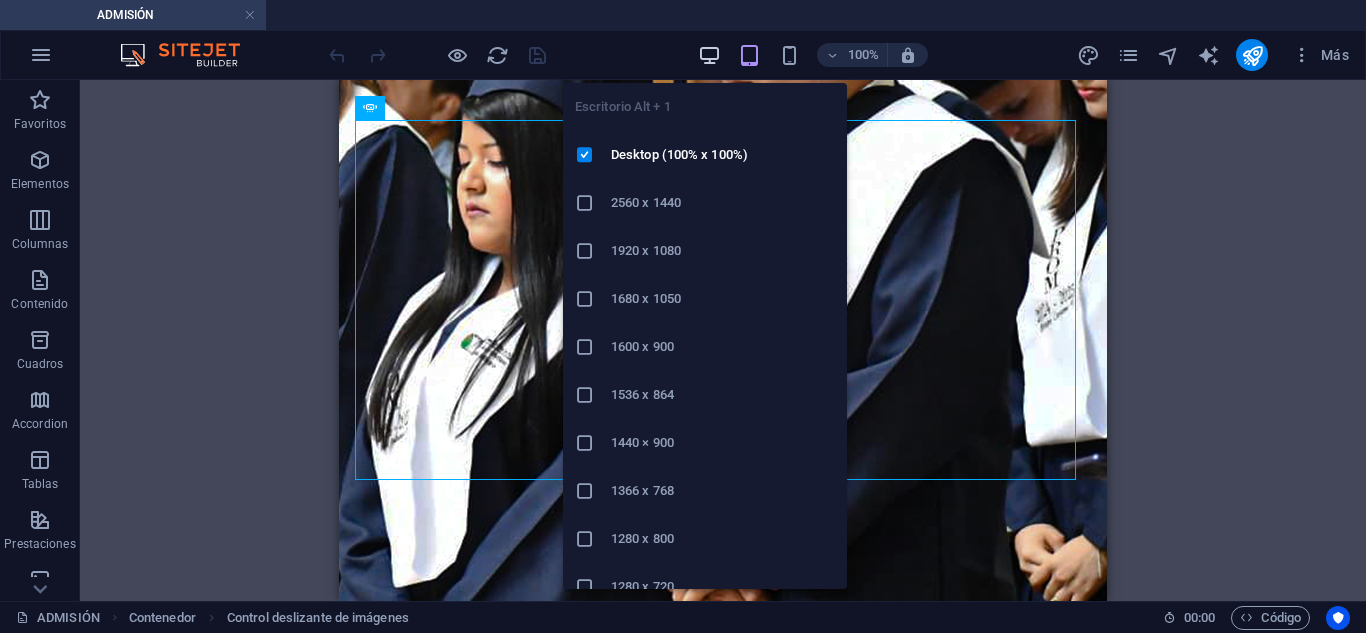 click at bounding box center [709, 55] 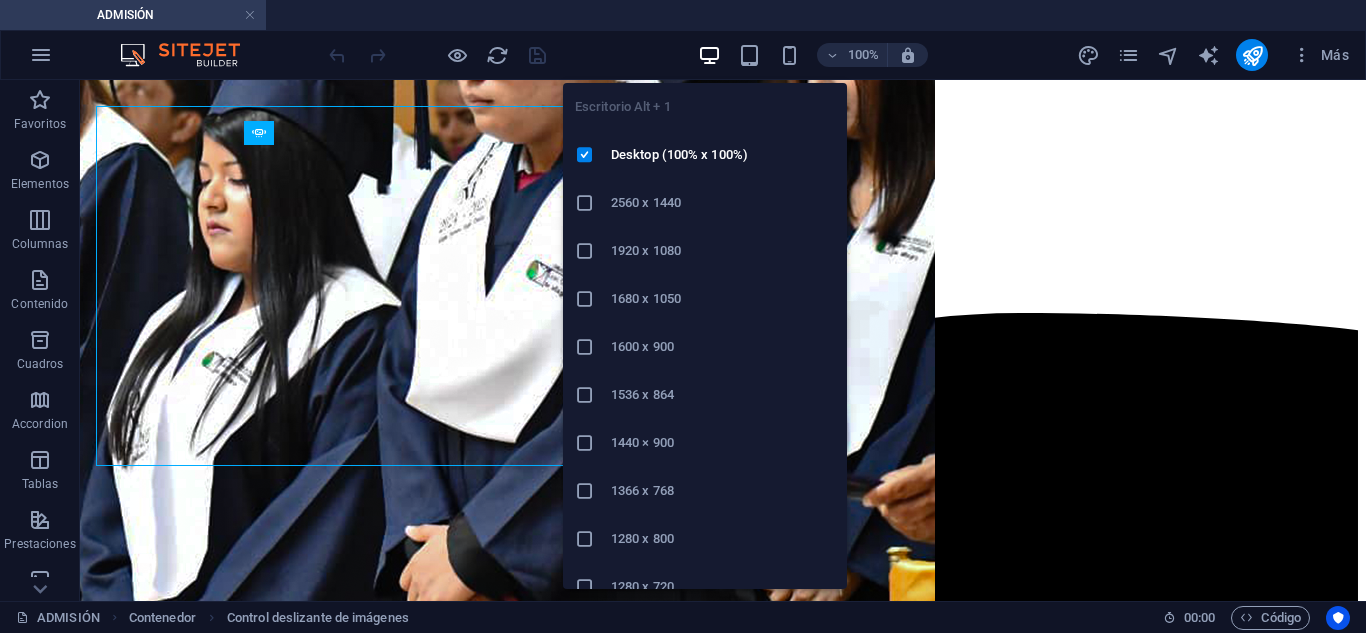 scroll, scrollTop: 720, scrollLeft: 0, axis: vertical 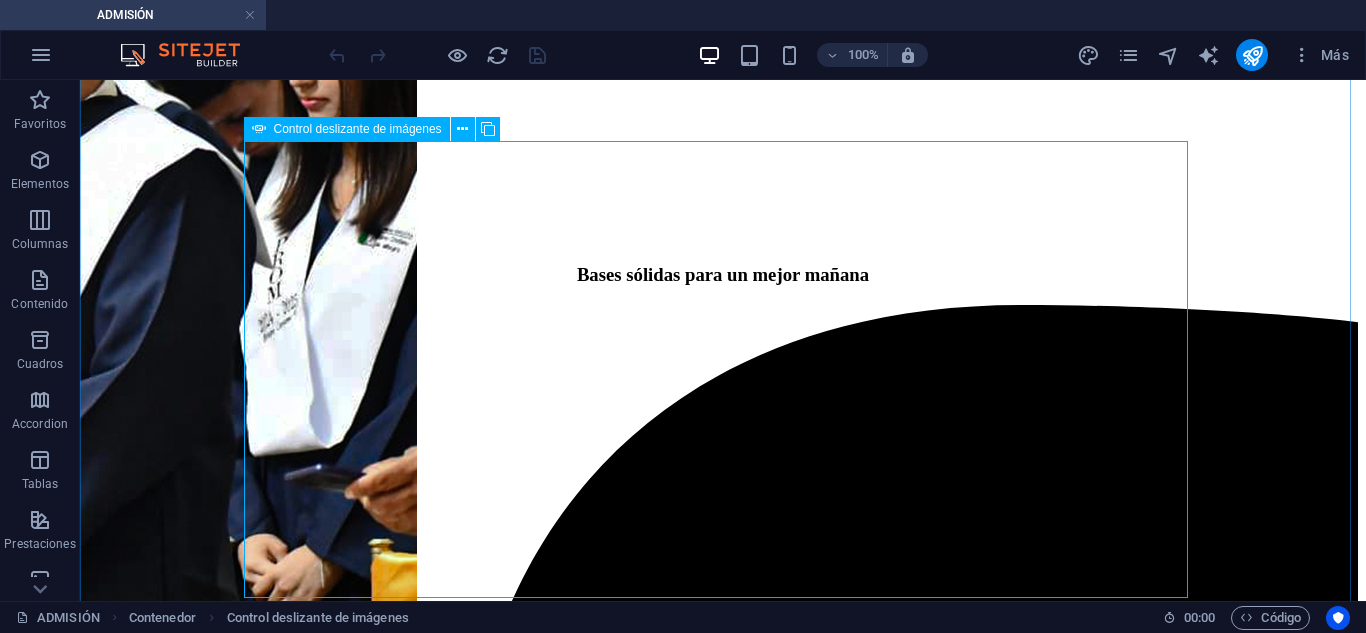 click at bounding box center (-2272, 8724) 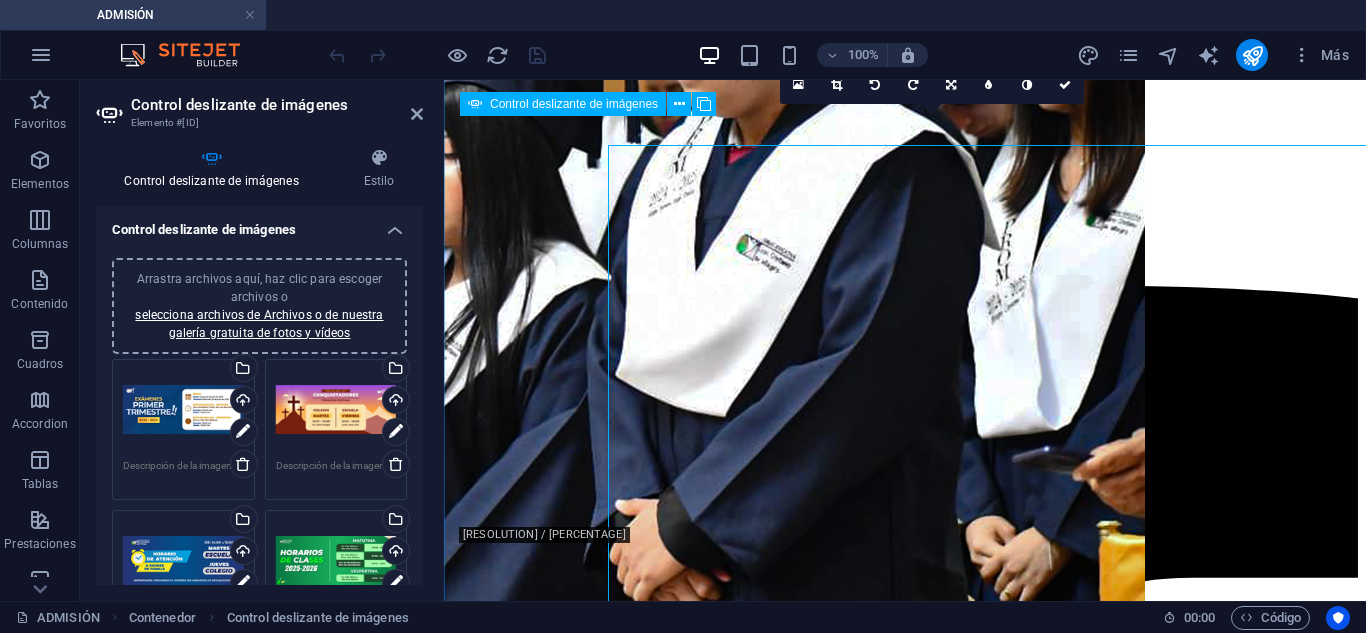 scroll, scrollTop: 716, scrollLeft: 0, axis: vertical 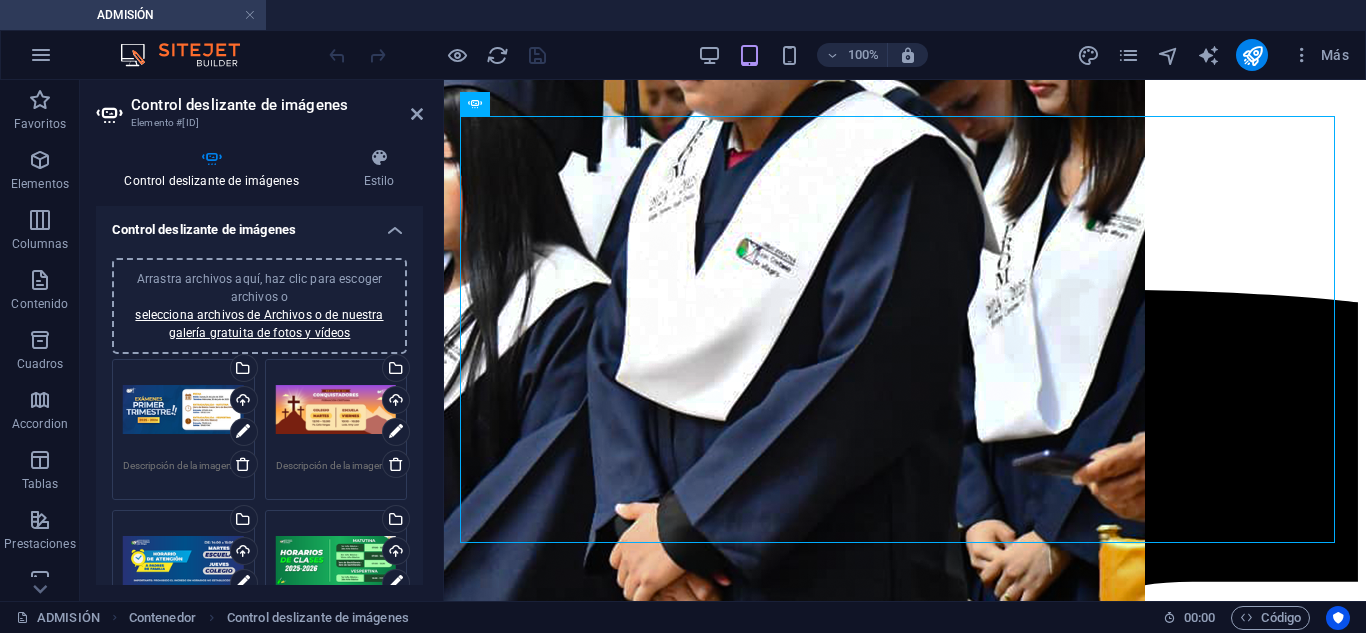 click on "Arrastra archivos aquí, haz clic para escoger archivos o  selecciona archivos de Archivos o de nuestra galería gratuita de fotos y vídeos" at bounding box center (336, 410) 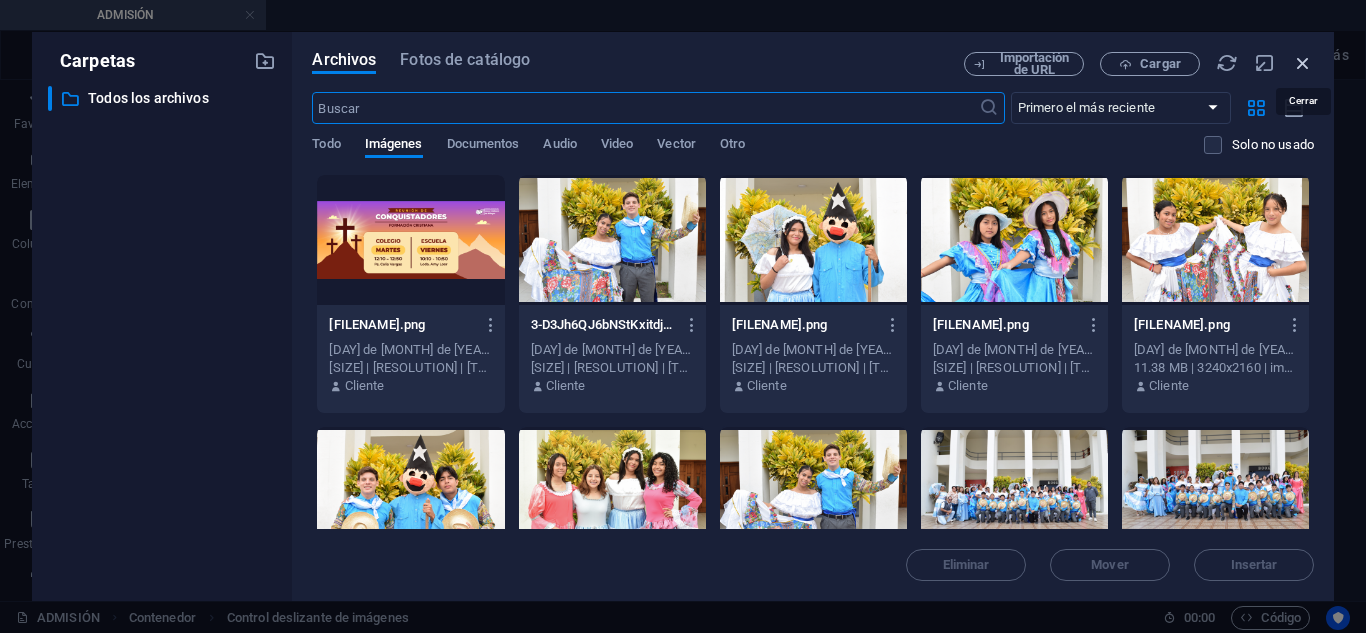 click at bounding box center [1303, 63] 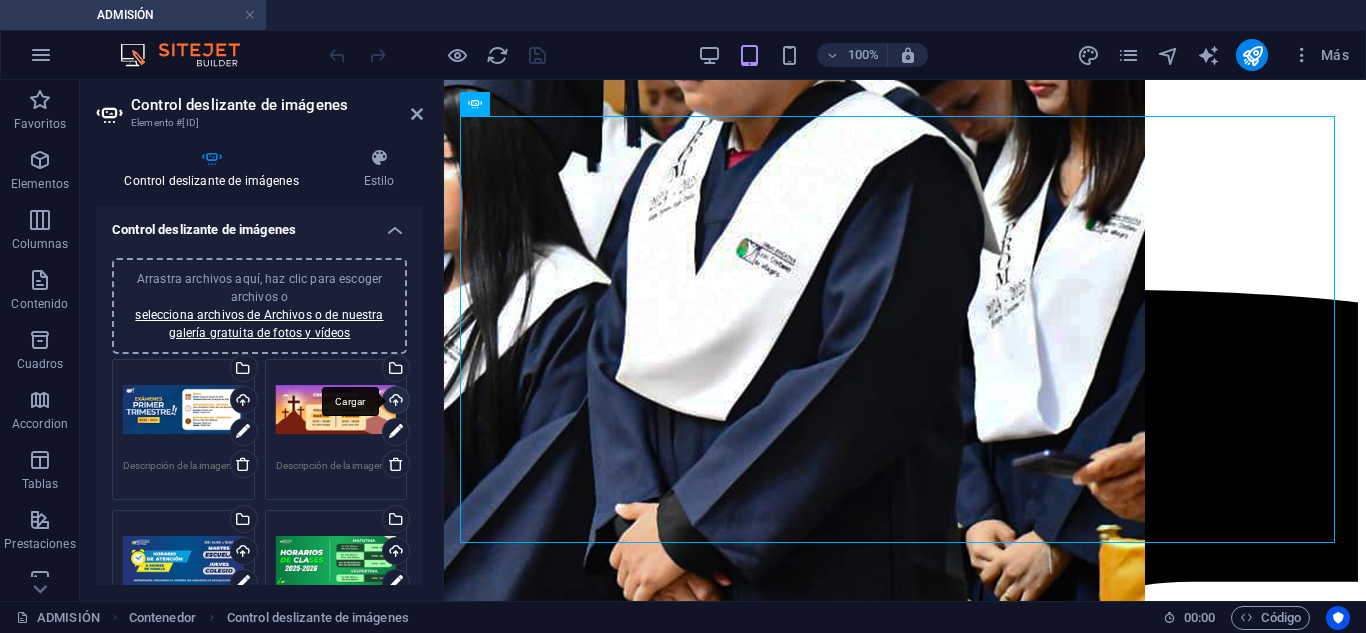 click on "Cargar" at bounding box center [394, 402] 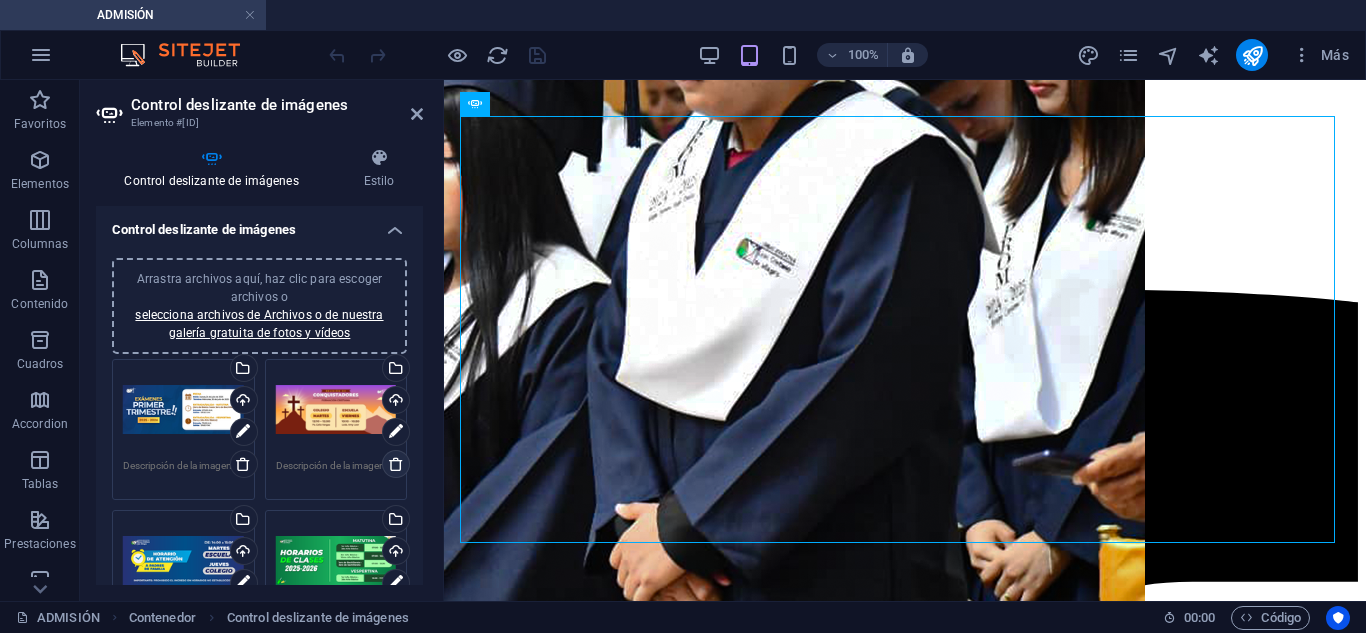 click at bounding box center [396, 464] 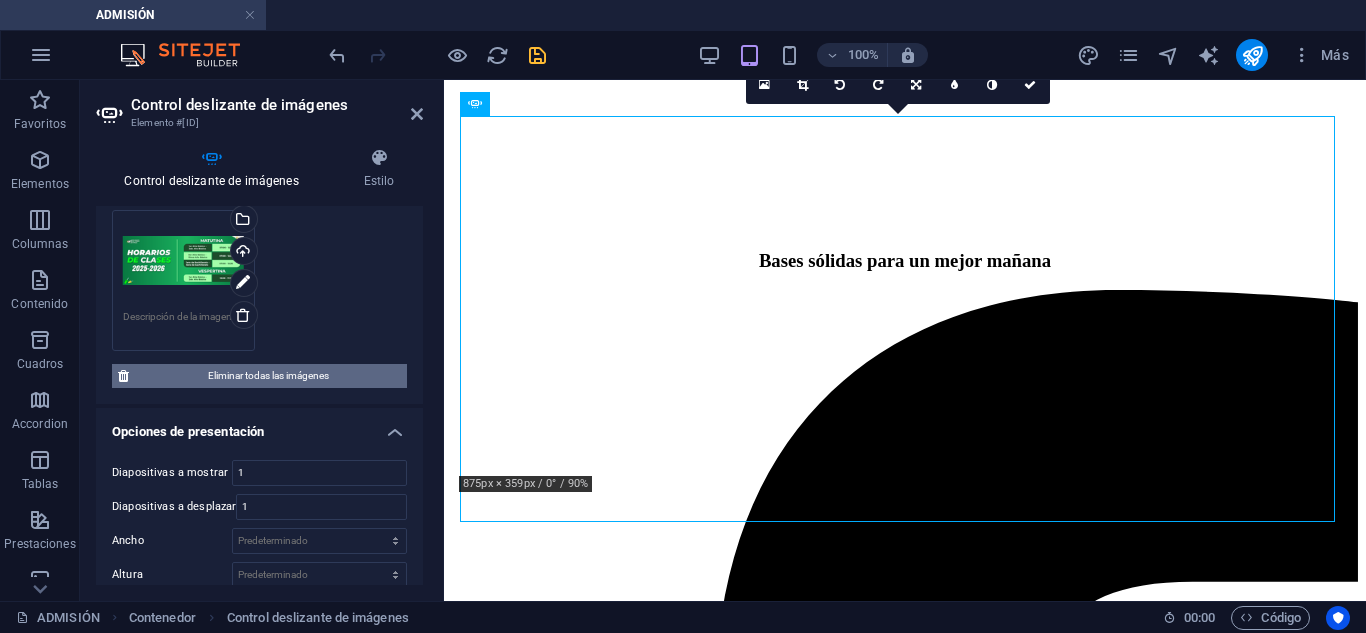 scroll, scrollTop: 100, scrollLeft: 0, axis: vertical 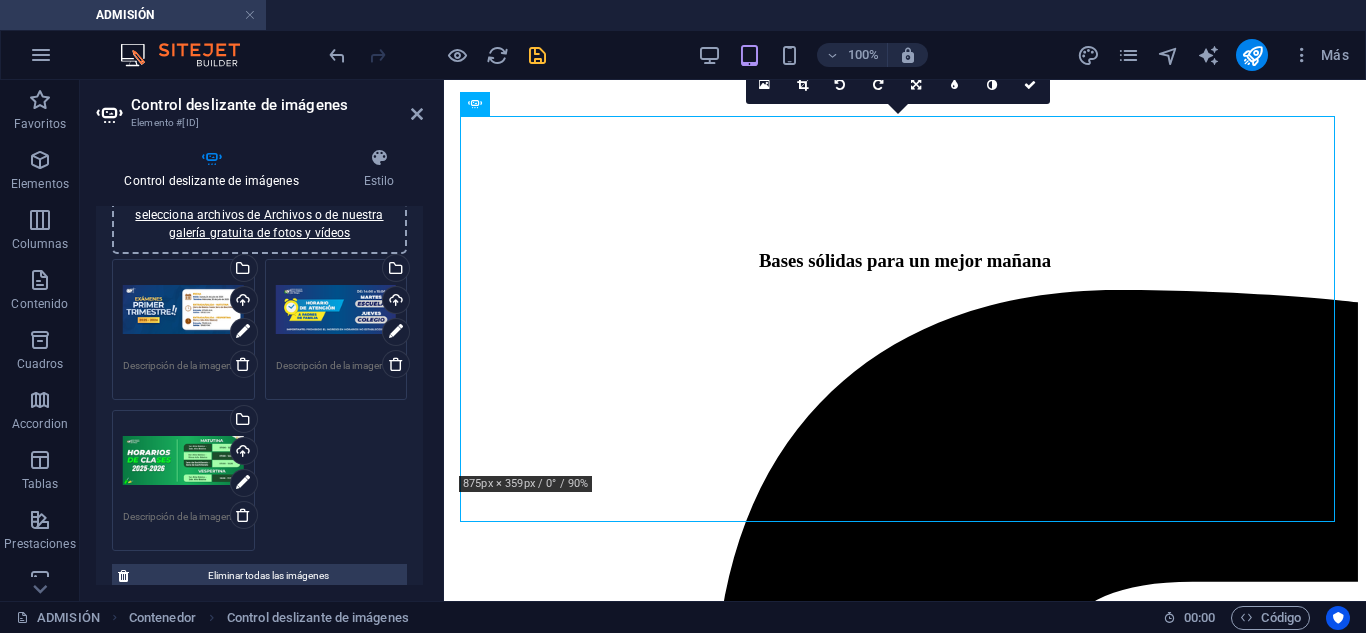 click on "Arrastra archivos aquí, haz clic para escoger archivos o  selecciona archivos de Archivos o de nuestra galería gratuita de fotos y vídeos" at bounding box center (183, 461) 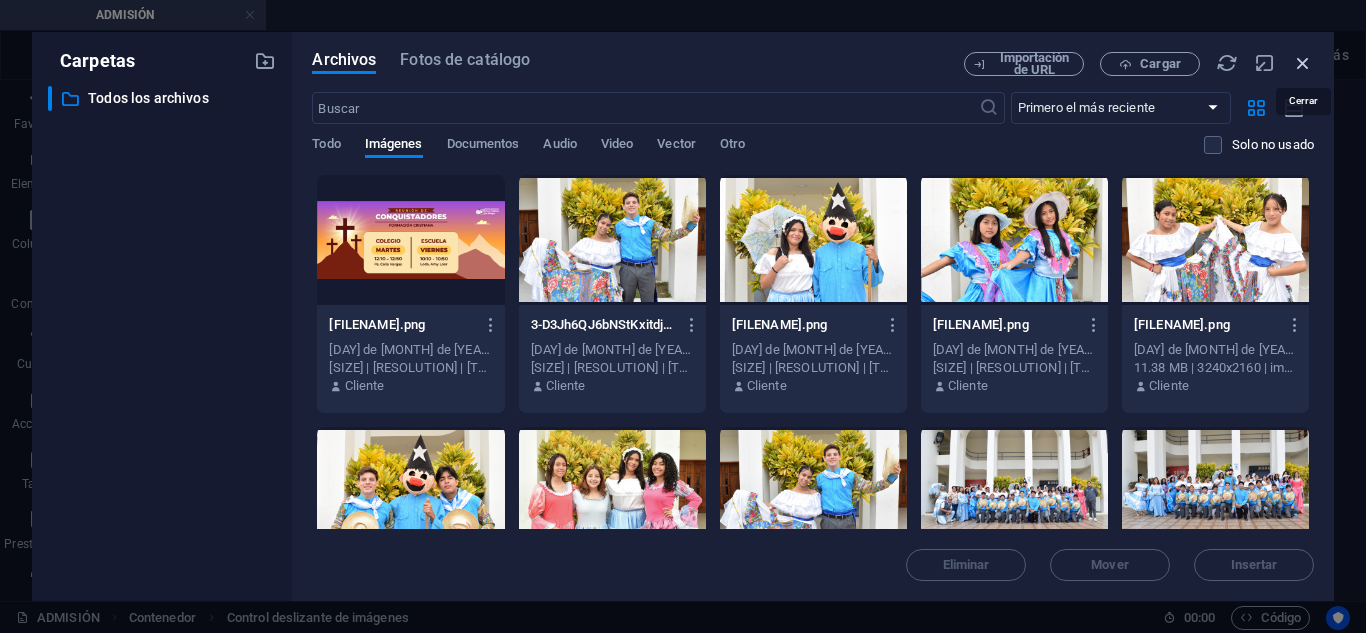 click at bounding box center [1303, 63] 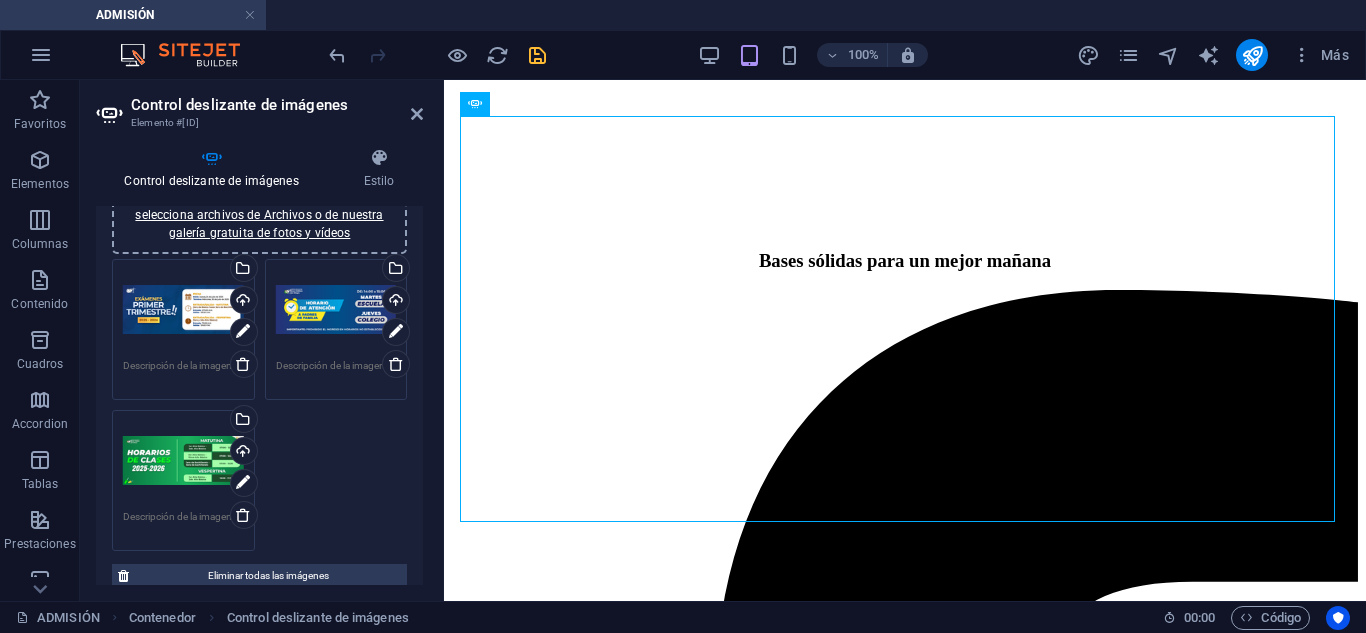 click on "Arrastra archivos aquí, haz clic para escoger archivos o  selecciona archivos de Archivos o de nuestra galería gratuita de fotos y vídeos" at bounding box center [183, 461] 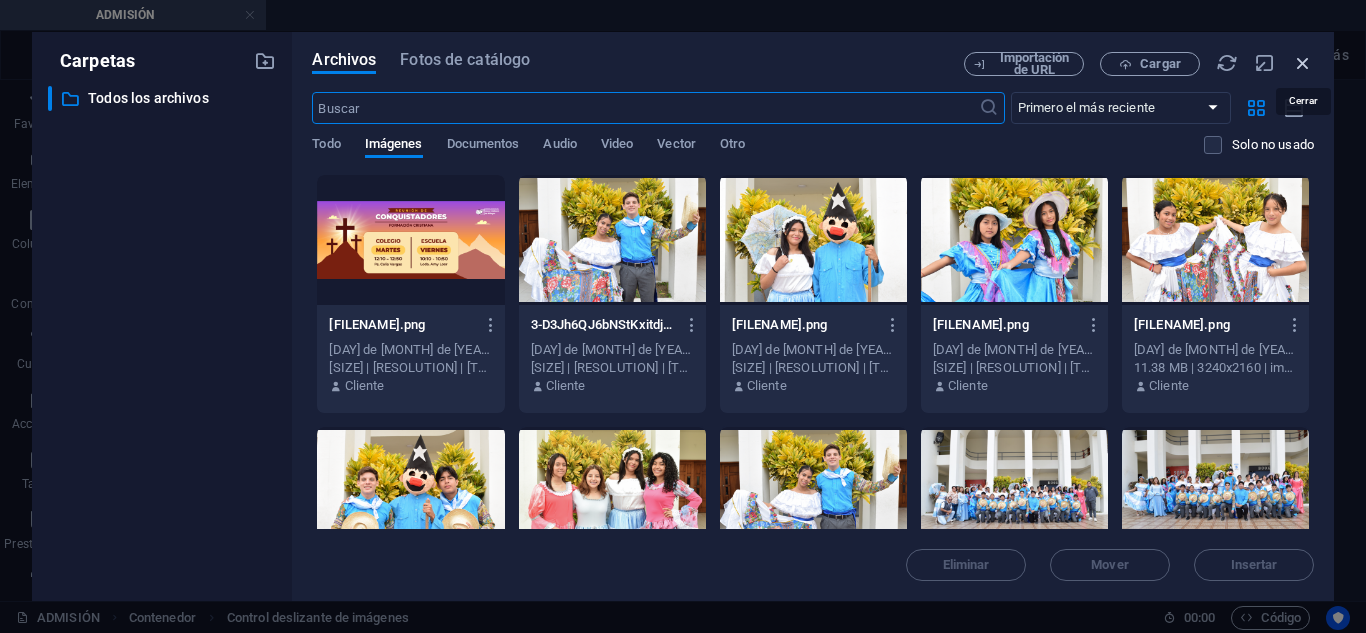 click at bounding box center (1303, 63) 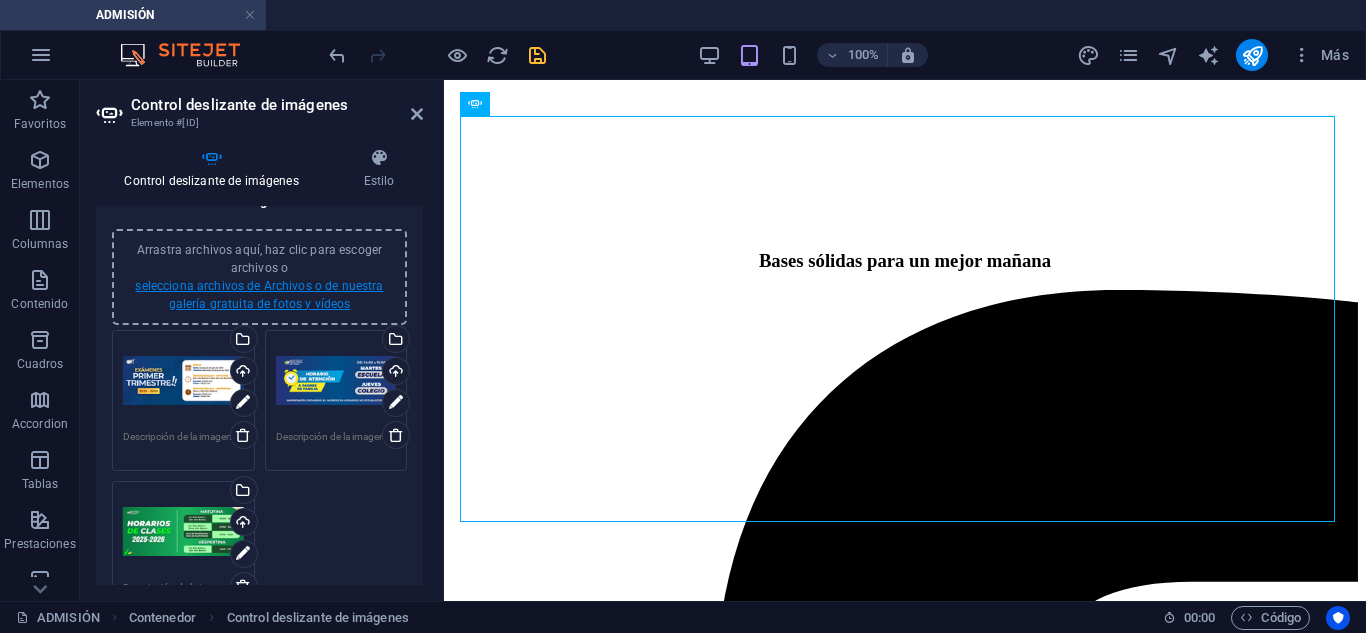 scroll, scrollTop: 0, scrollLeft: 0, axis: both 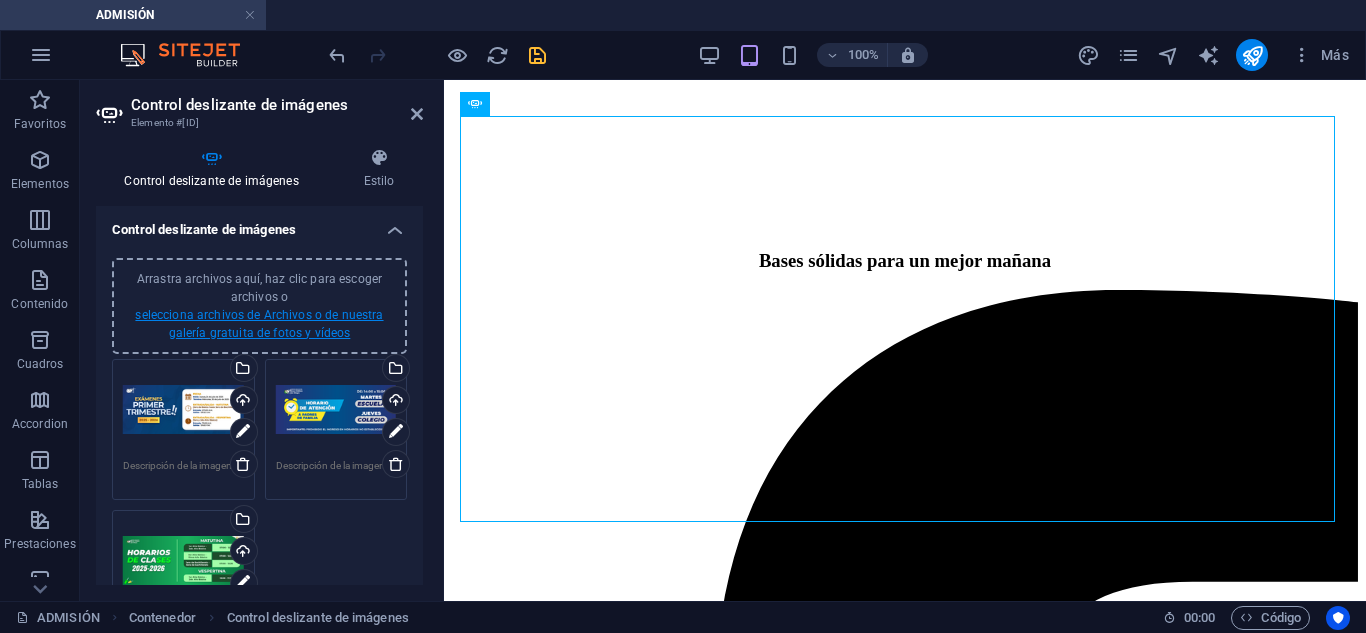 click on "selecciona archivos de Archivos o de nuestra galería gratuita de fotos y vídeos" at bounding box center [259, 324] 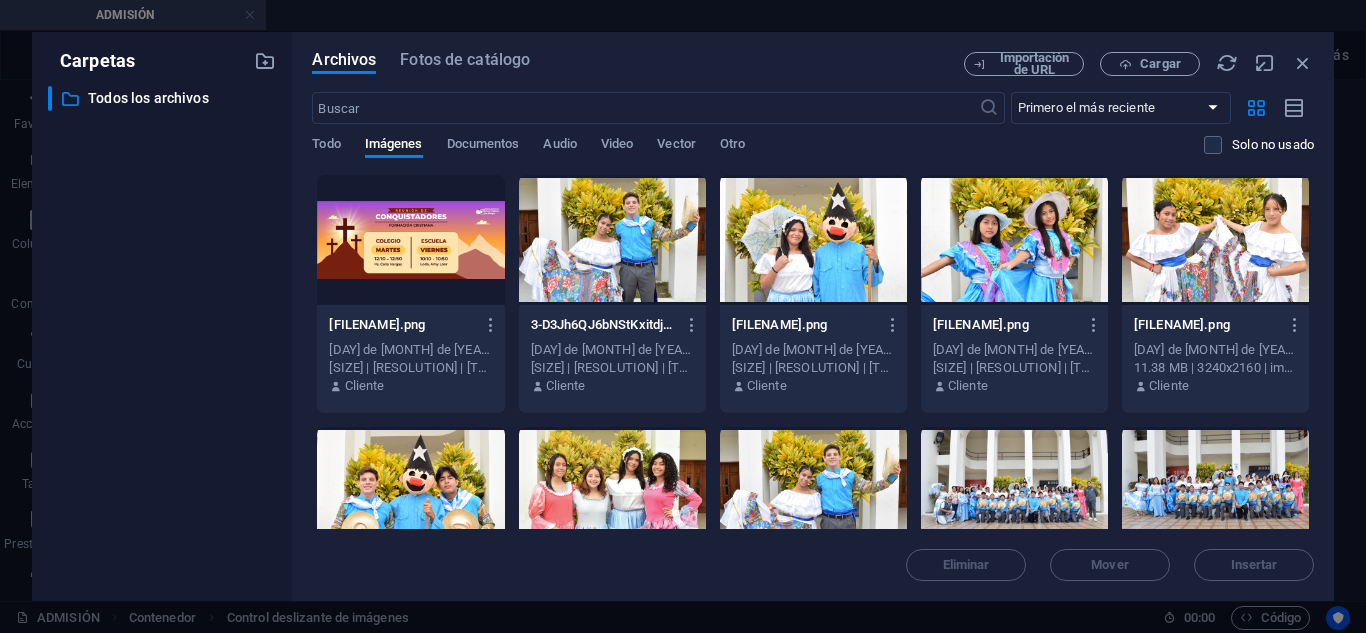 click at bounding box center (410, 240) 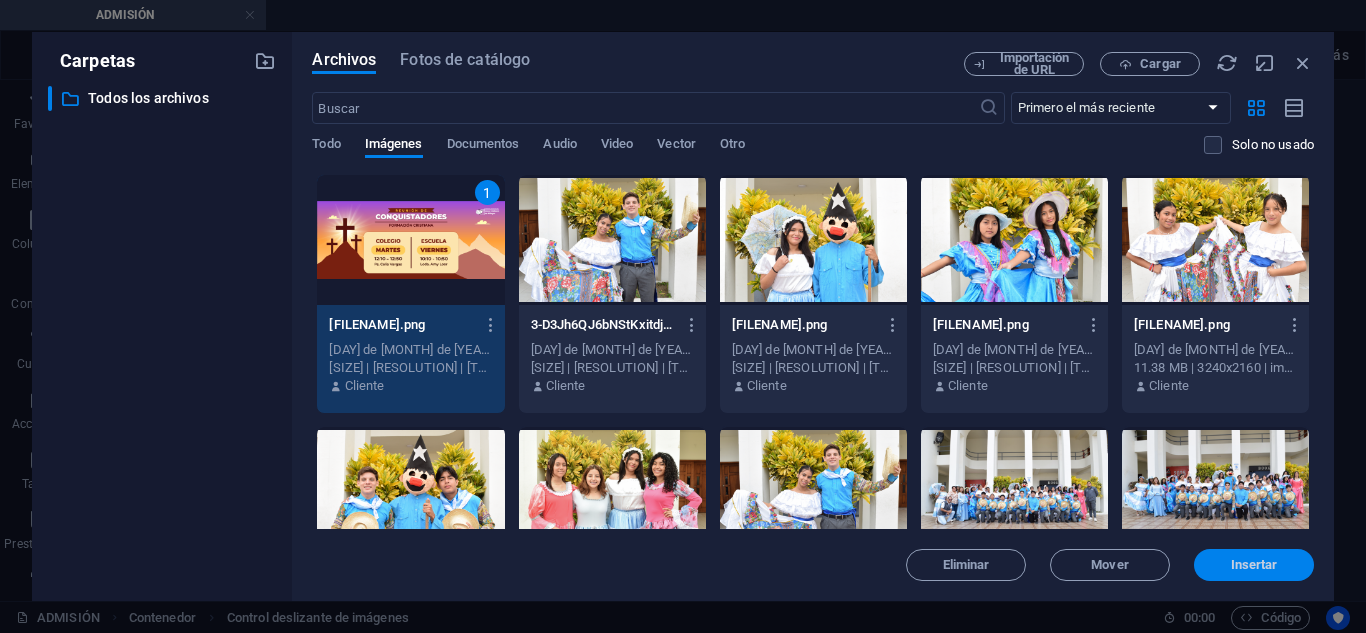 click on "Insertar" at bounding box center [1254, 565] 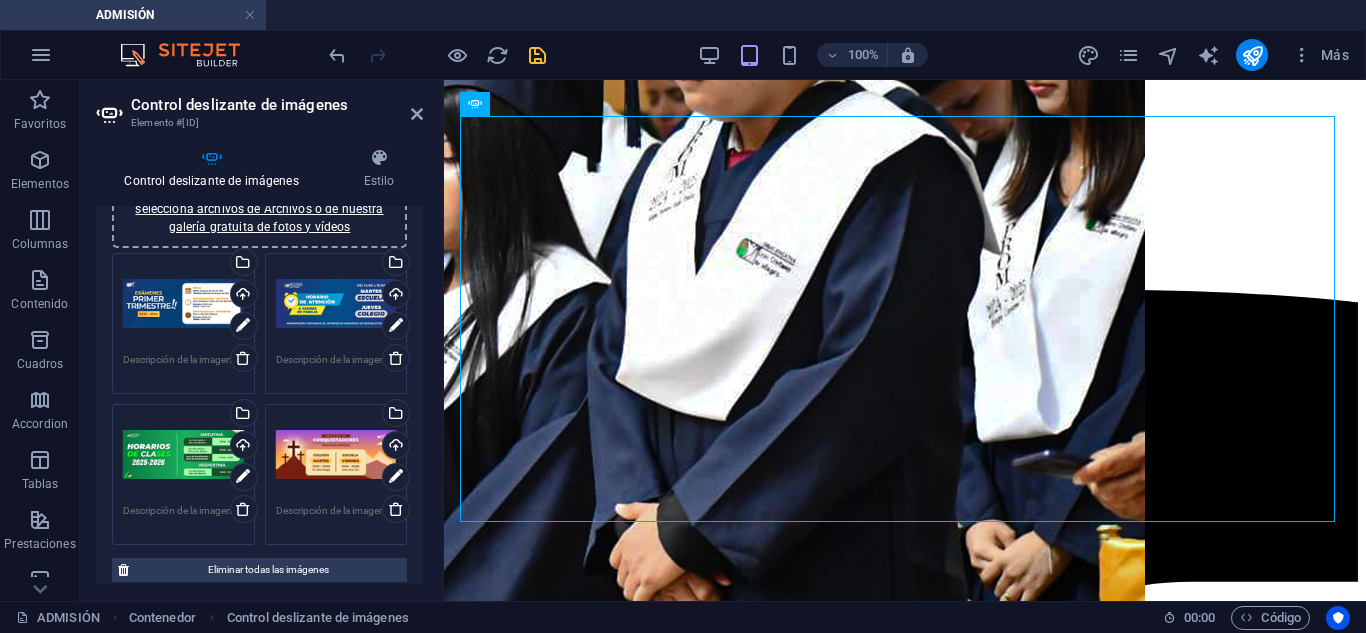 scroll, scrollTop: 200, scrollLeft: 0, axis: vertical 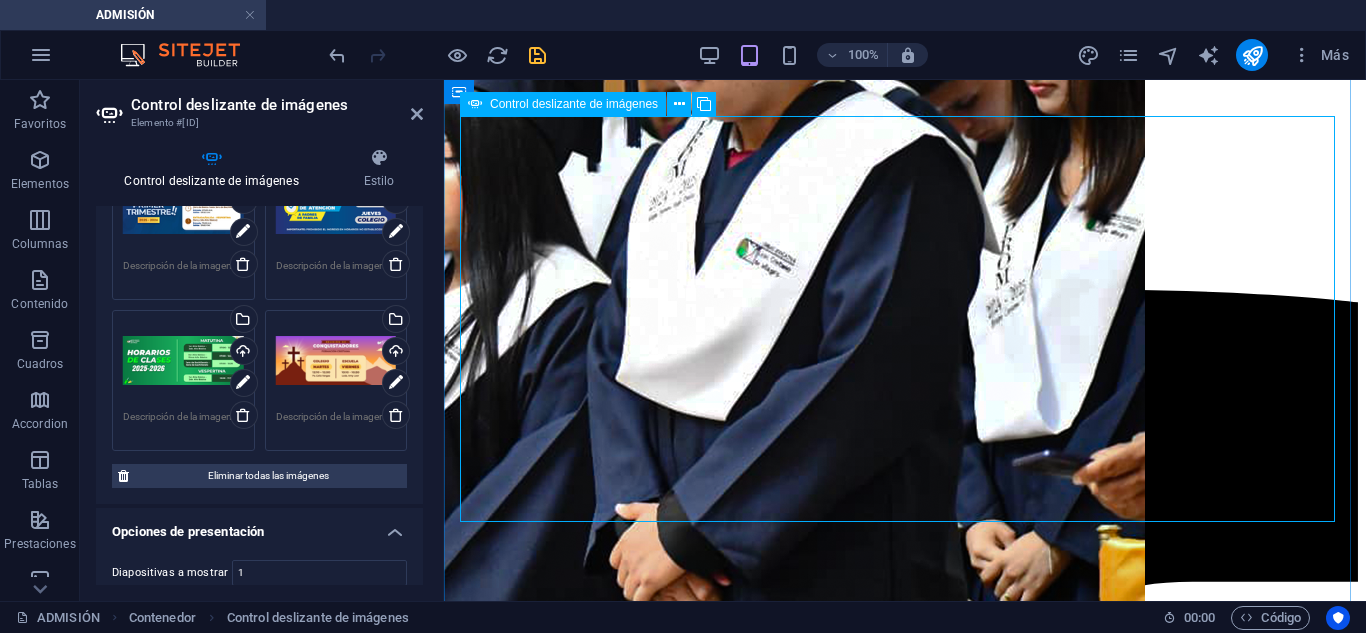 click on "2" at bounding box center (503, 9934) 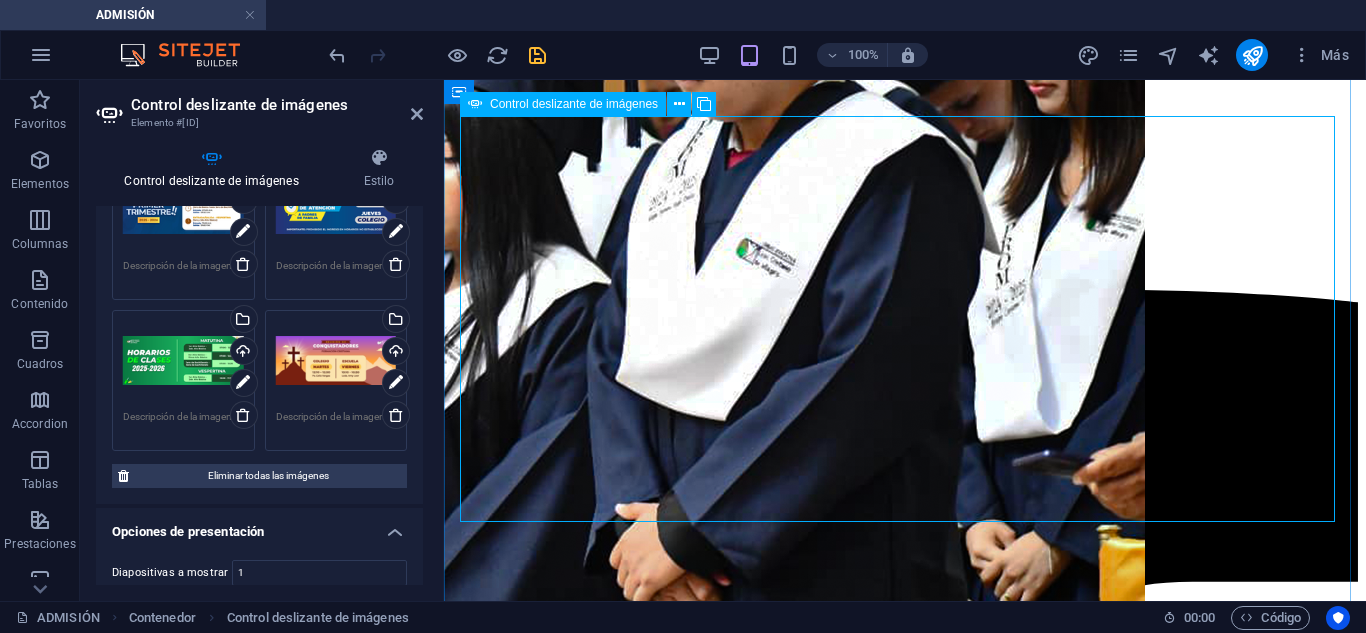 click on "4" at bounding box center (503, 9976) 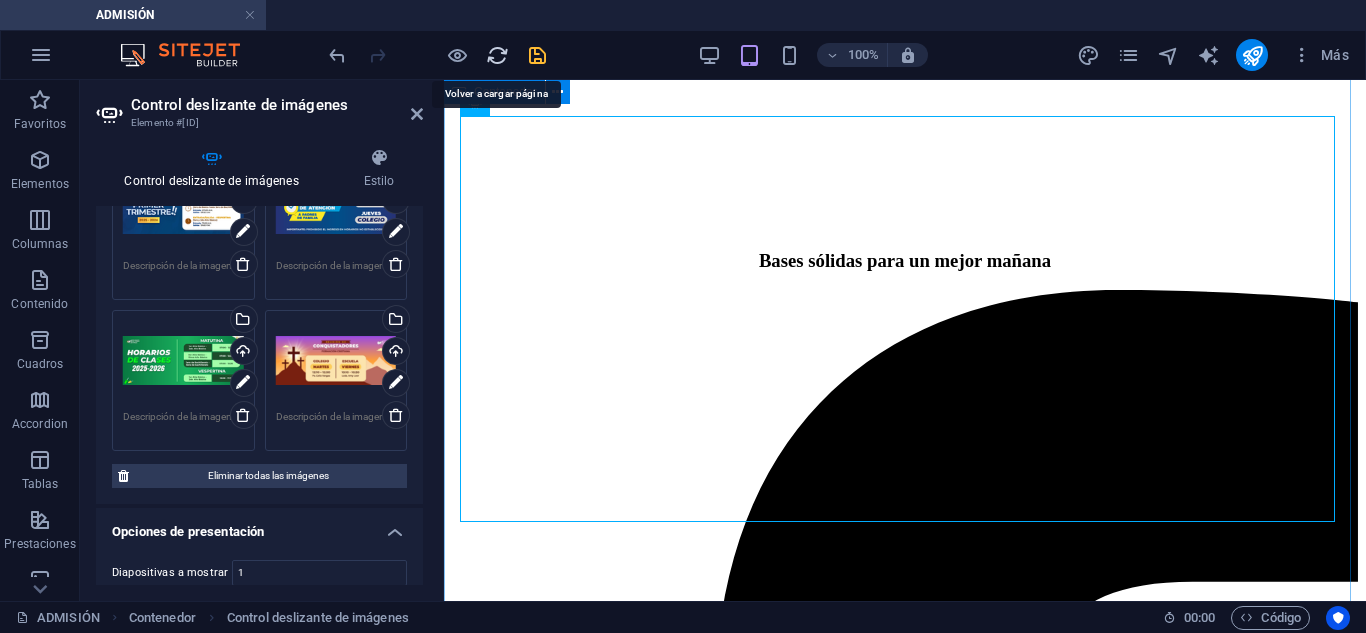 click at bounding box center (497, 55) 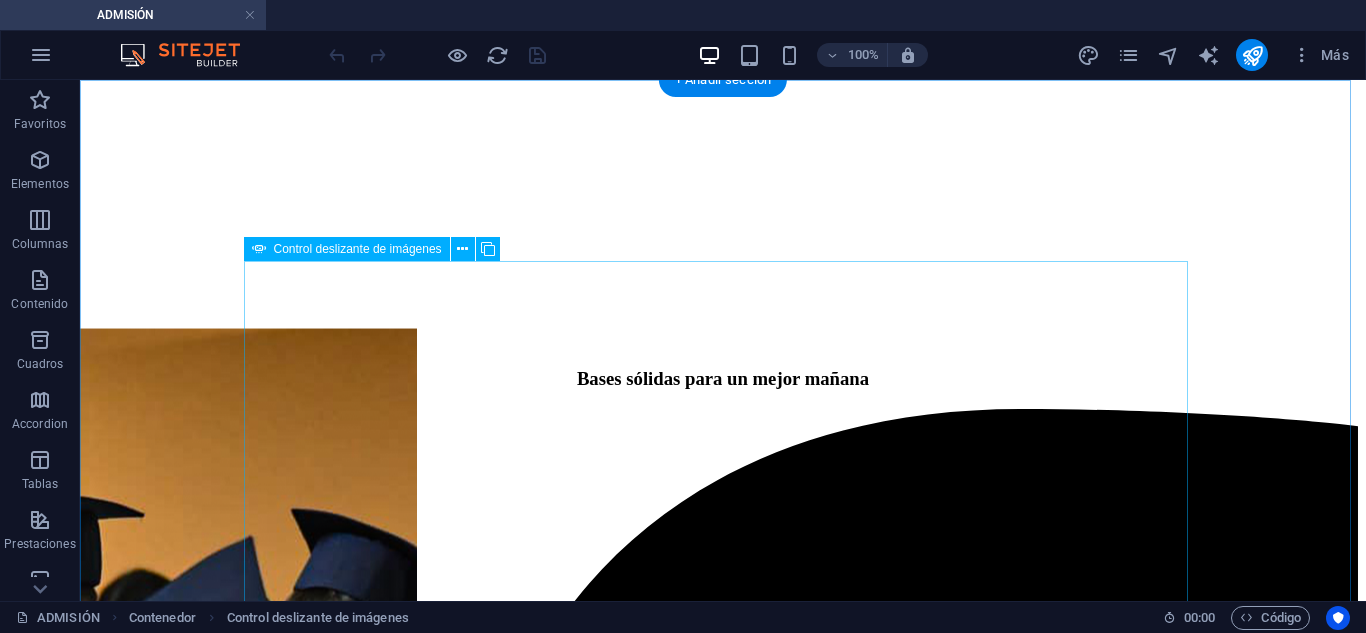 scroll, scrollTop: 1000, scrollLeft: 0, axis: vertical 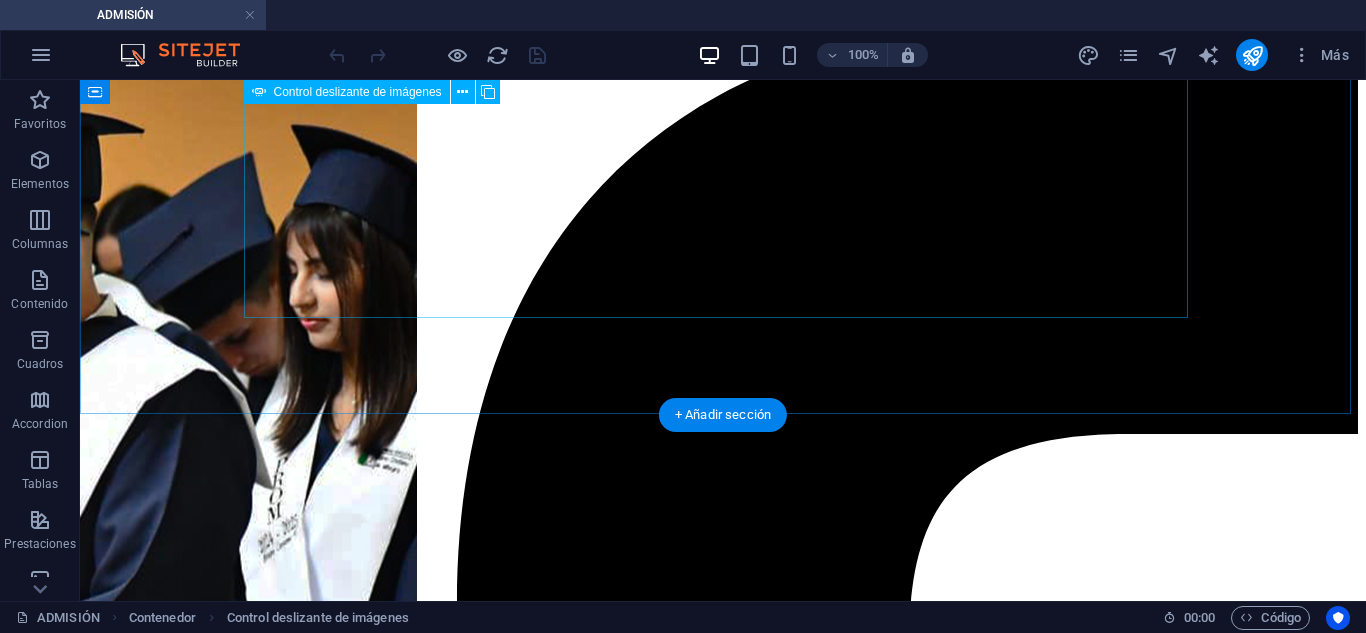 click on "1 2 3 4" at bounding box center (723, 8776) 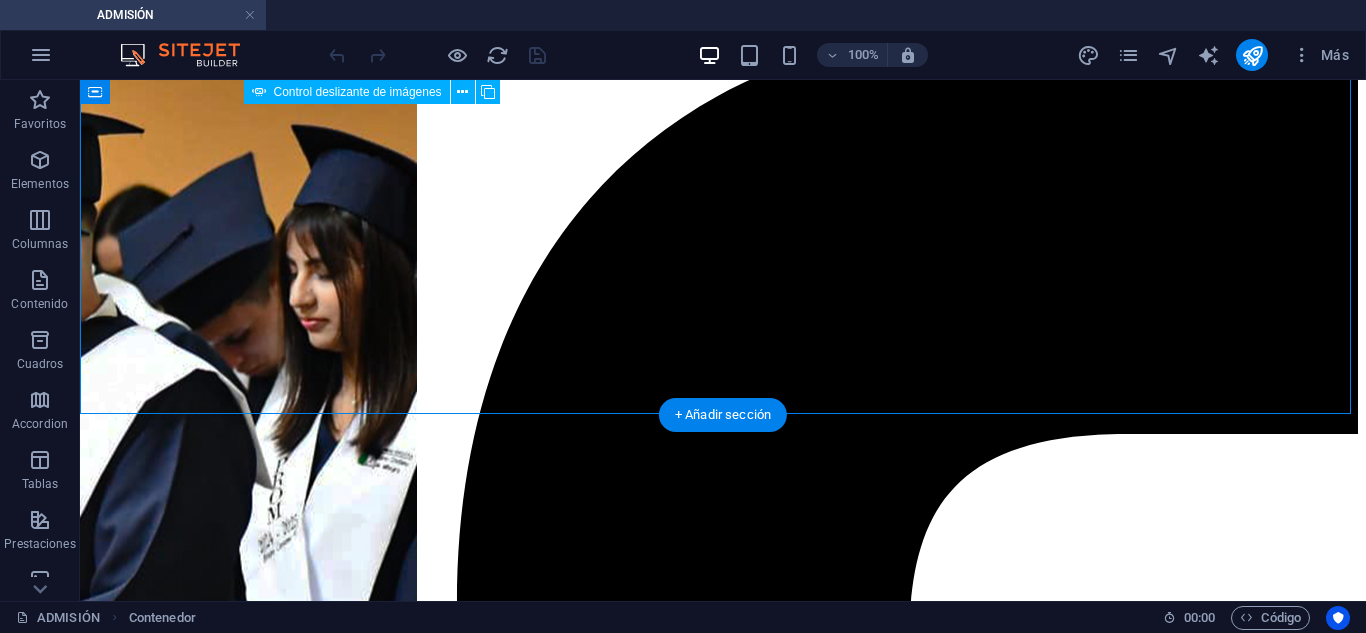 click on "2" at bounding box center [139, 10929] 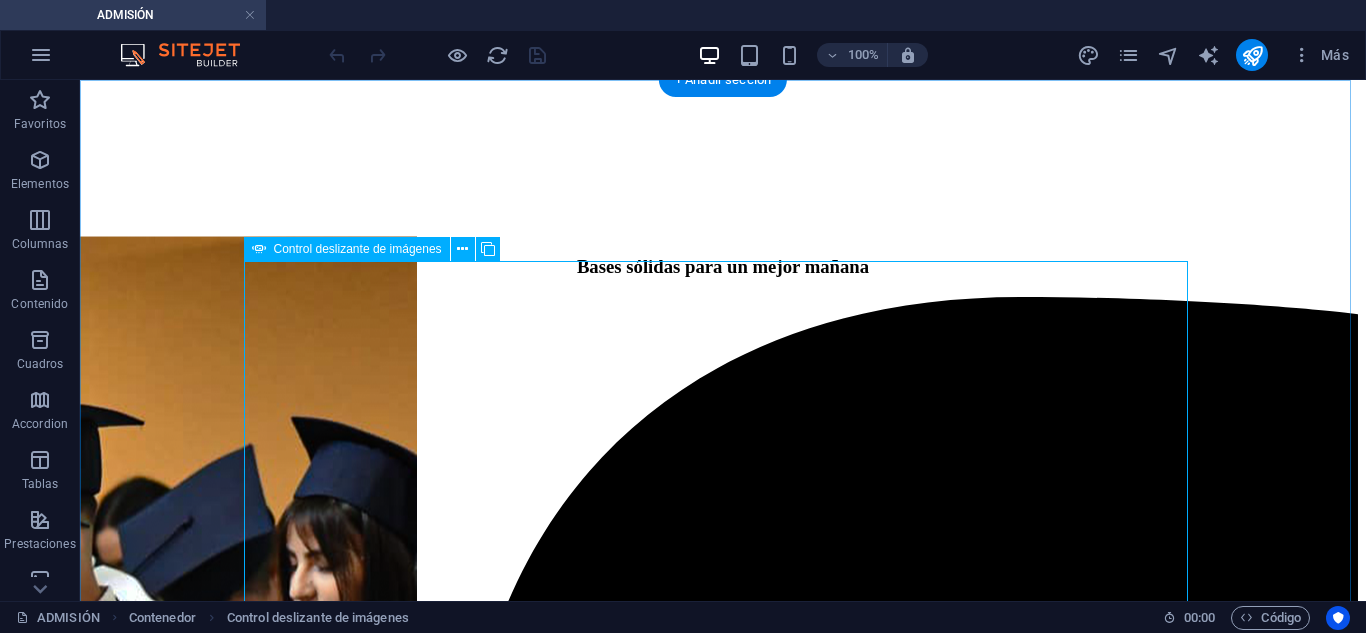 scroll, scrollTop: 800, scrollLeft: 0, axis: vertical 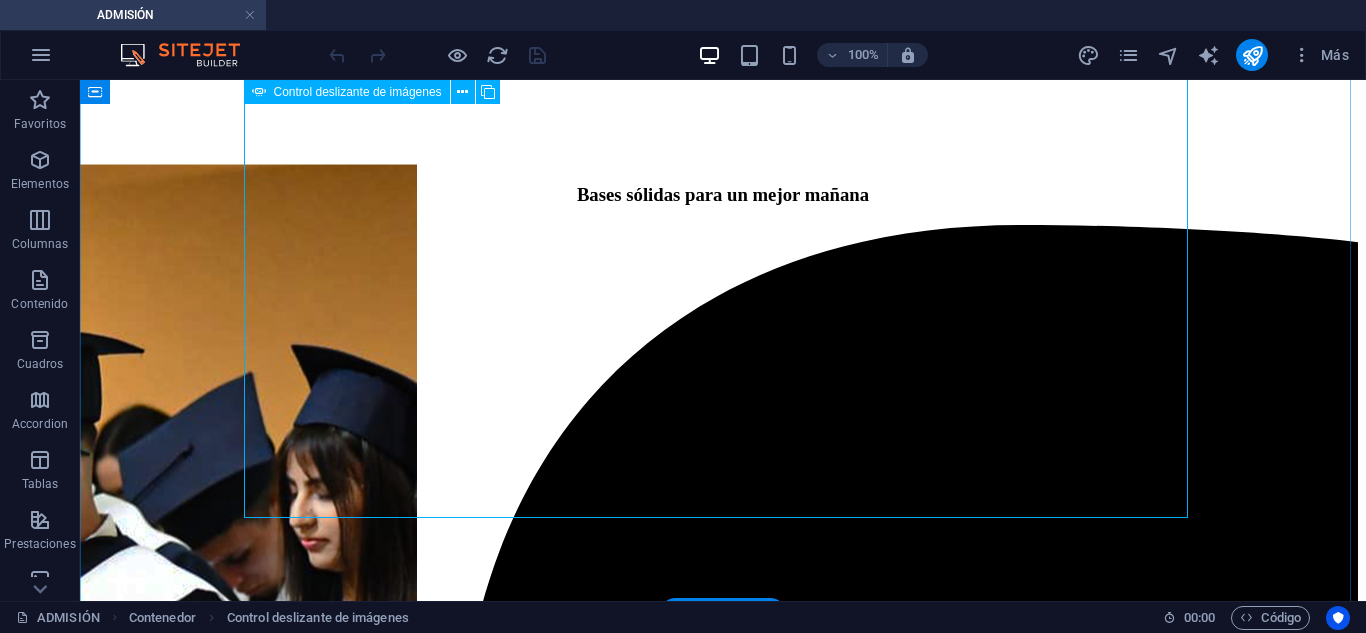 click at bounding box center (-2272, 8644) 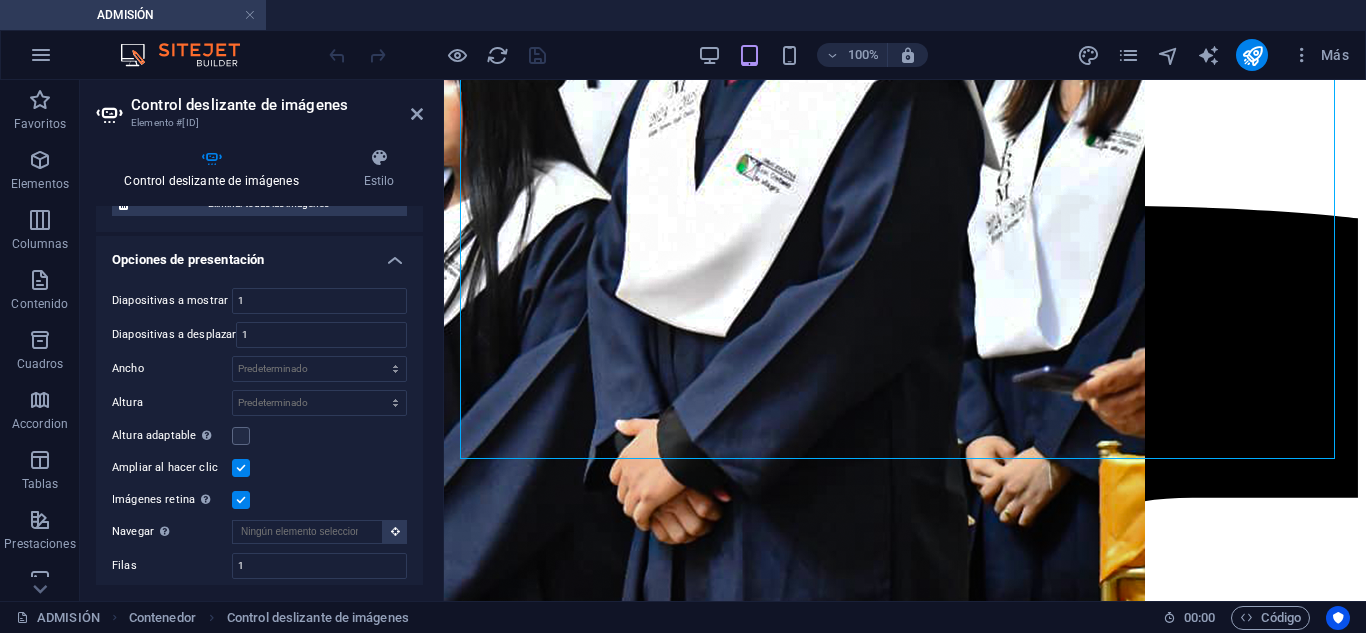 scroll, scrollTop: 500, scrollLeft: 0, axis: vertical 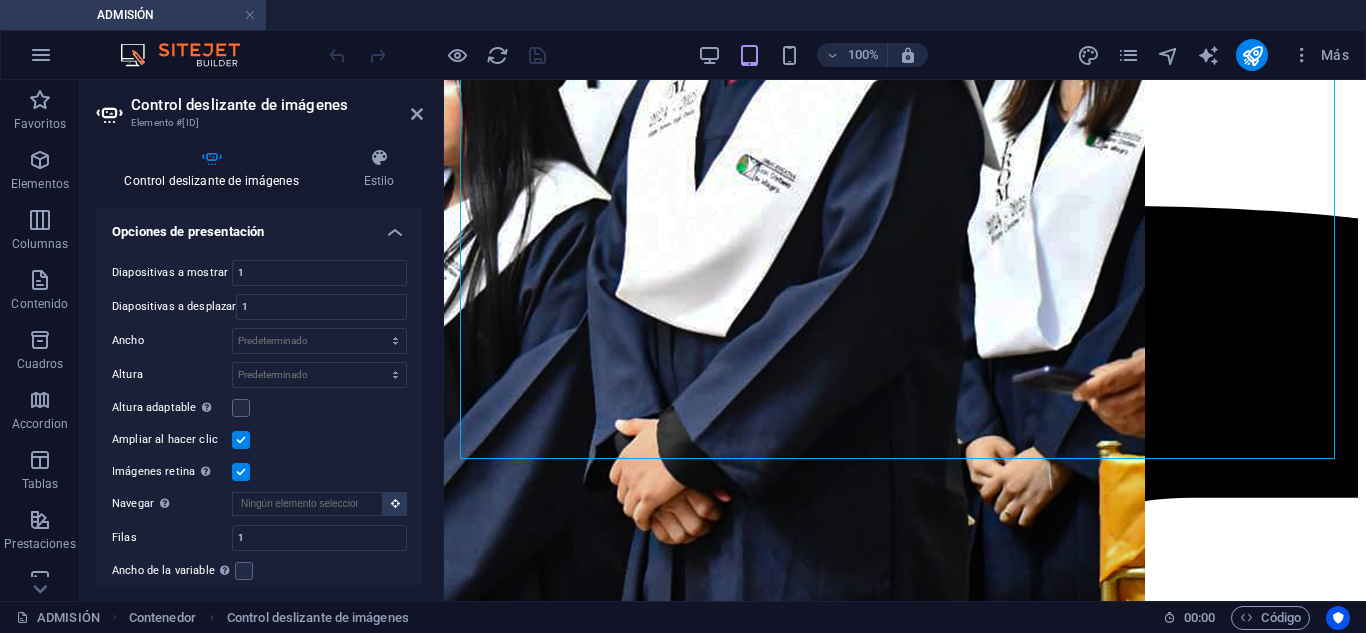 click on "Altura adaptable Ajustar automáticamente el alto para controles deslizantes de diapositiva única" at bounding box center [259, 408] 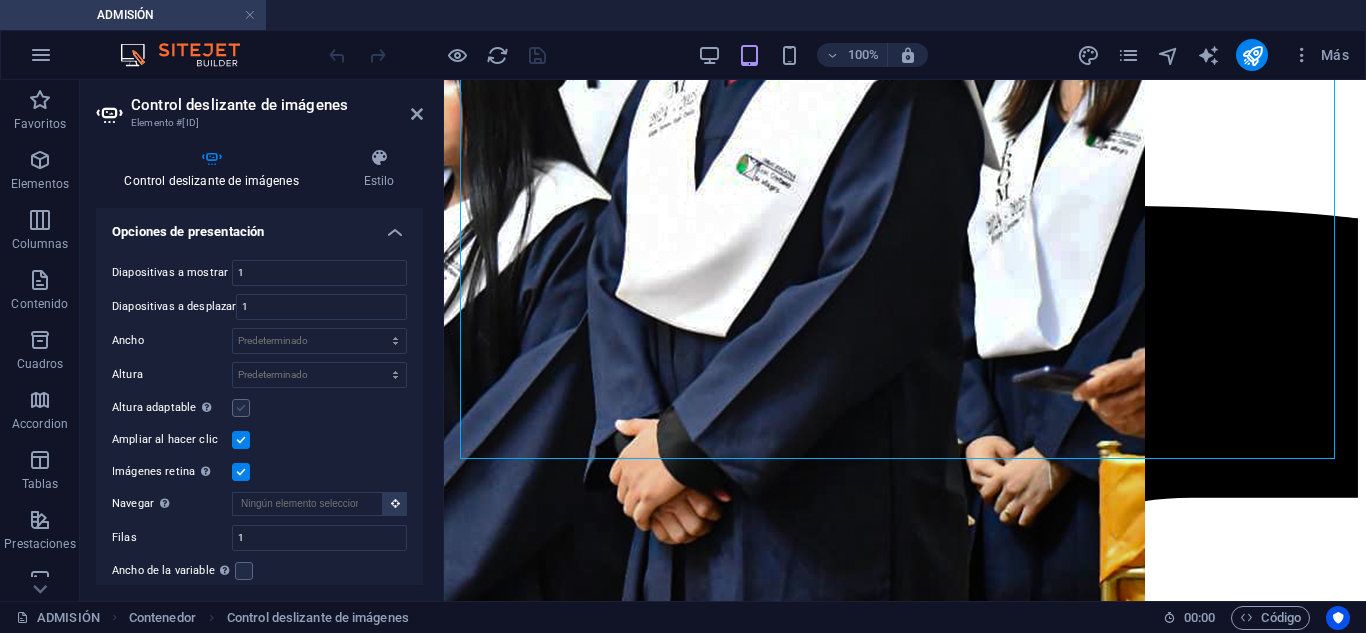 click at bounding box center [241, 408] 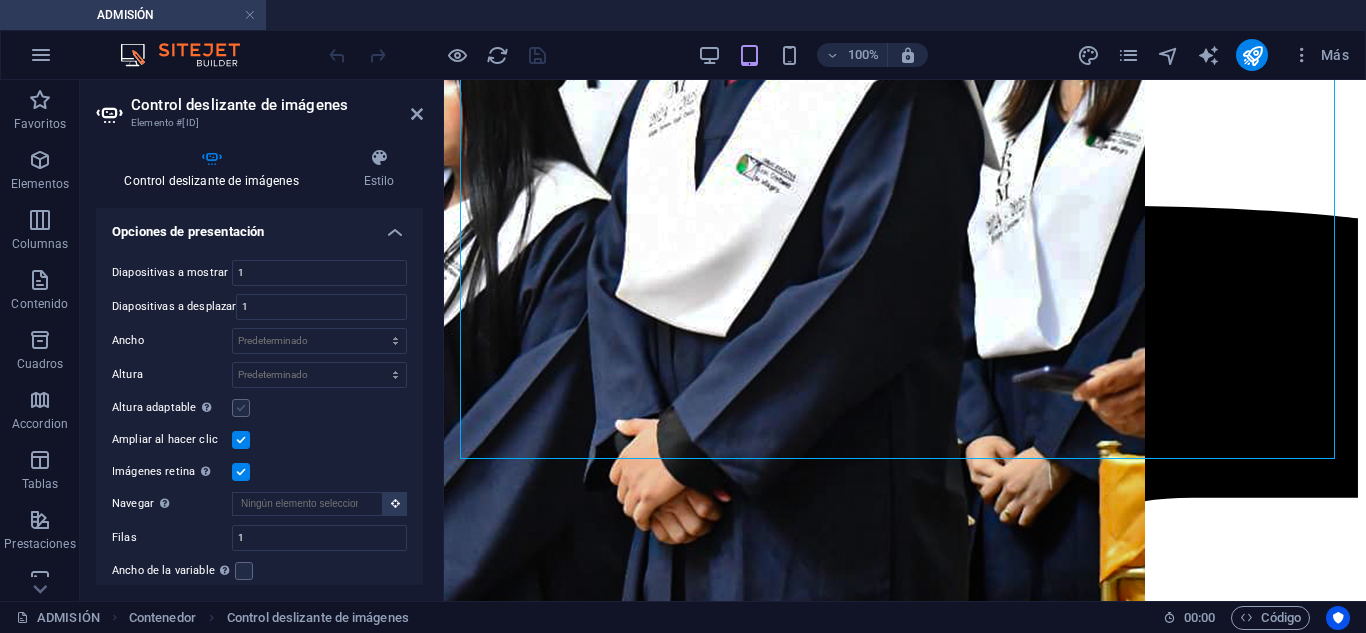 click on "Altura adaptable Ajustar automáticamente el alto para controles deslizantes de diapositiva única" at bounding box center [0, 0] 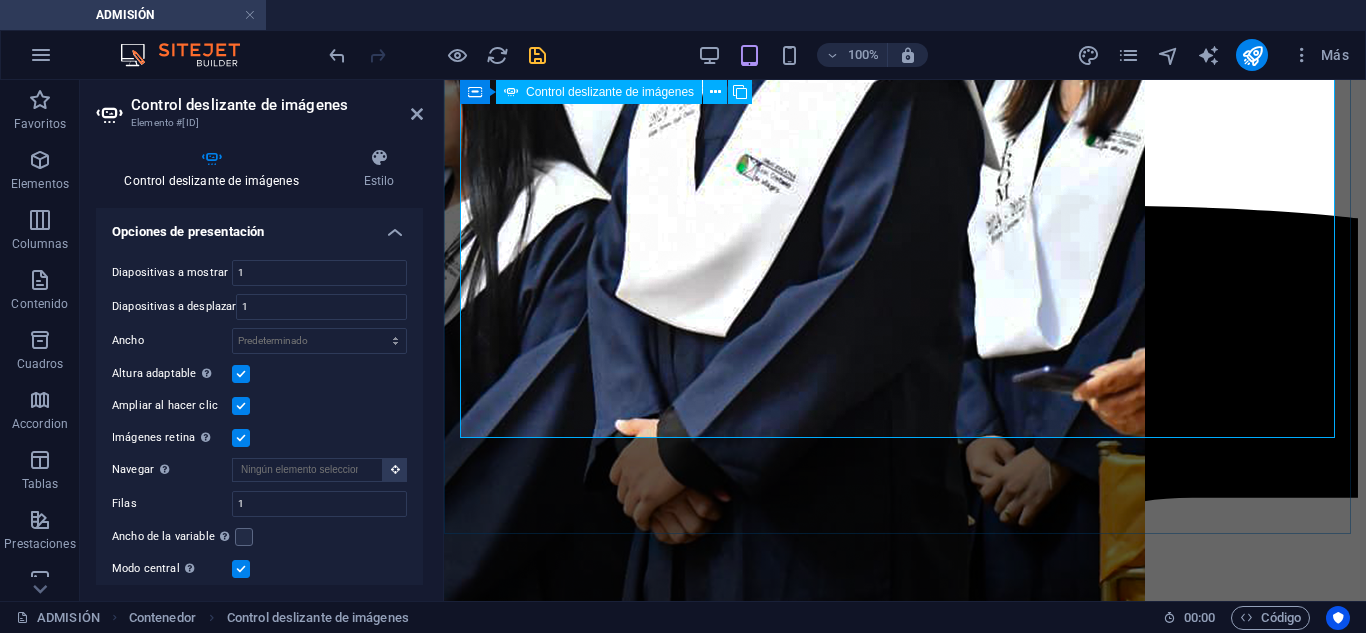 click on "2" at bounding box center (503, 5424) 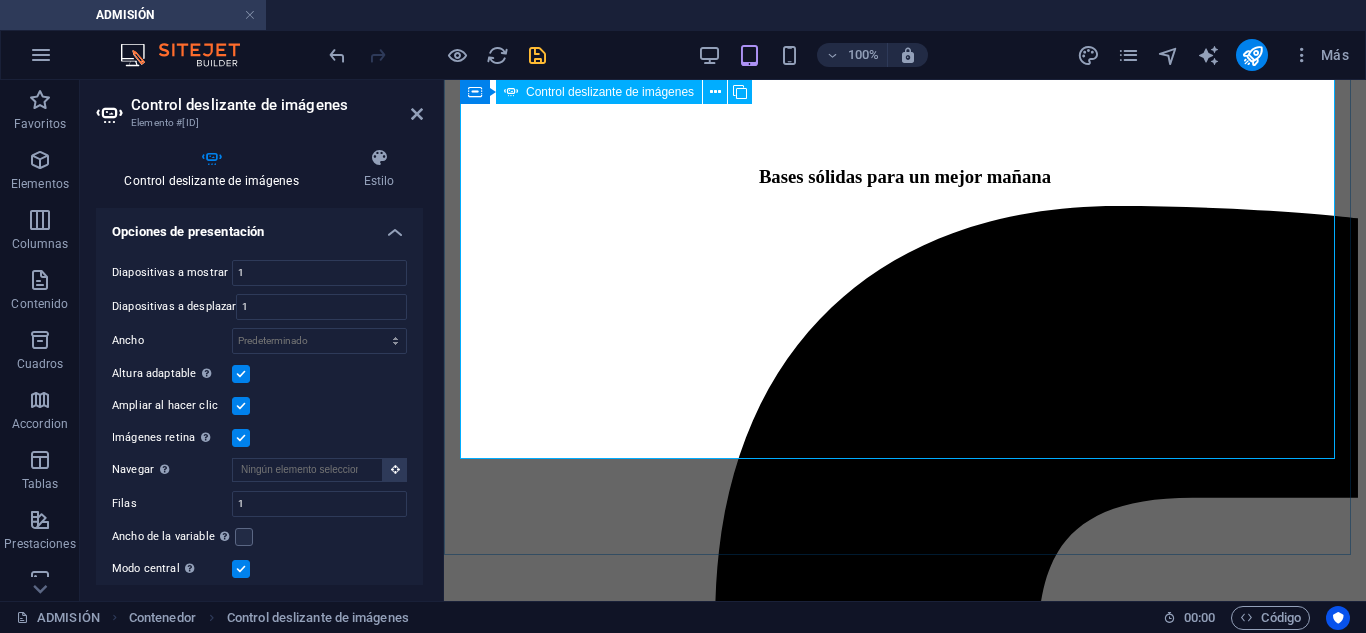 click on "3" at bounding box center (503, 5466) 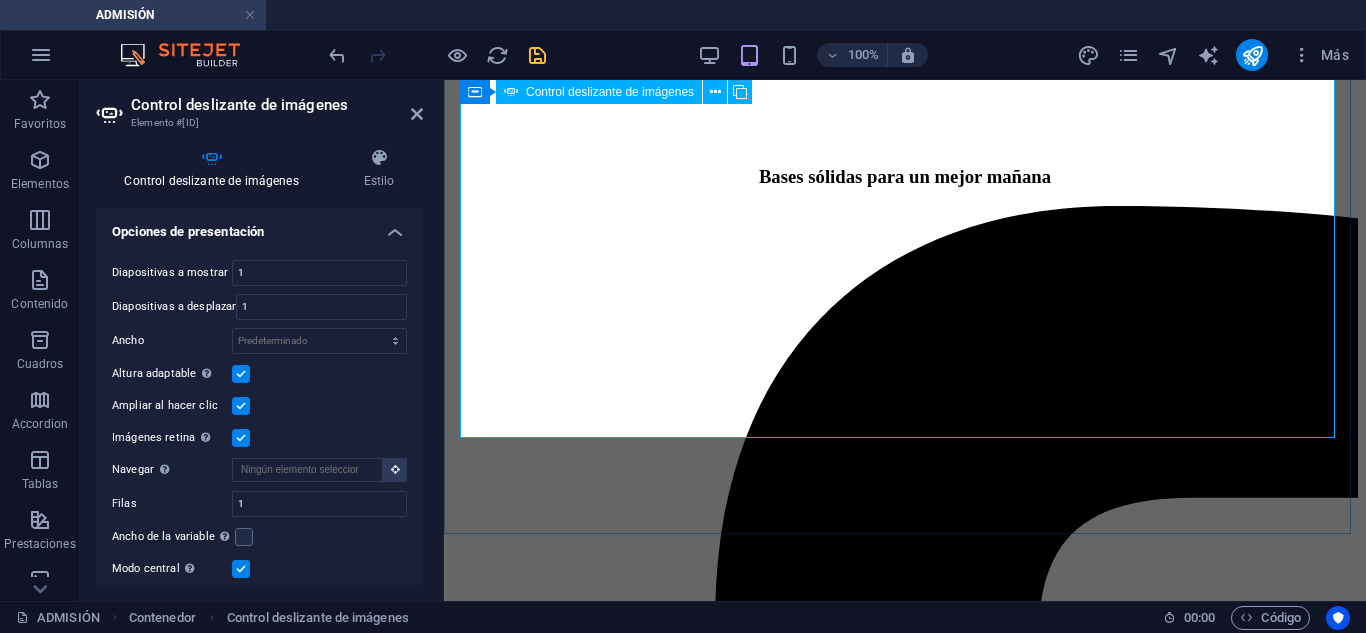 click on "4" at bounding box center [503, 5466] 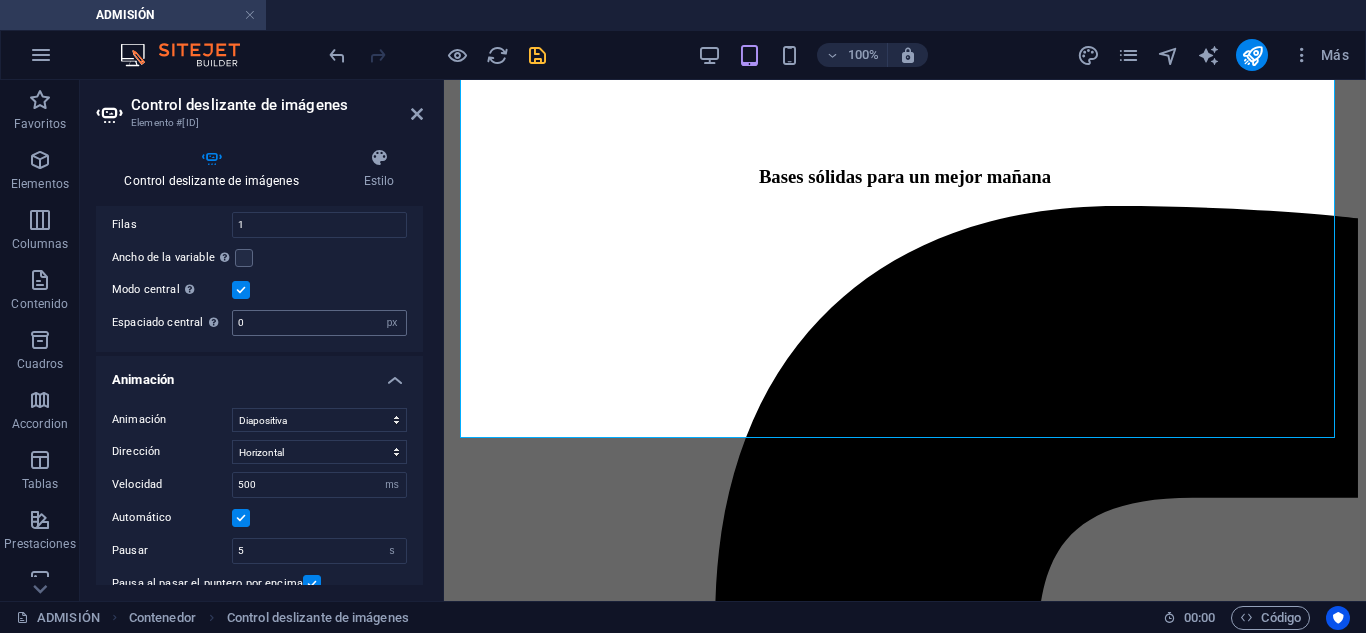 scroll, scrollTop: 800, scrollLeft: 0, axis: vertical 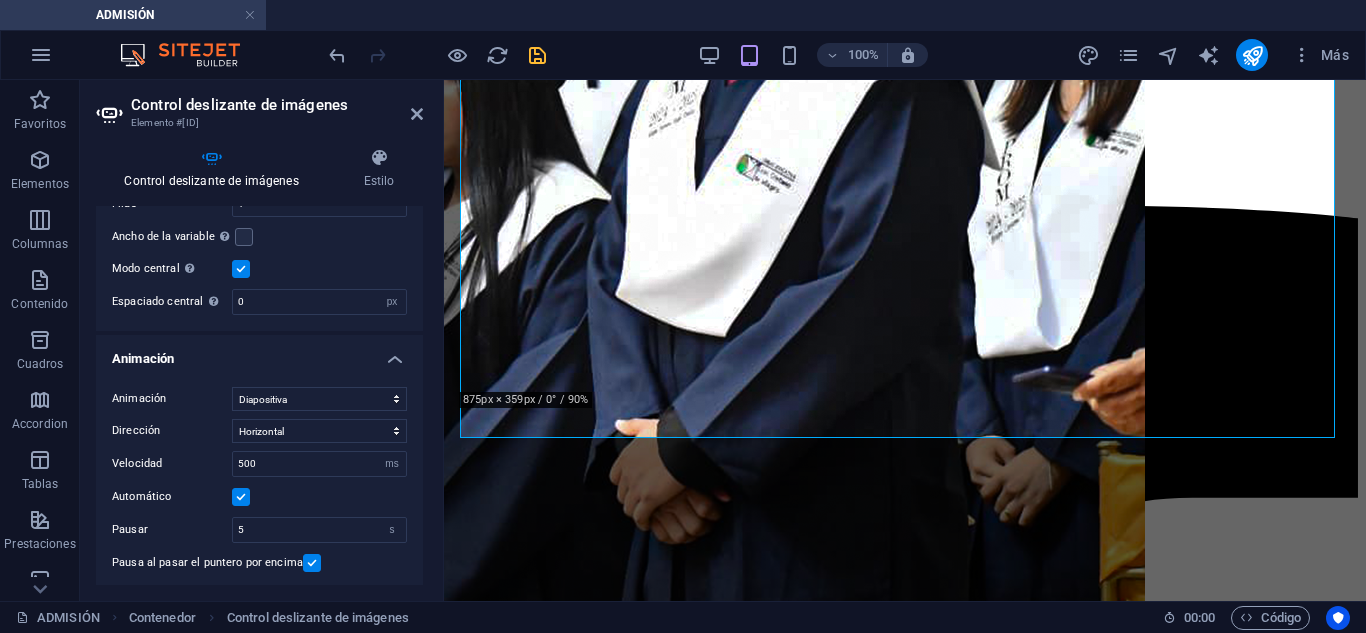 click on "Control deslizante de imágenes" at bounding box center (277, 105) 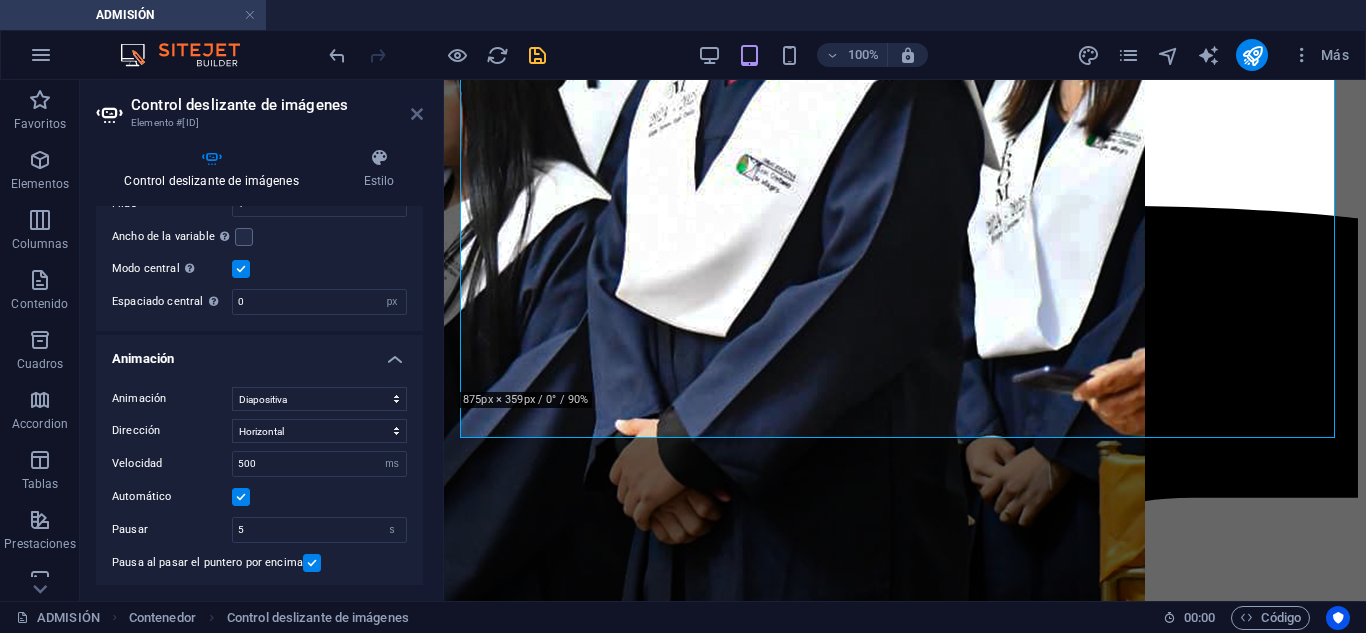 click at bounding box center [417, 114] 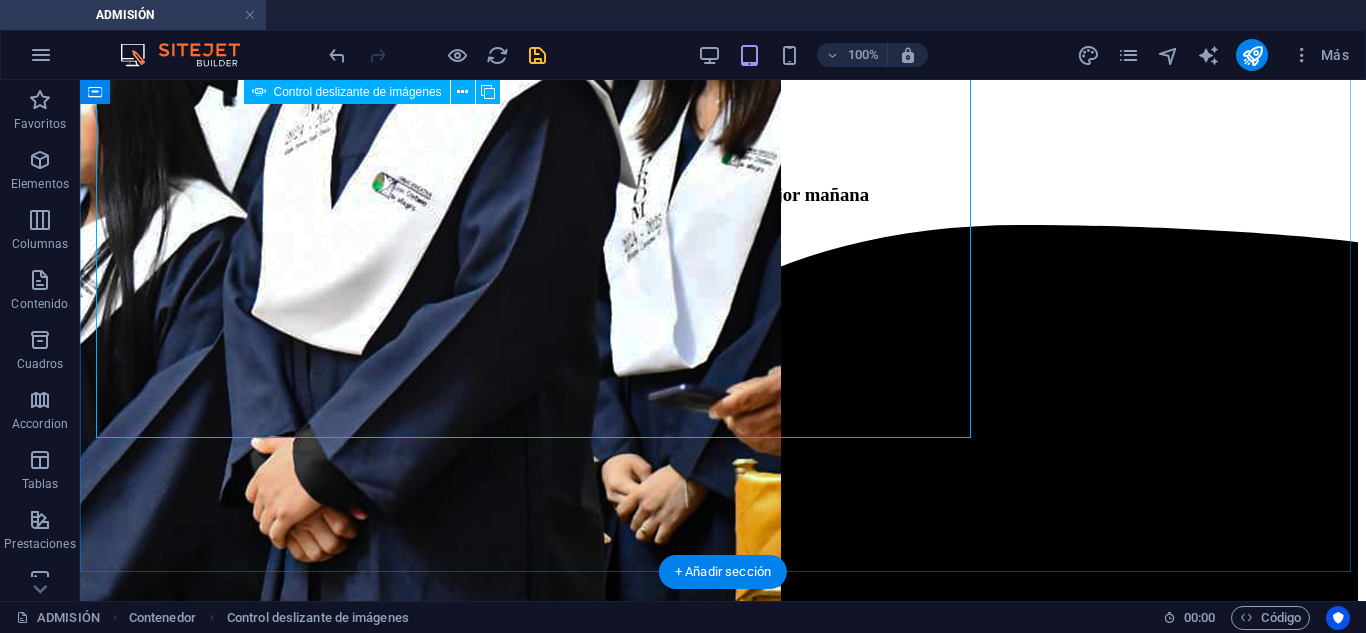 scroll, scrollTop: 794, scrollLeft: 0, axis: vertical 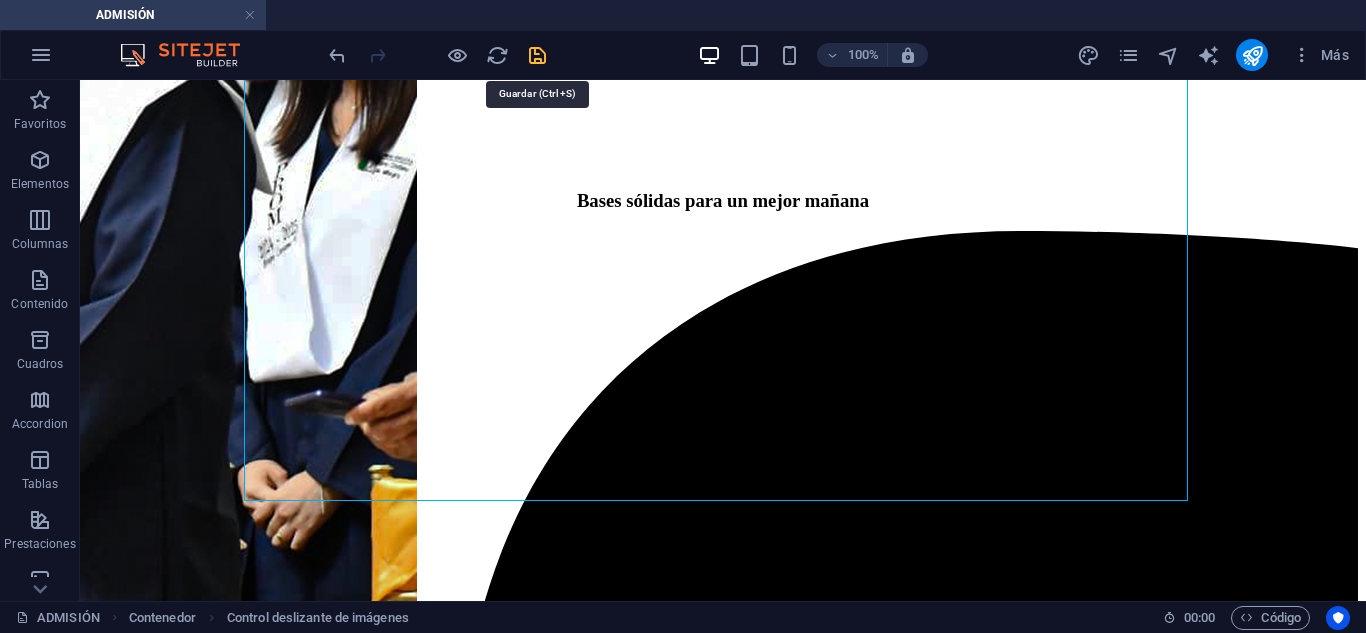 click at bounding box center (537, 55) 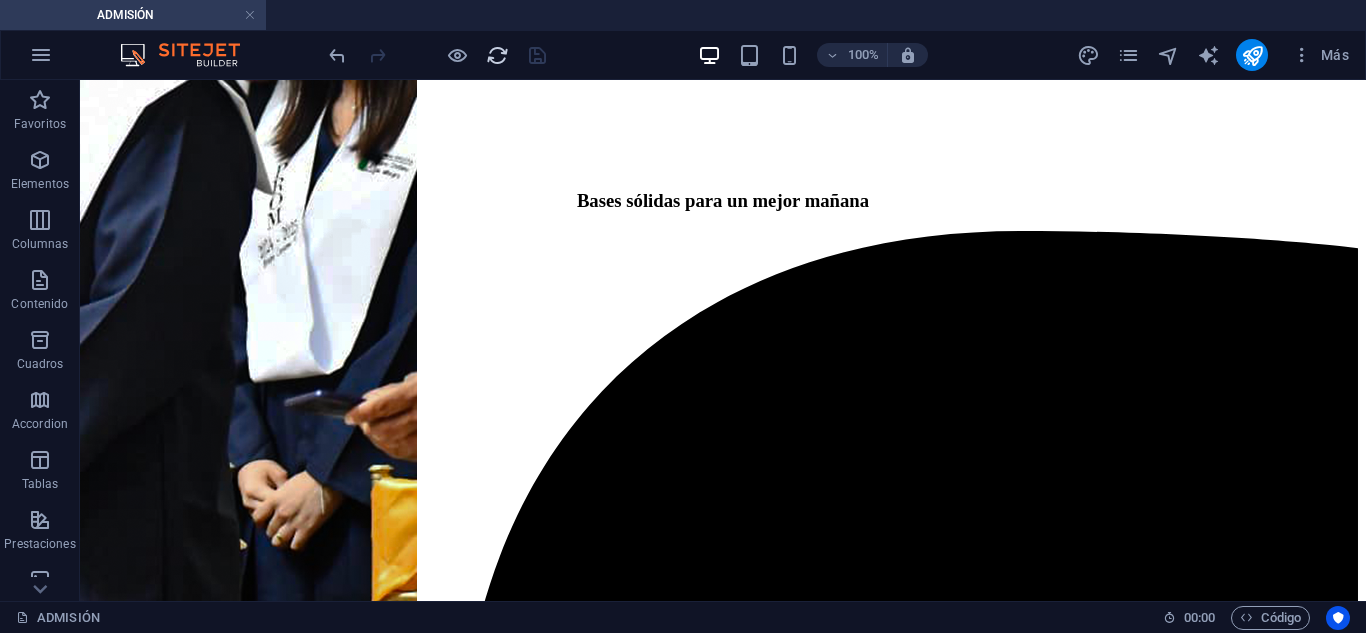 click at bounding box center [497, 55] 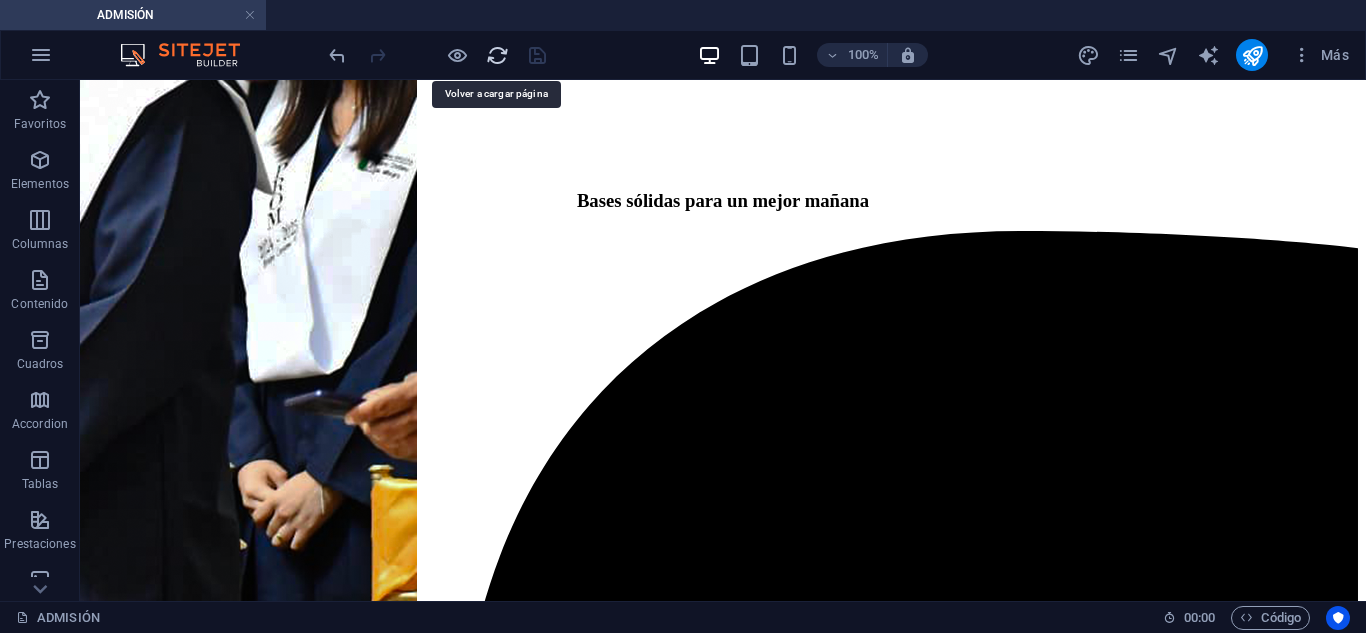 click at bounding box center [497, 55] 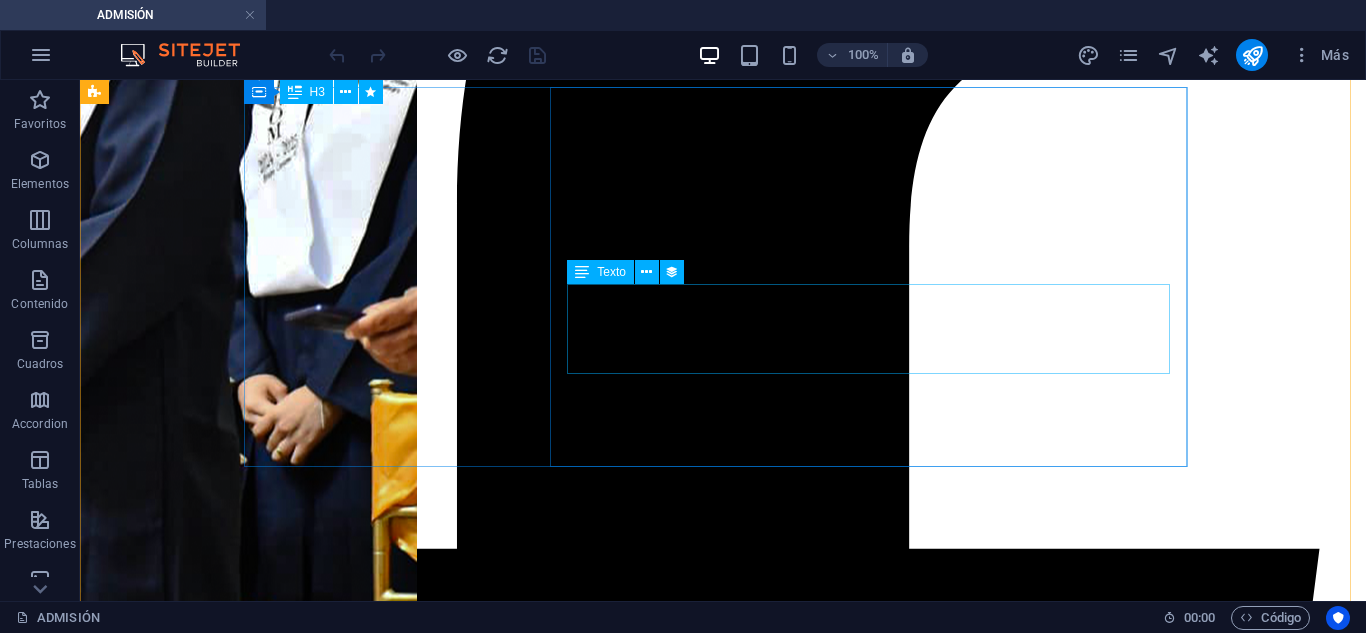 scroll, scrollTop: 1000, scrollLeft: 0, axis: vertical 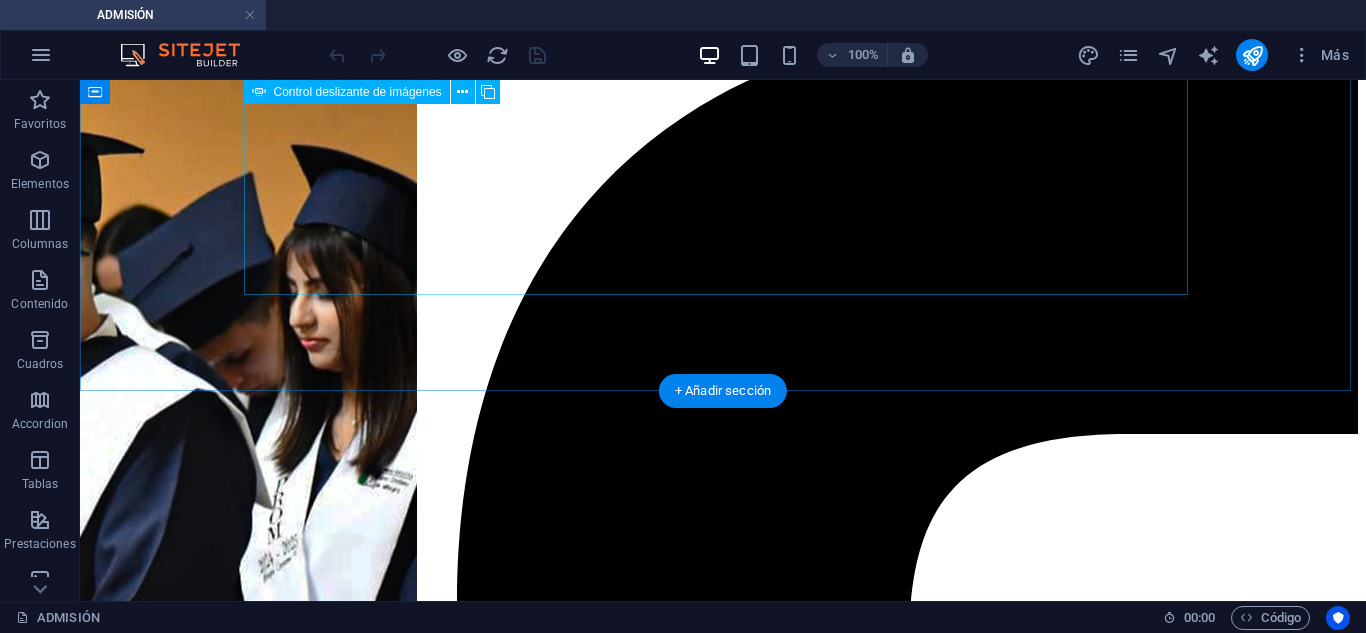 click on "2" at bounding box center [139, 7004] 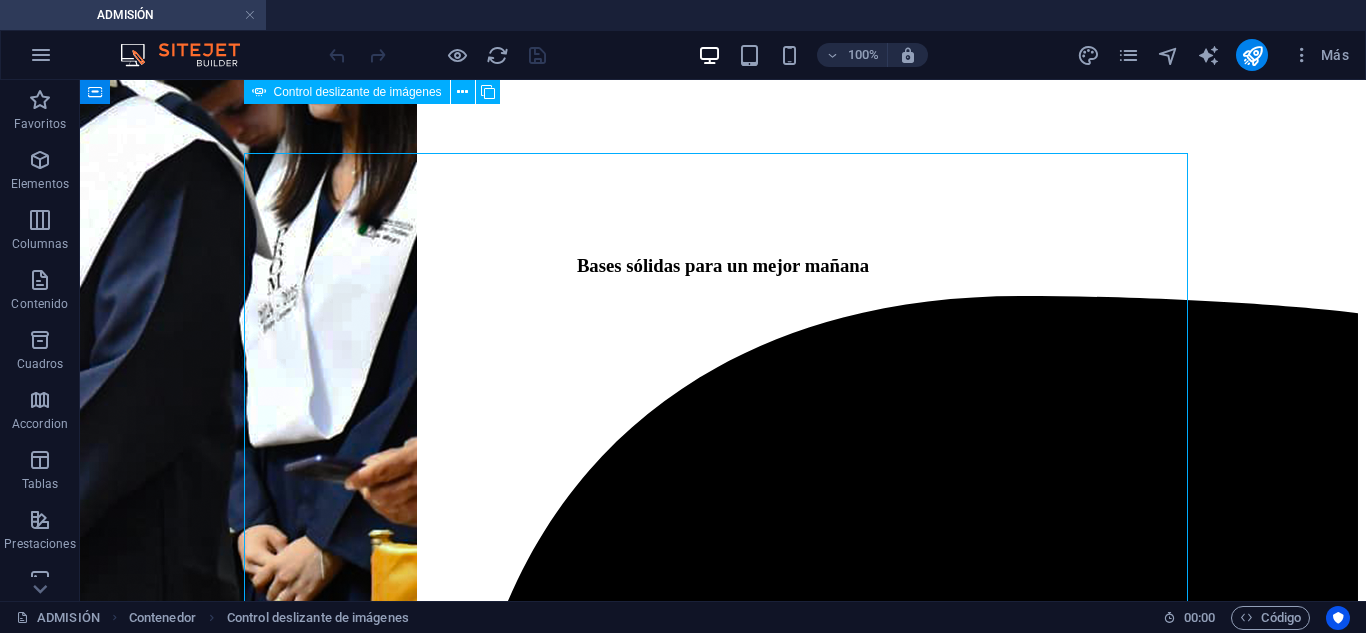 scroll, scrollTop: 700, scrollLeft: 0, axis: vertical 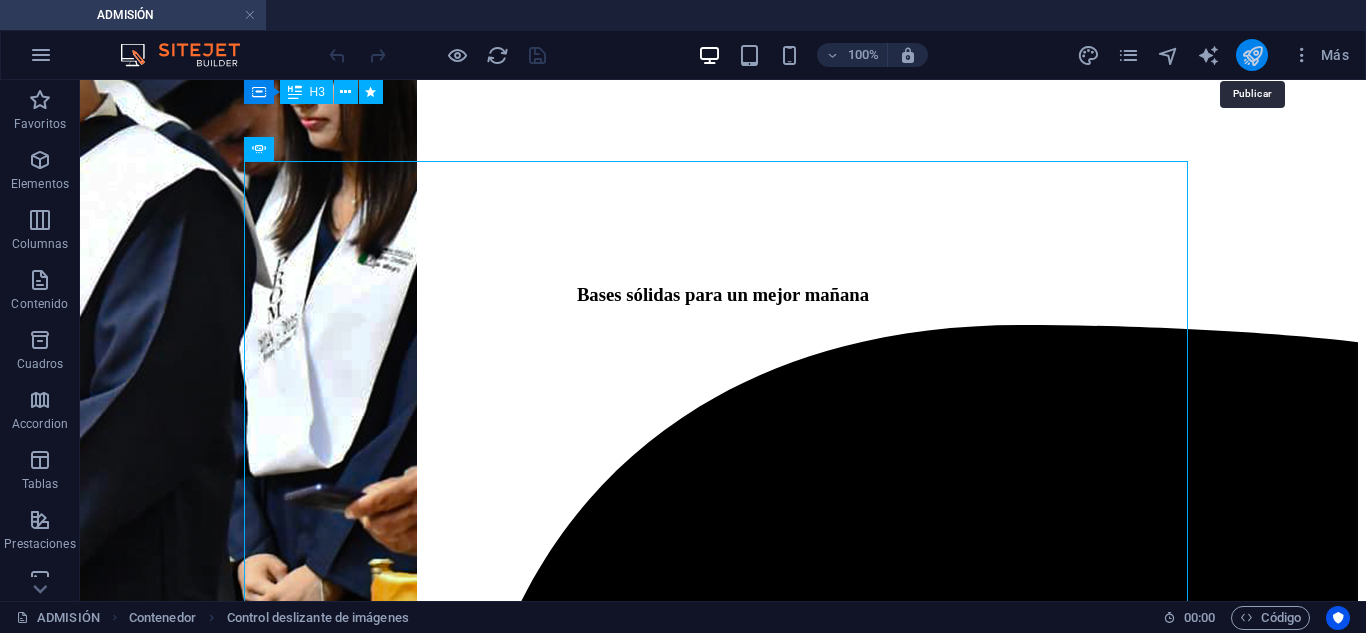 click at bounding box center (1252, 55) 